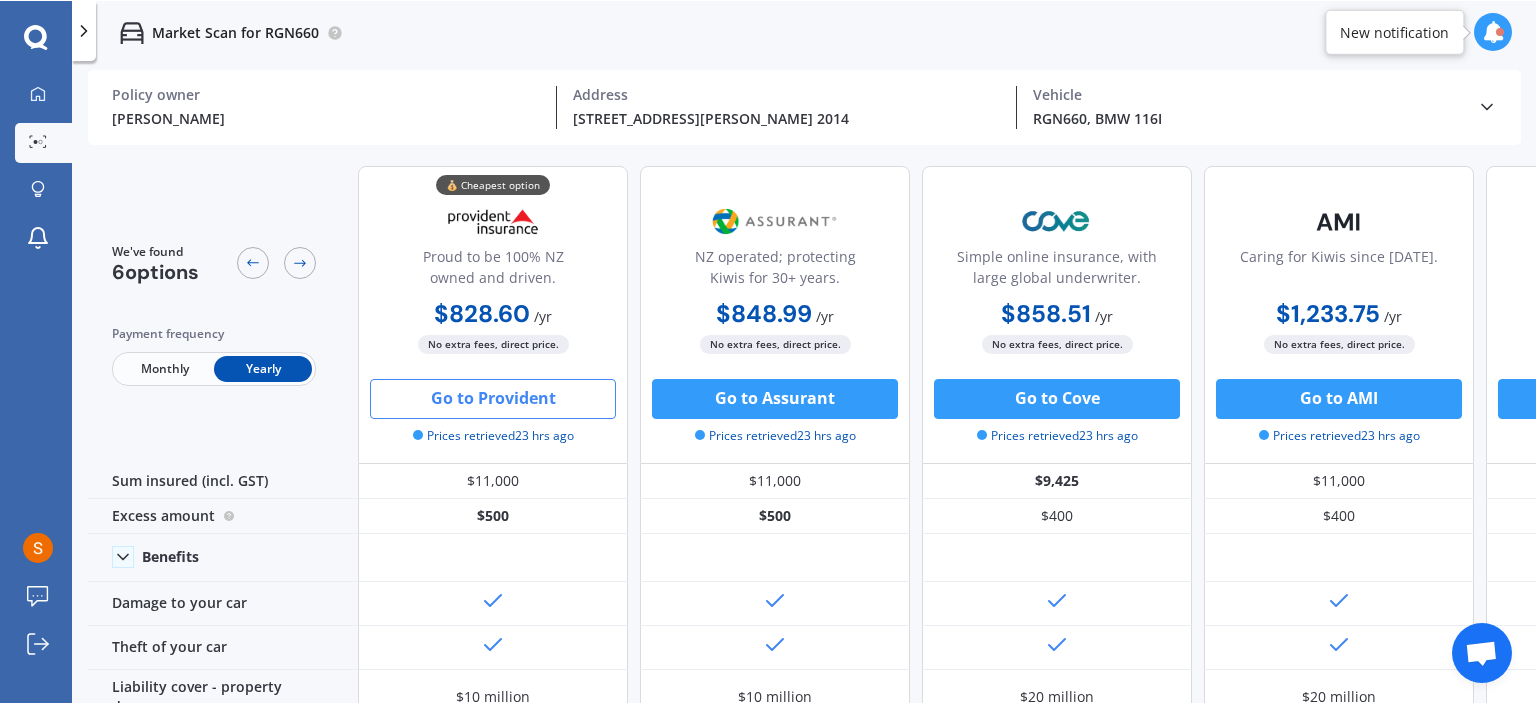 scroll, scrollTop: 0, scrollLeft: 0, axis: both 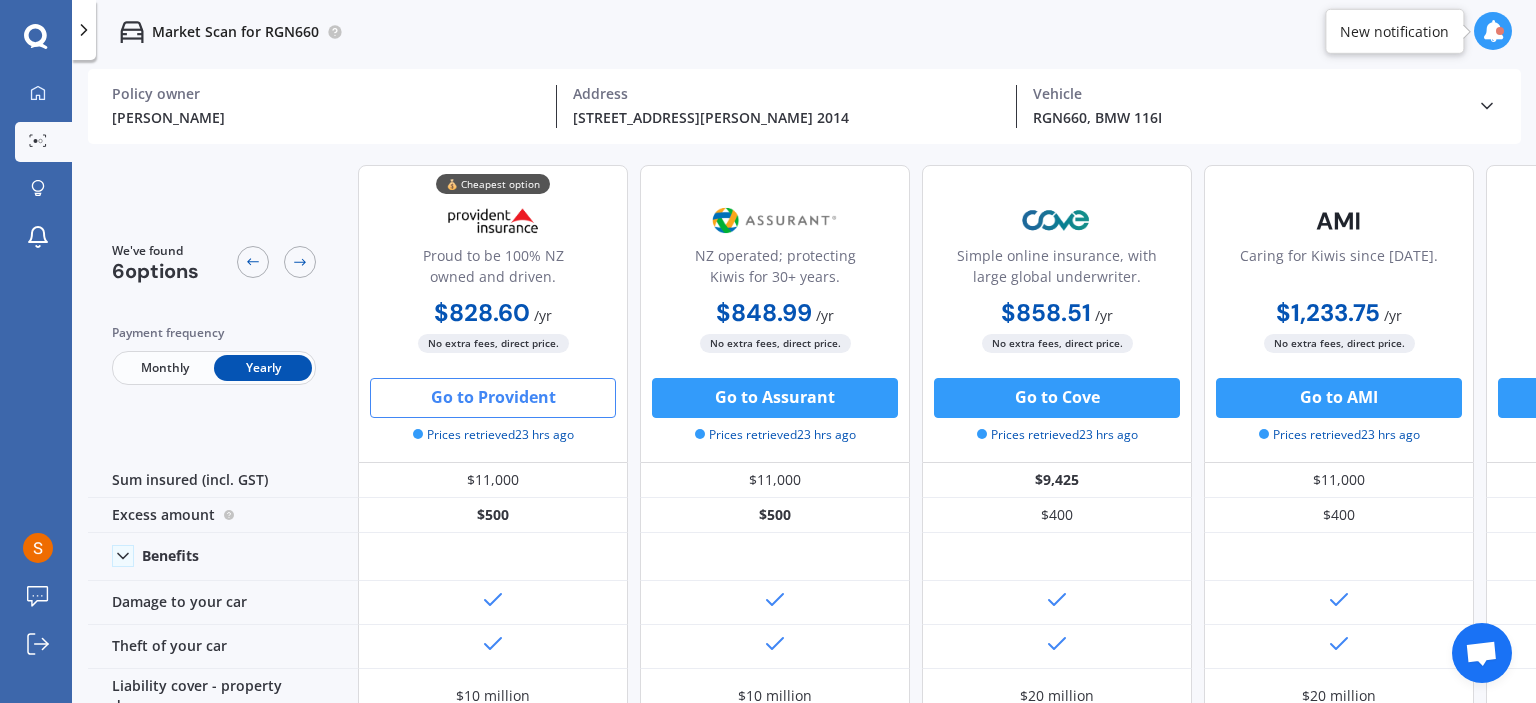 click on "New notification" at bounding box center (1394, 31) 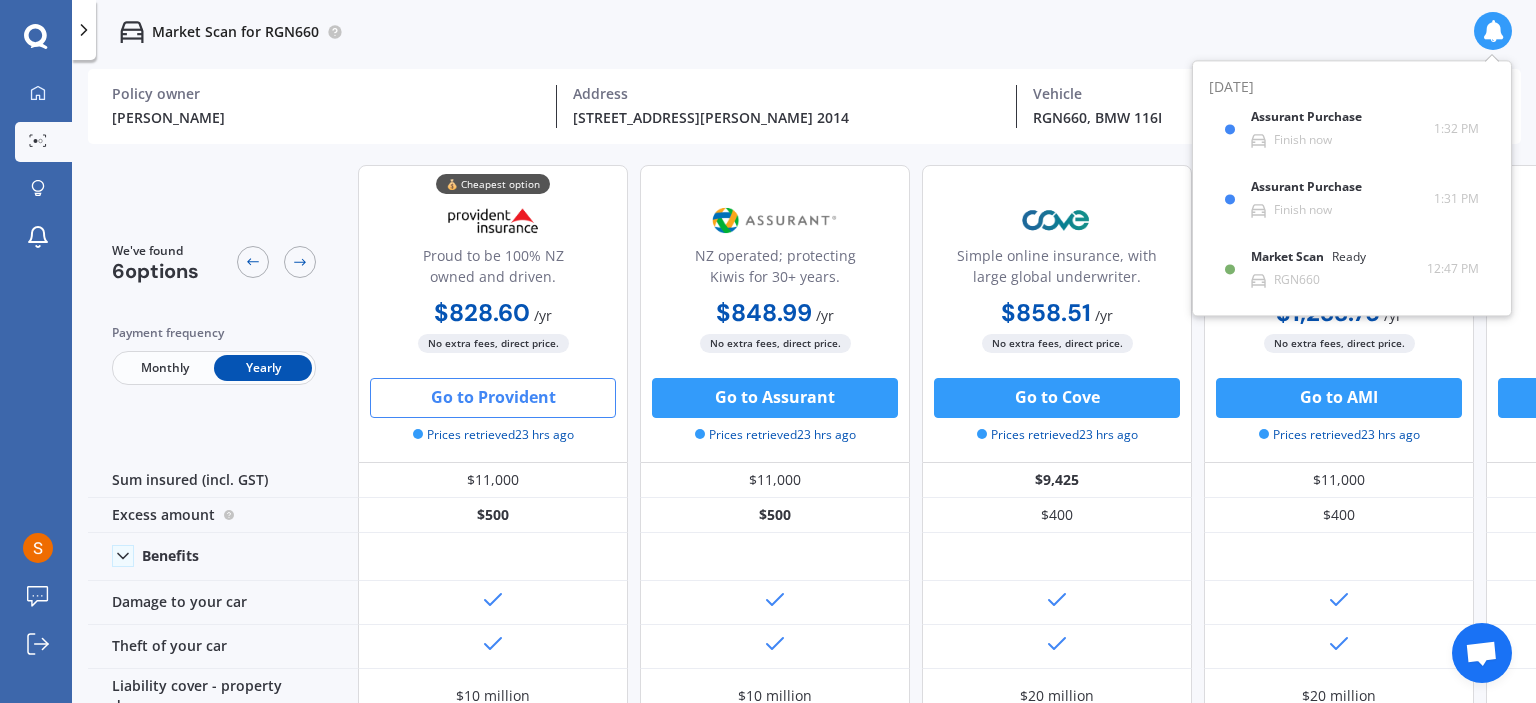 click on "Market Scan for RGN660" at bounding box center (804, 32) 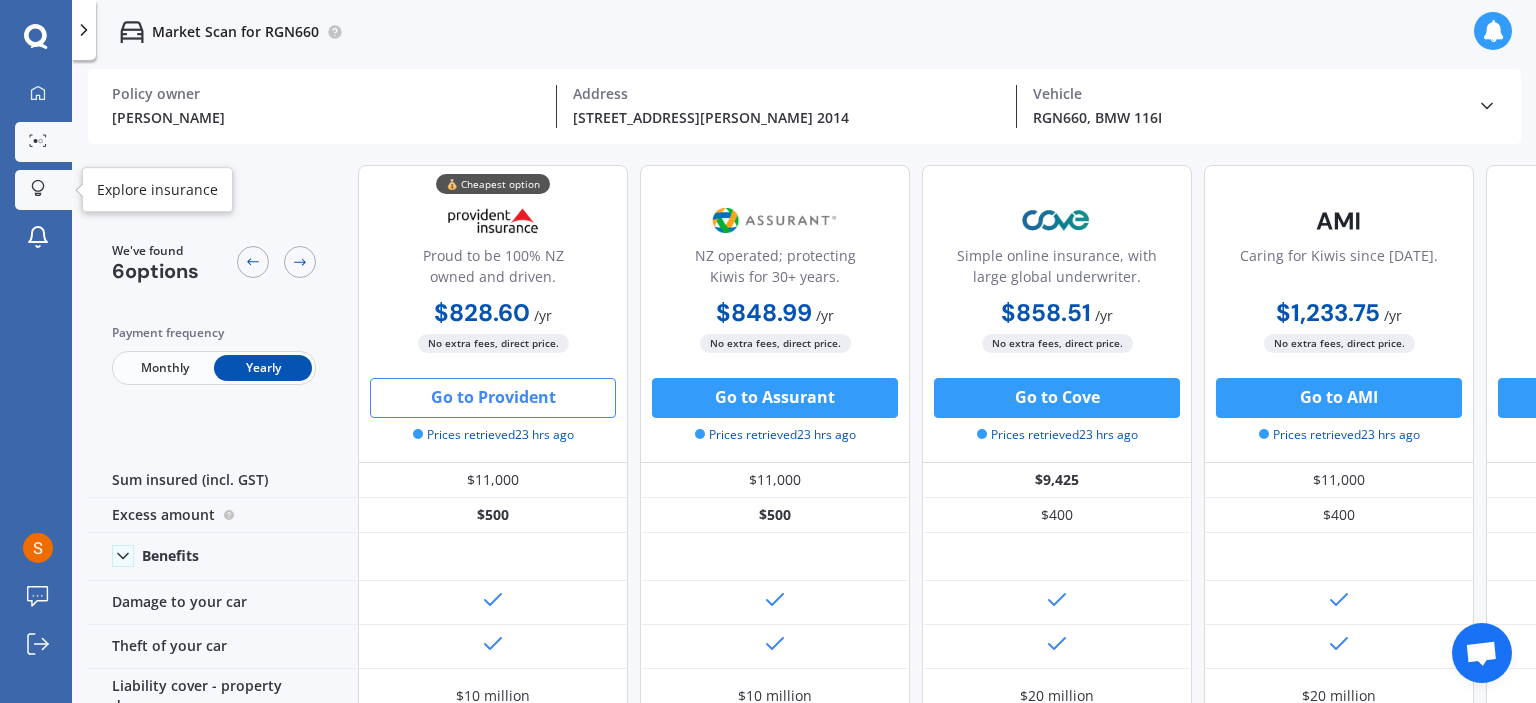 click 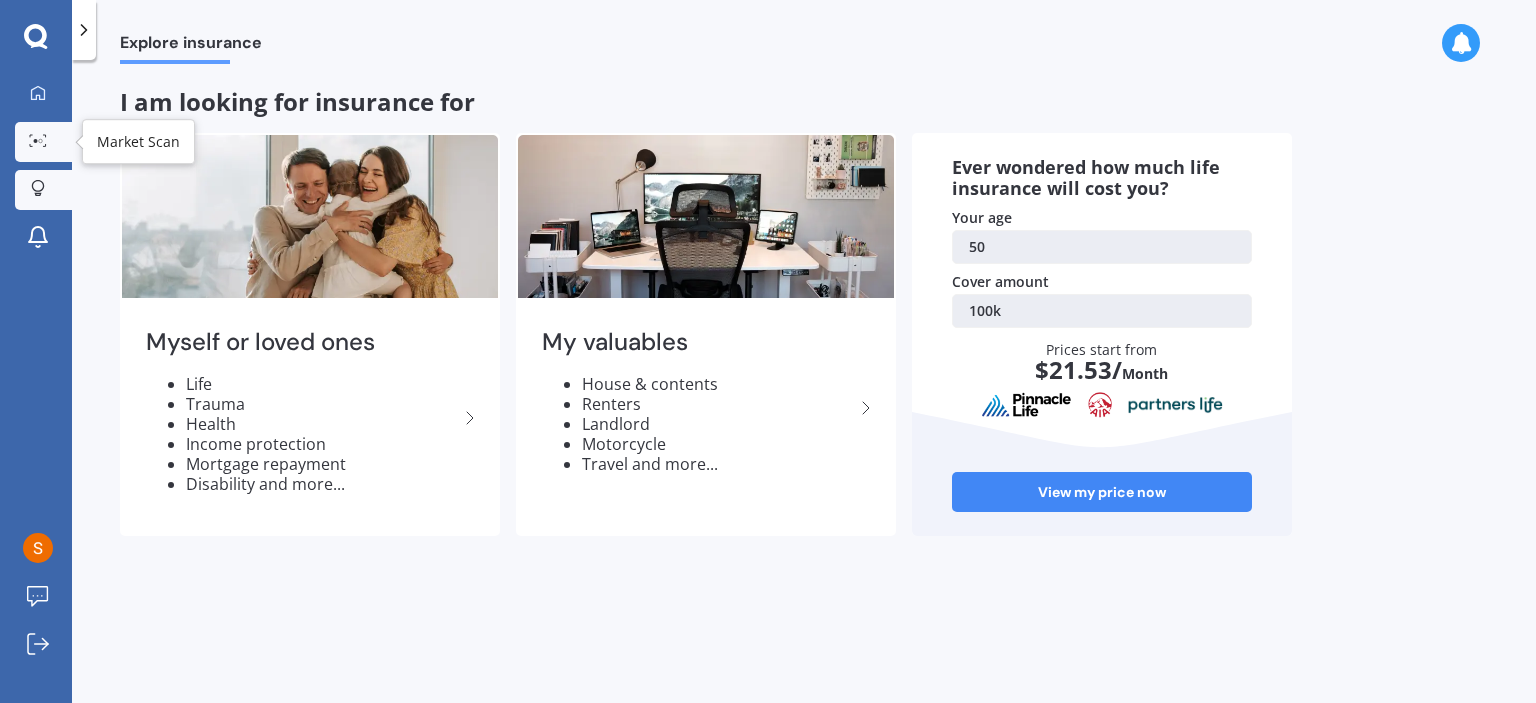 click 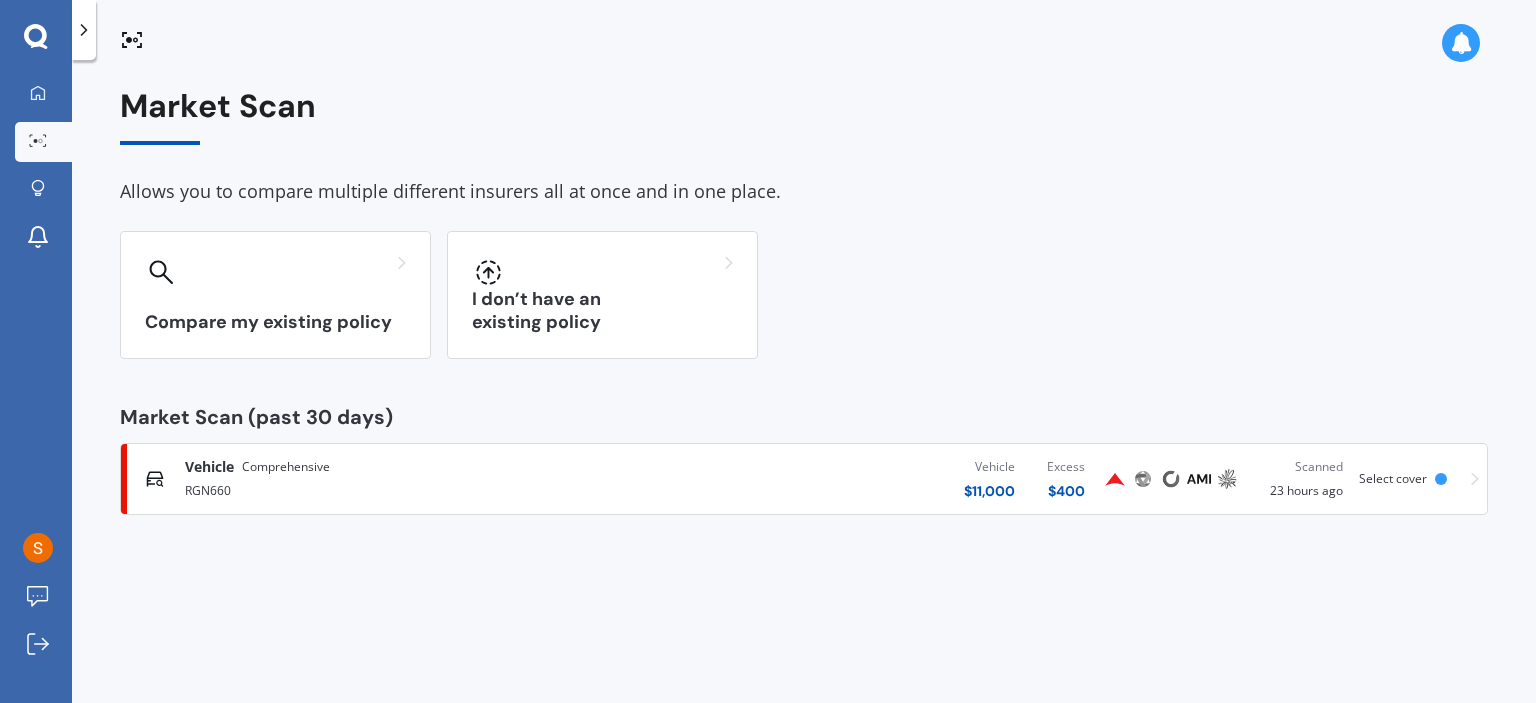 click on "RGN660" at bounding box center (404, 489) 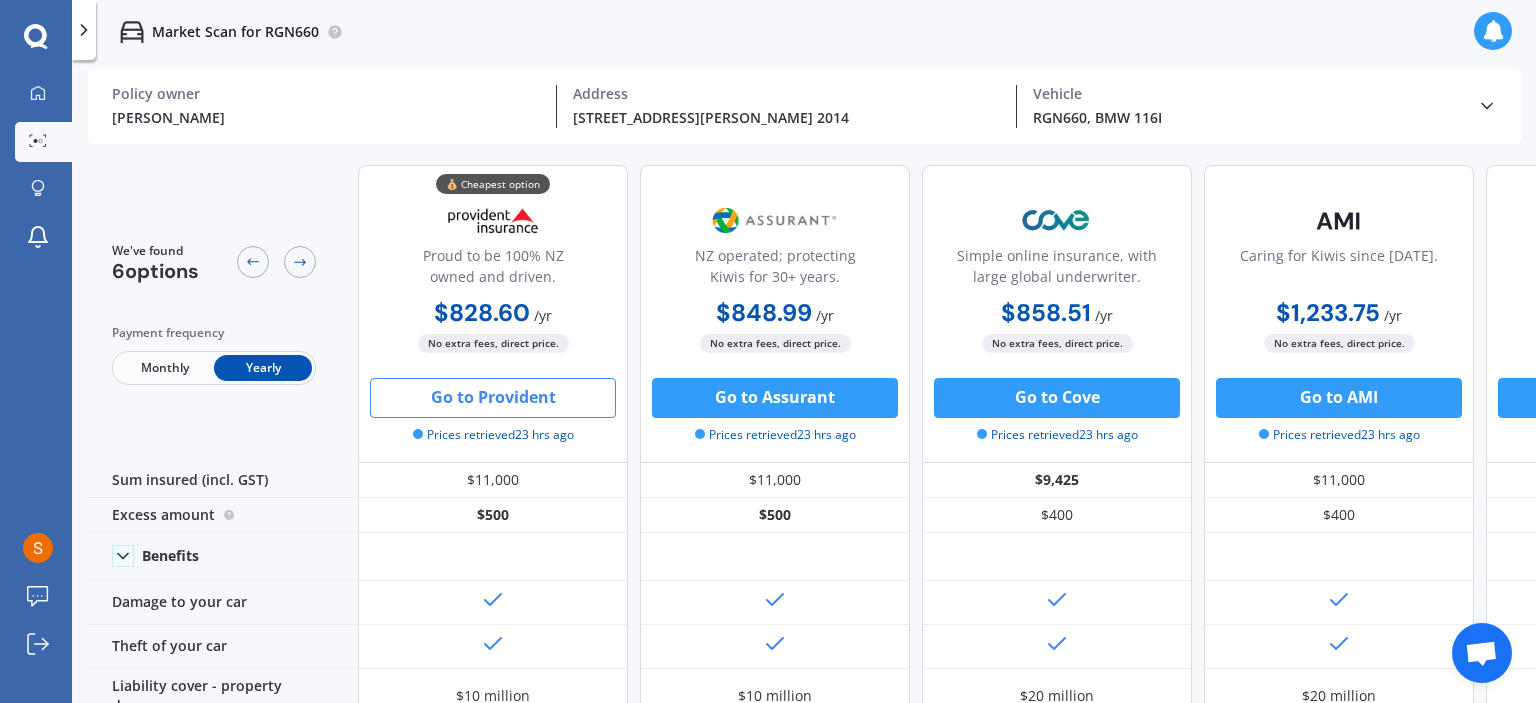 drag, startPoint x: 736, startPoint y: 400, endPoint x: 508, endPoint y: 27, distance: 437.16473 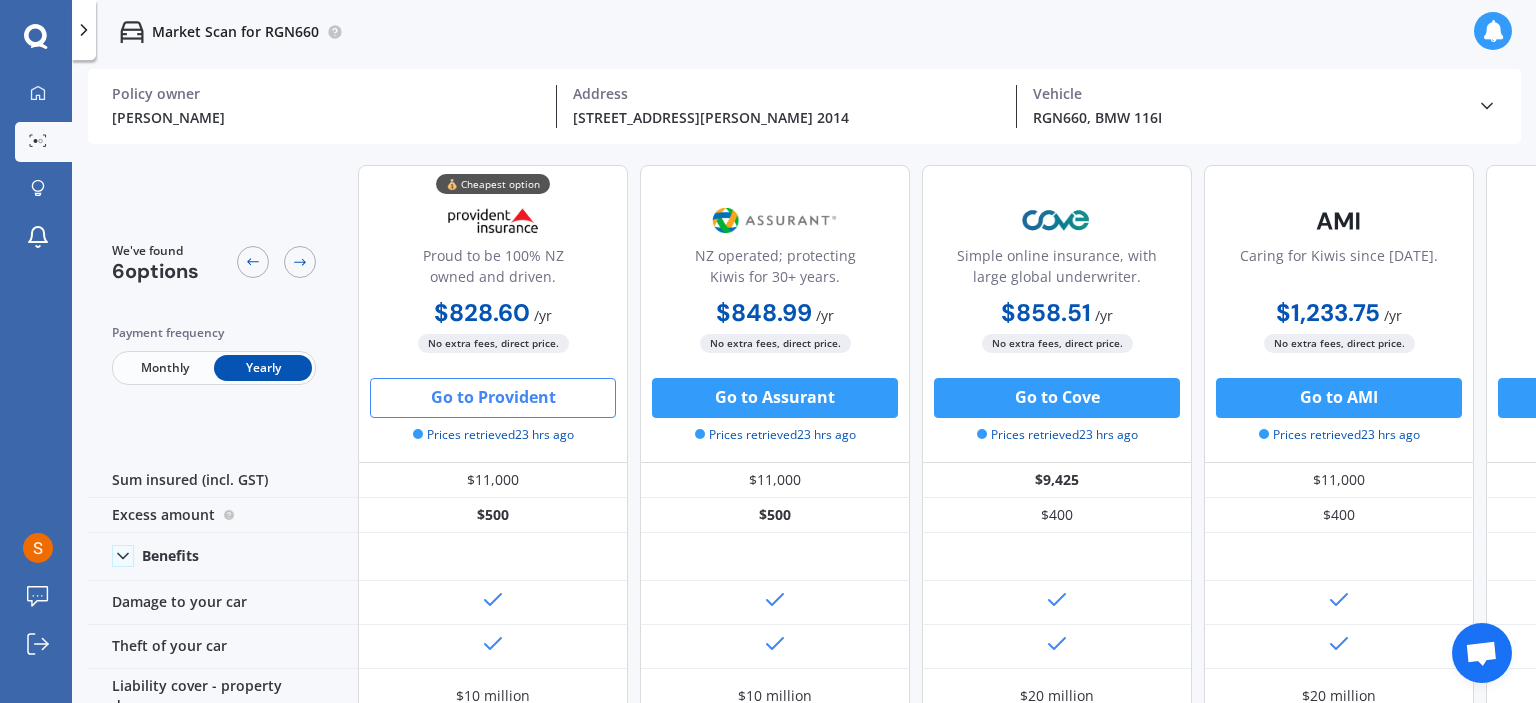 click on "Market Scan for RGN660" at bounding box center (804, 32) 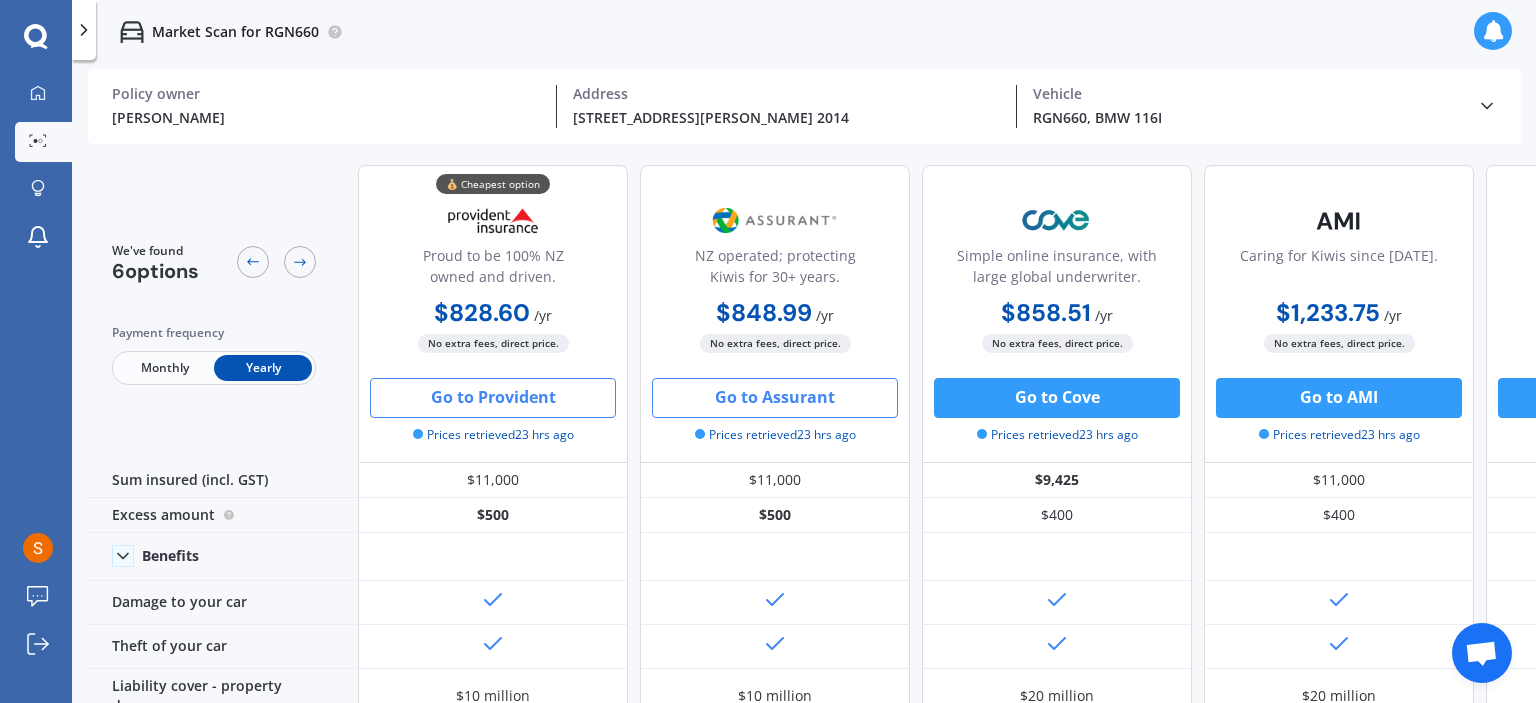 click on "Go to Assurant" at bounding box center (775, 398) 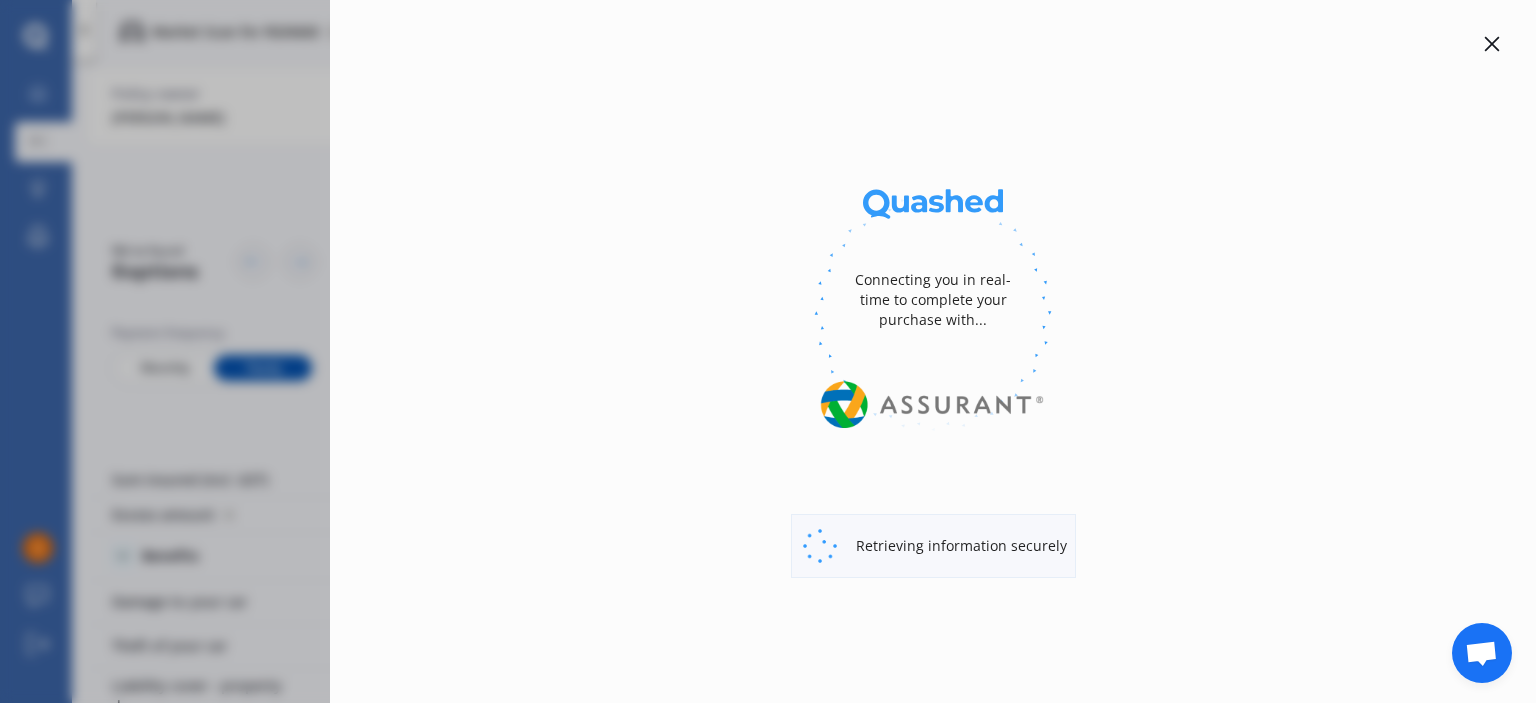 type on "$11,000" 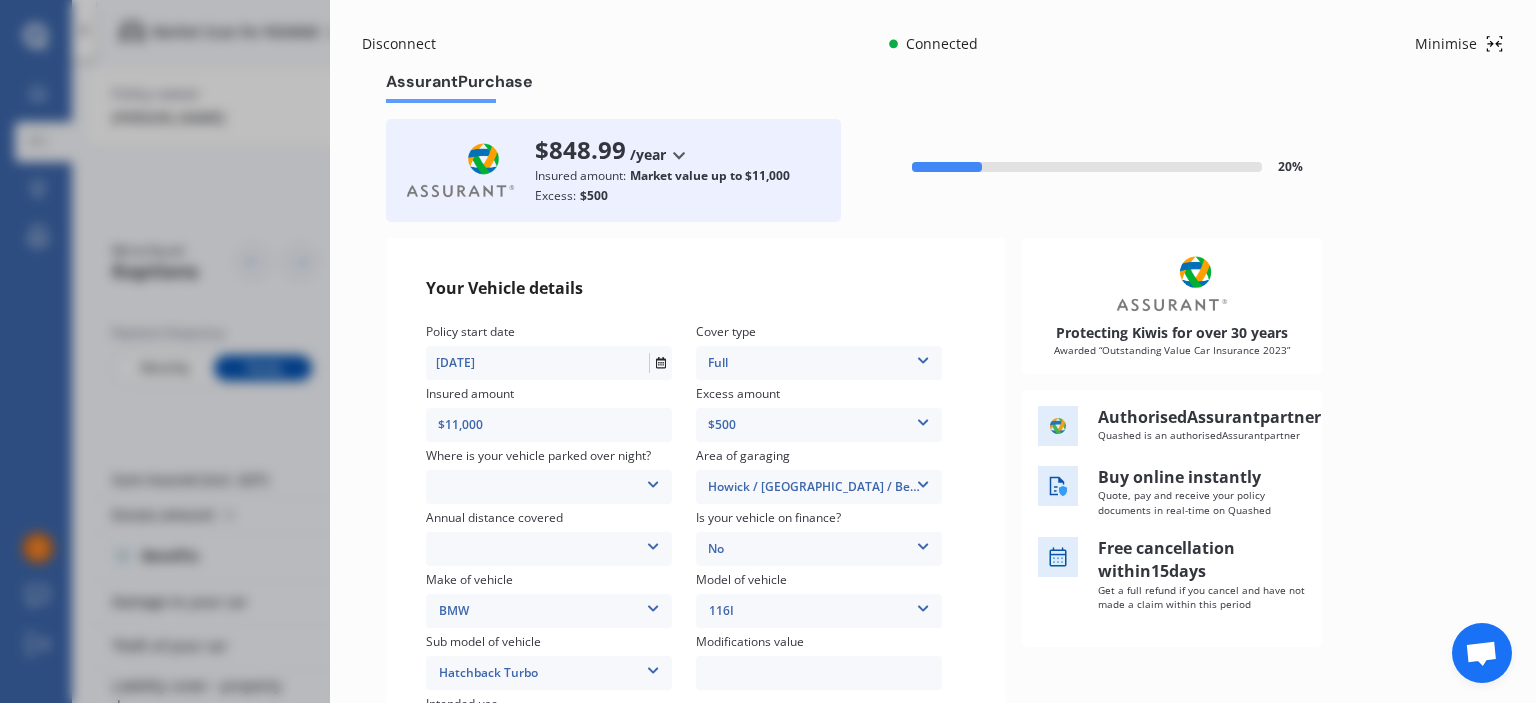 click at bounding box center (923, 419) 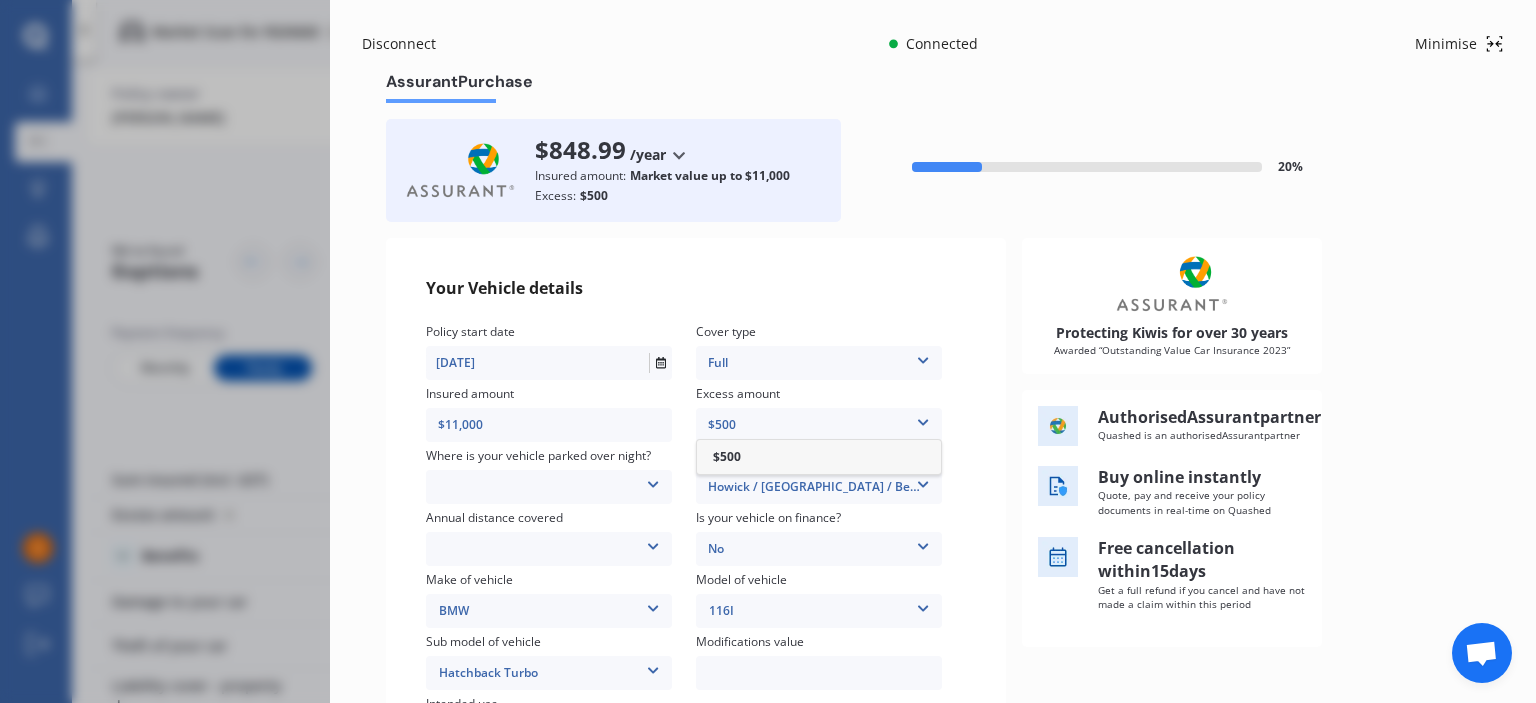 click at bounding box center (923, 419) 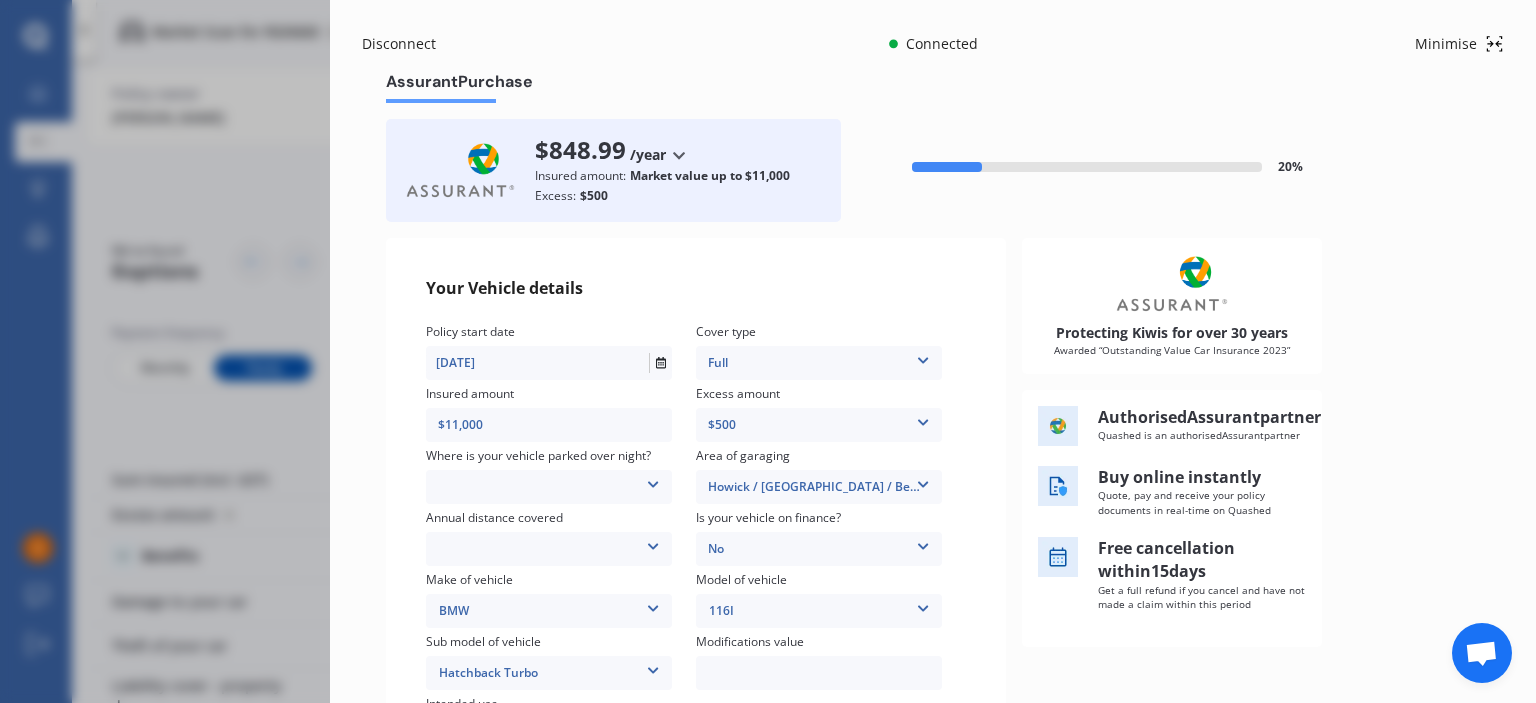 click at bounding box center [653, 481] 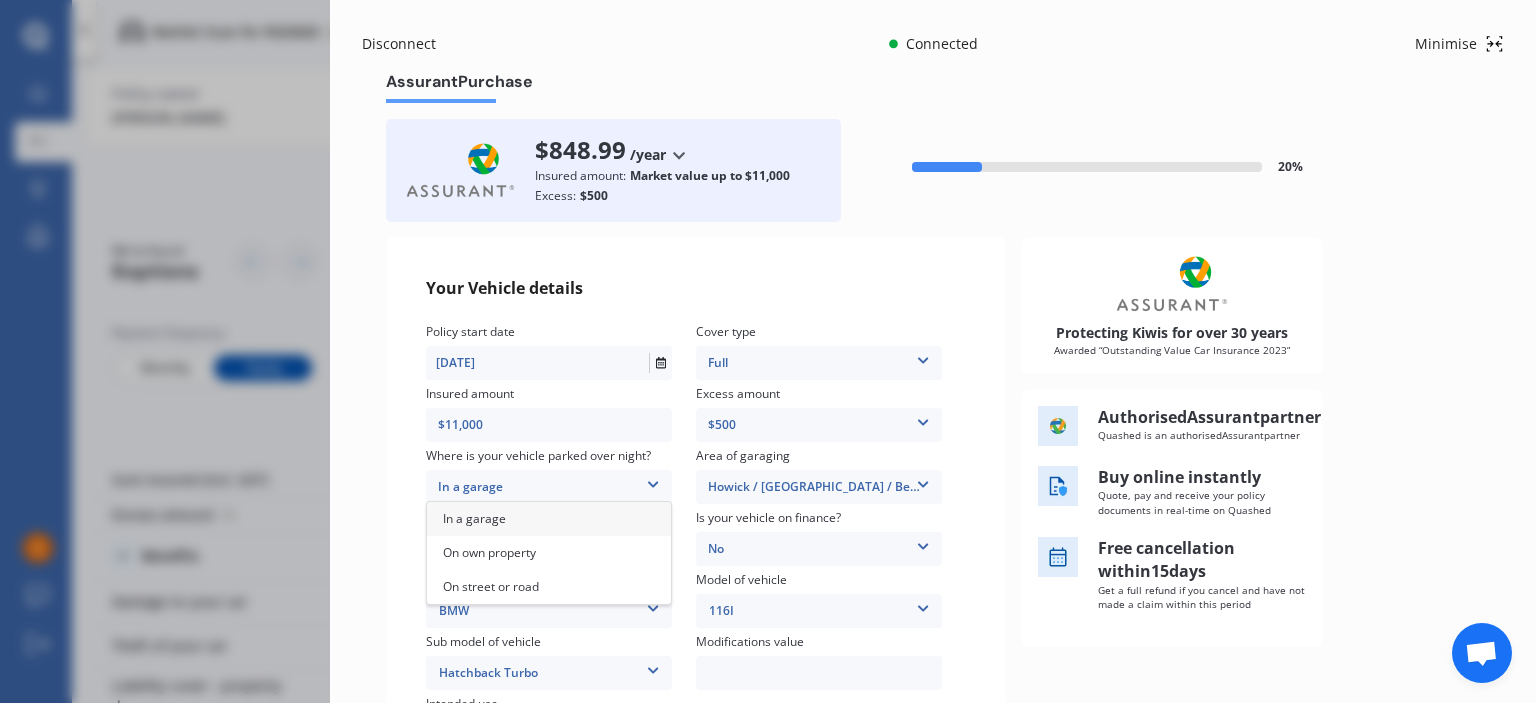 click on "In a garage" at bounding box center [474, 518] 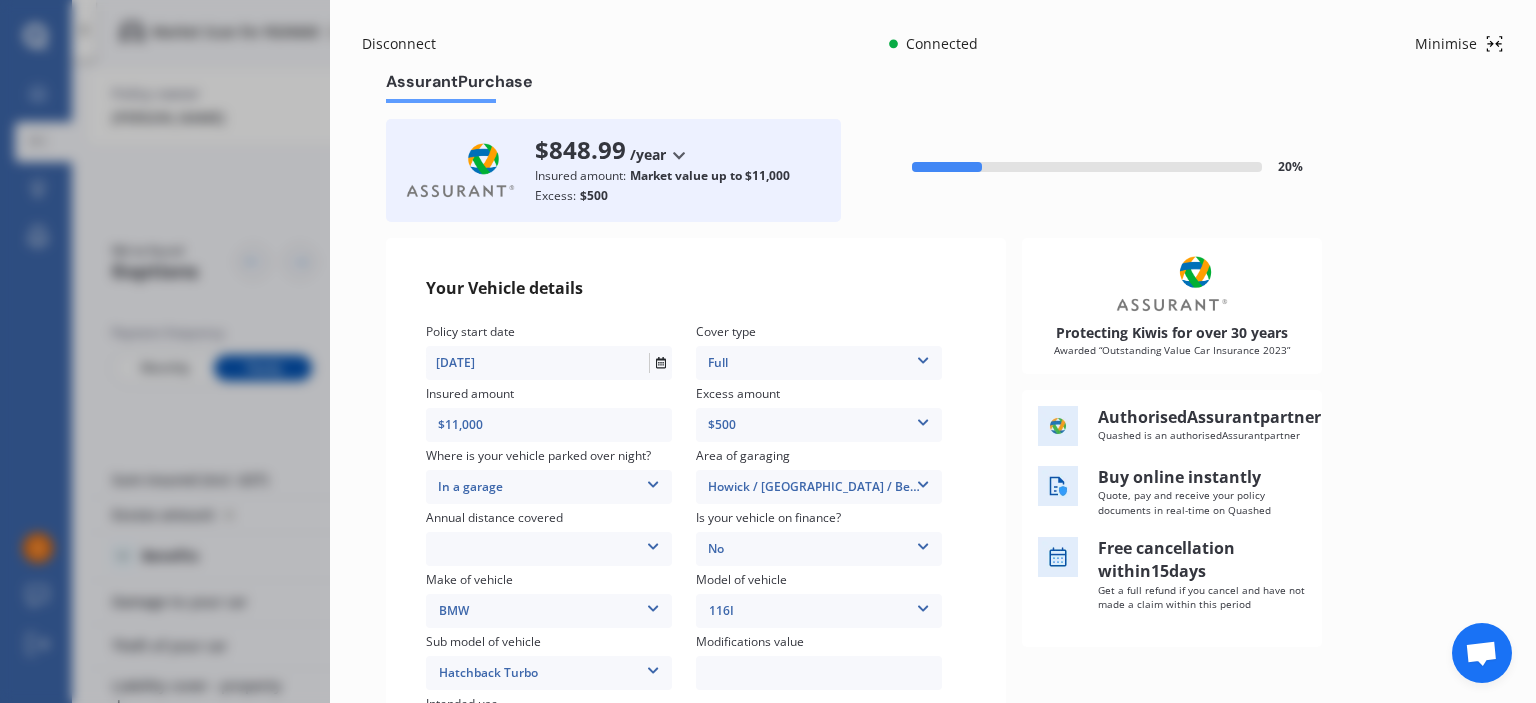 click at bounding box center [653, 543] 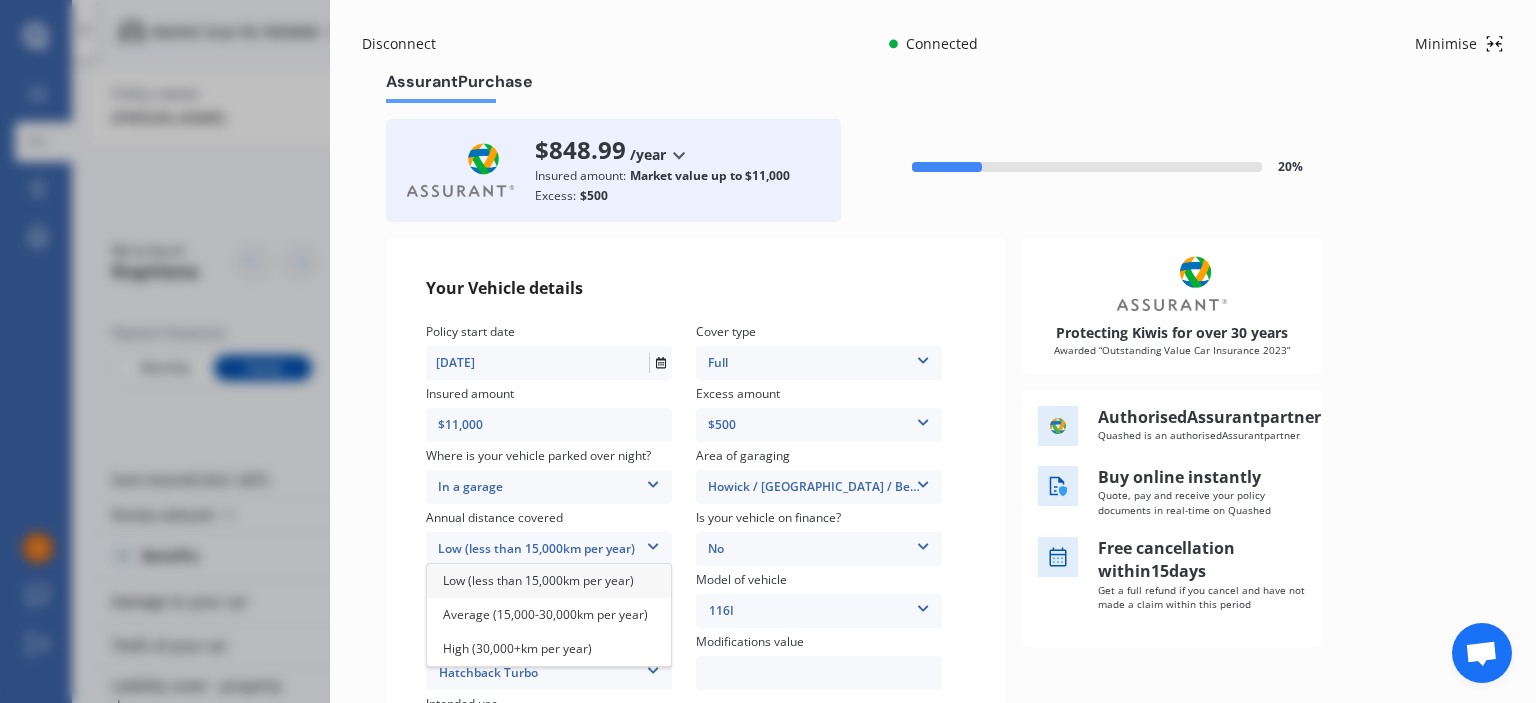click on "Low (less than 15,000km per year)" at bounding box center [538, 580] 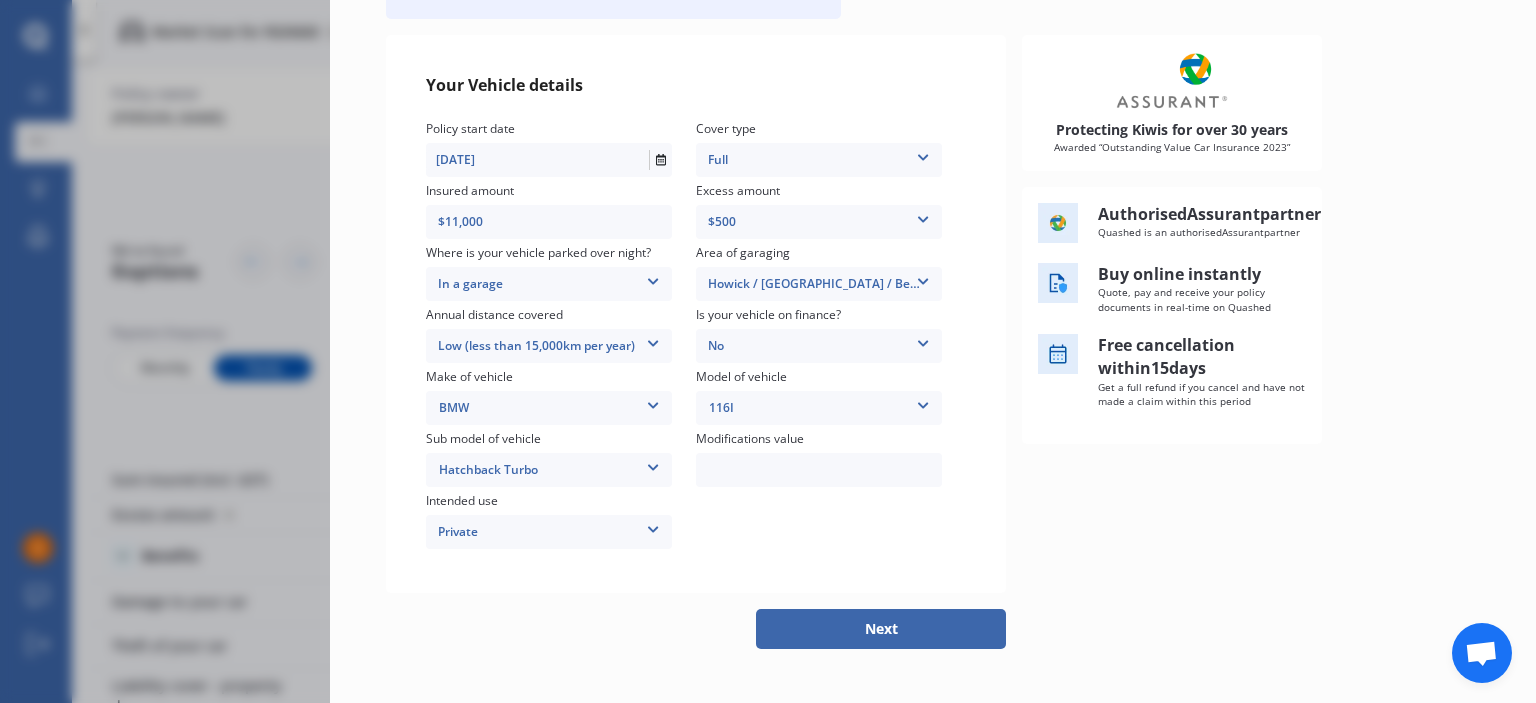 scroll, scrollTop: 228, scrollLeft: 0, axis: vertical 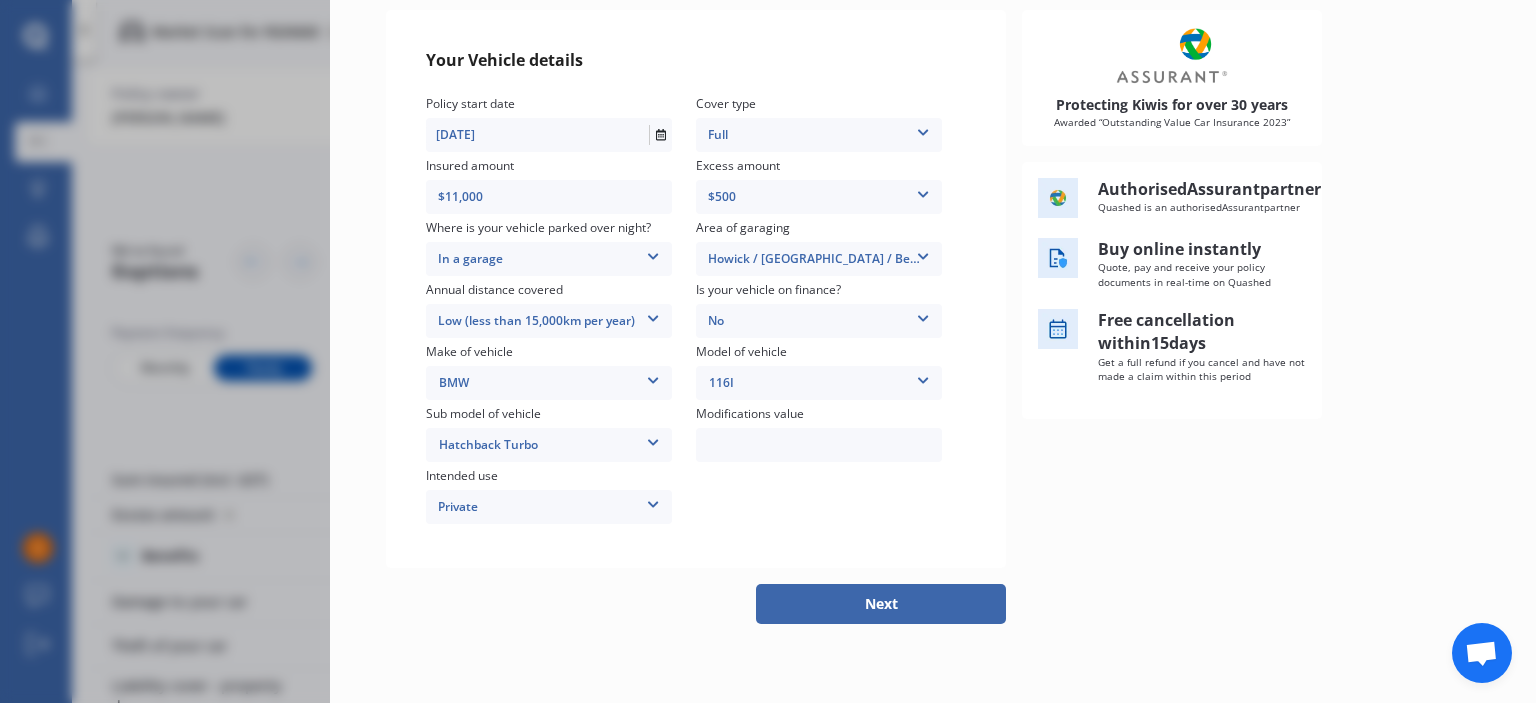 click on "Next" at bounding box center (881, 604) 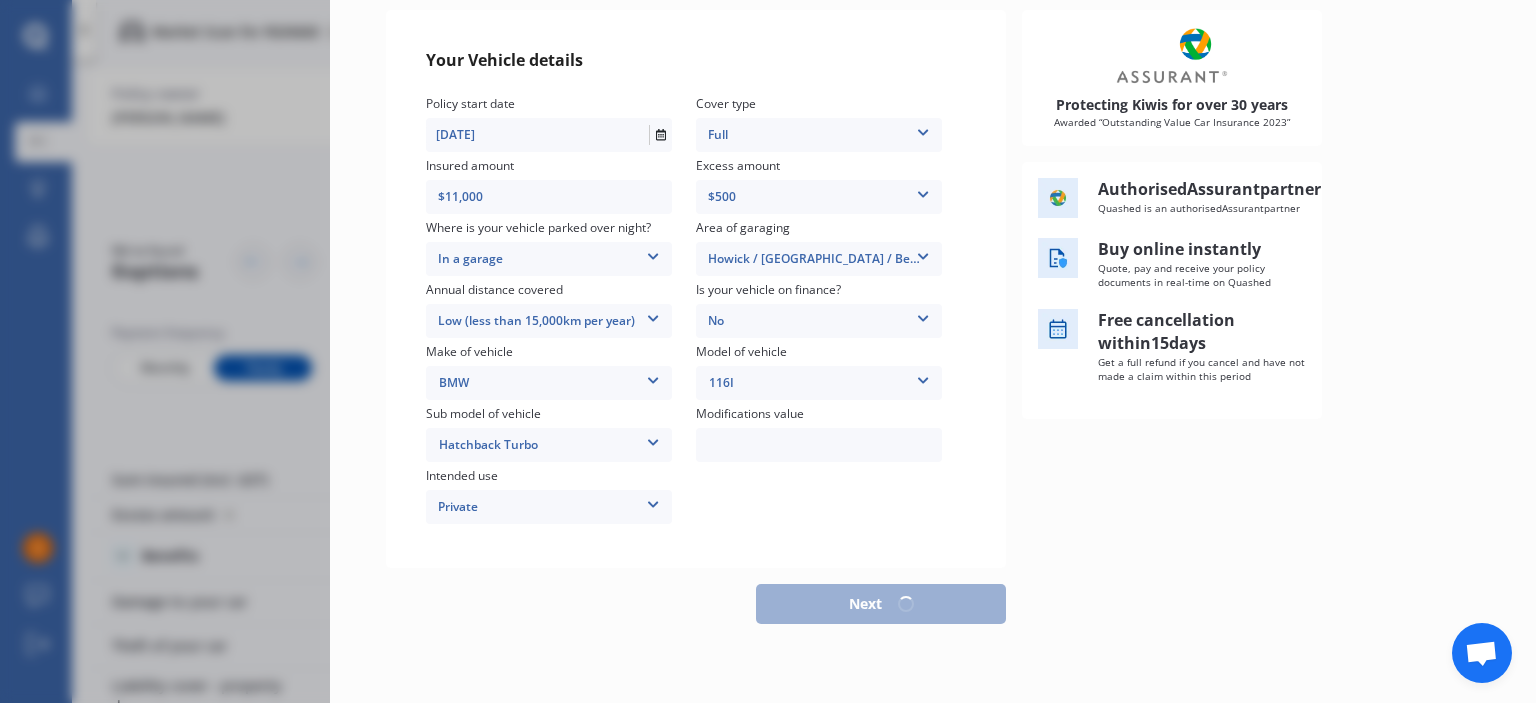 scroll, scrollTop: 228, scrollLeft: 0, axis: vertical 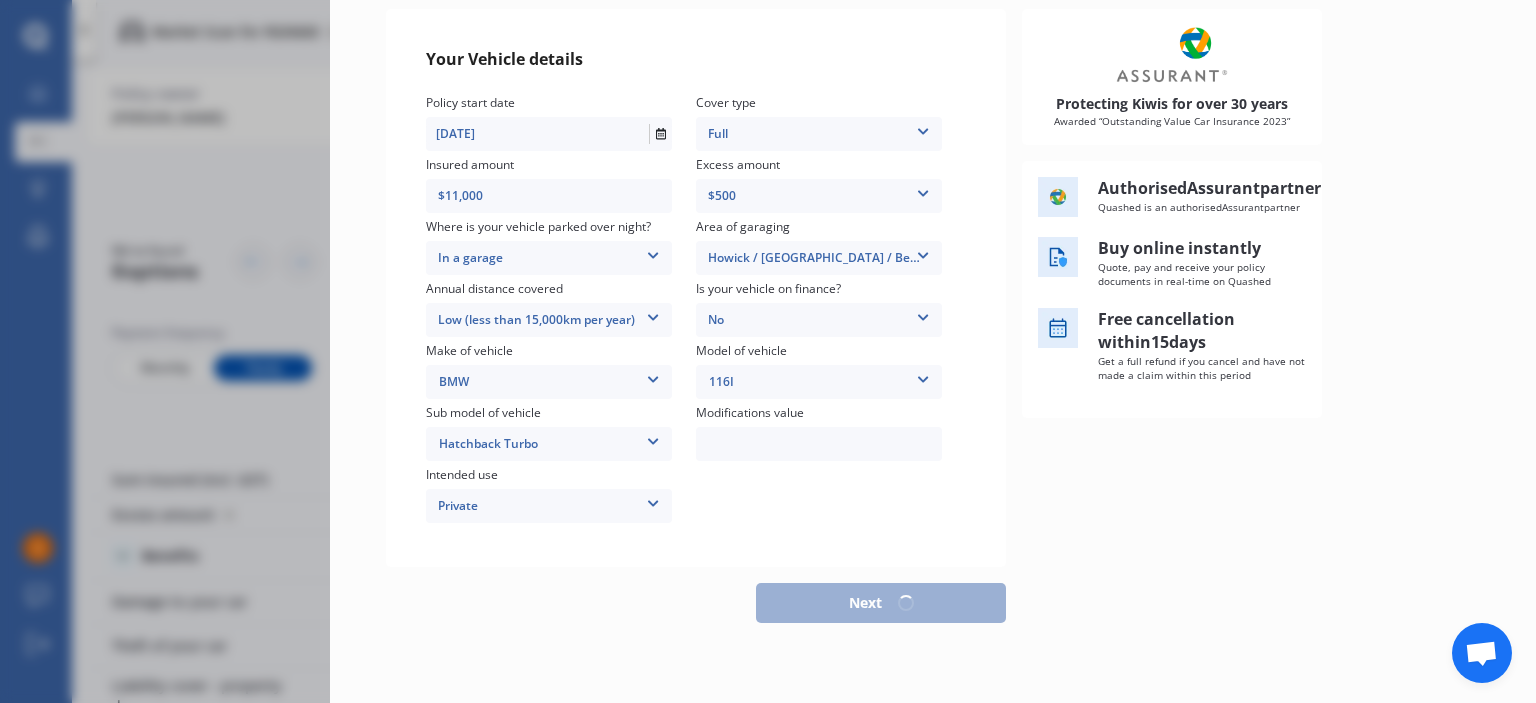 select on "07" 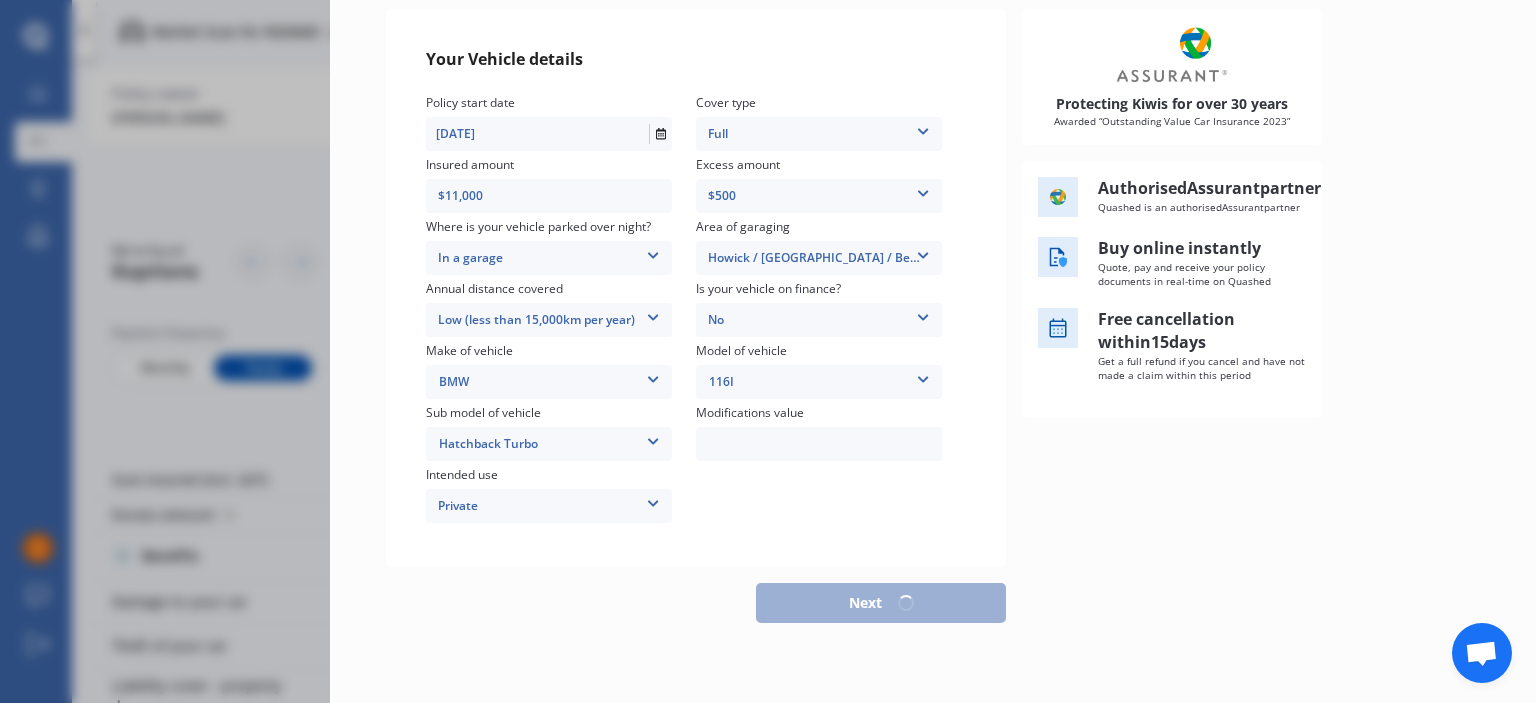 select on "1974" 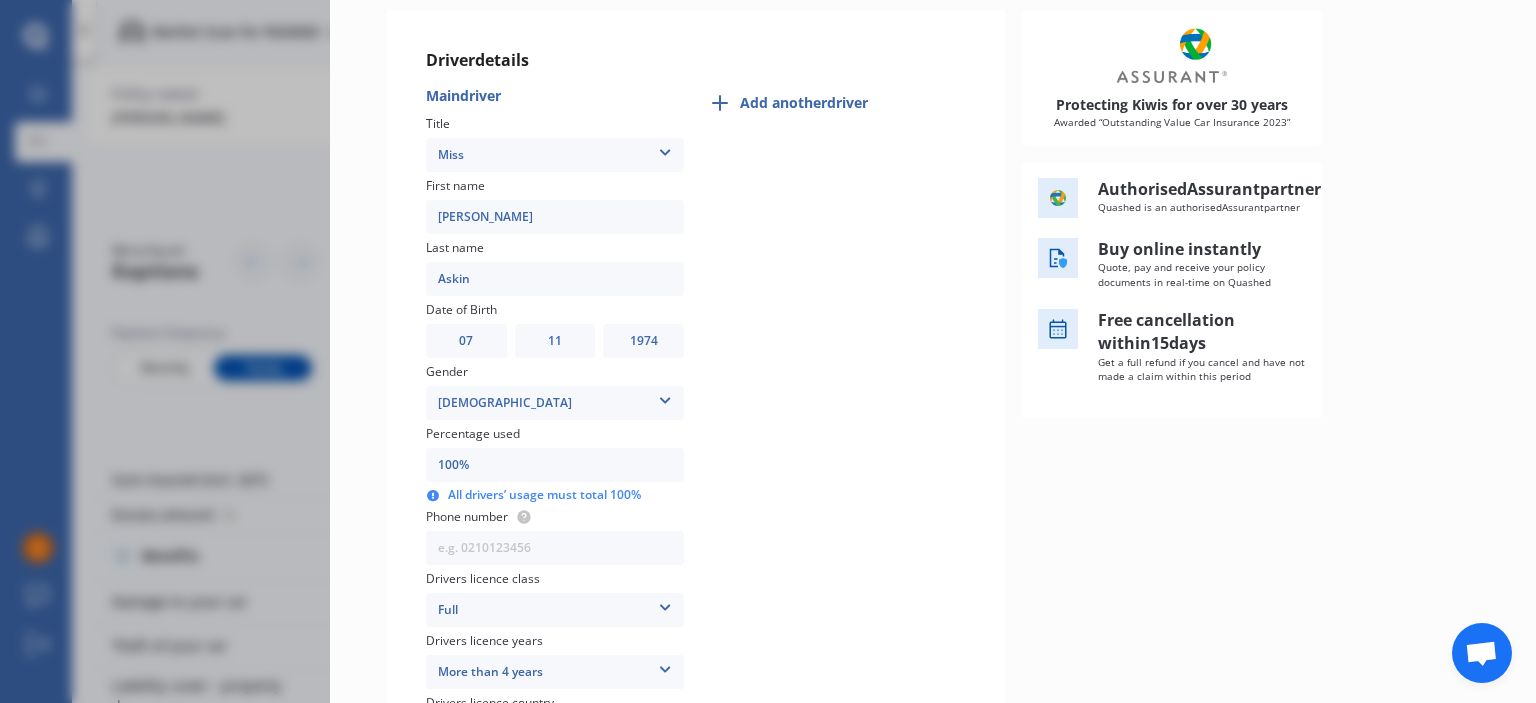 scroll, scrollTop: 0, scrollLeft: 0, axis: both 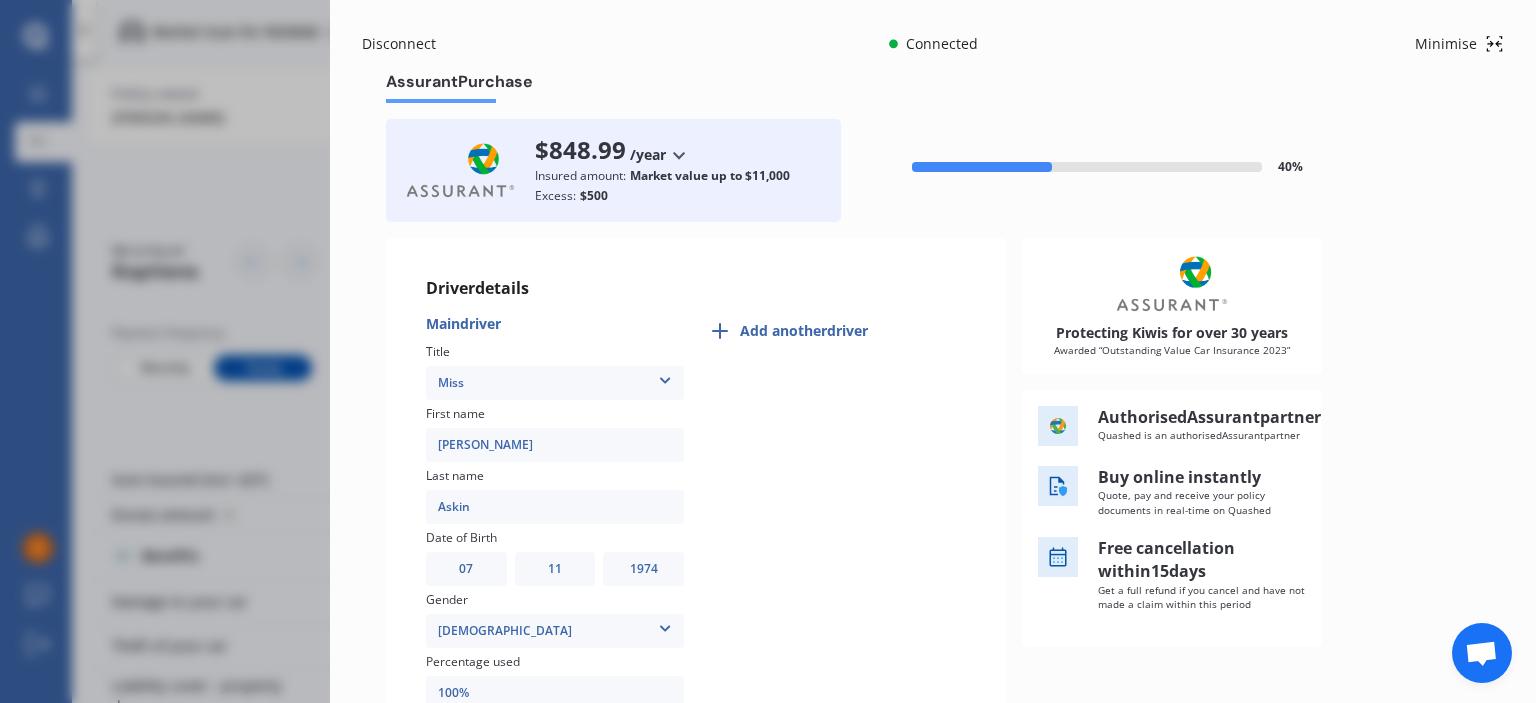click on "Miss" at bounding box center [555, 383] 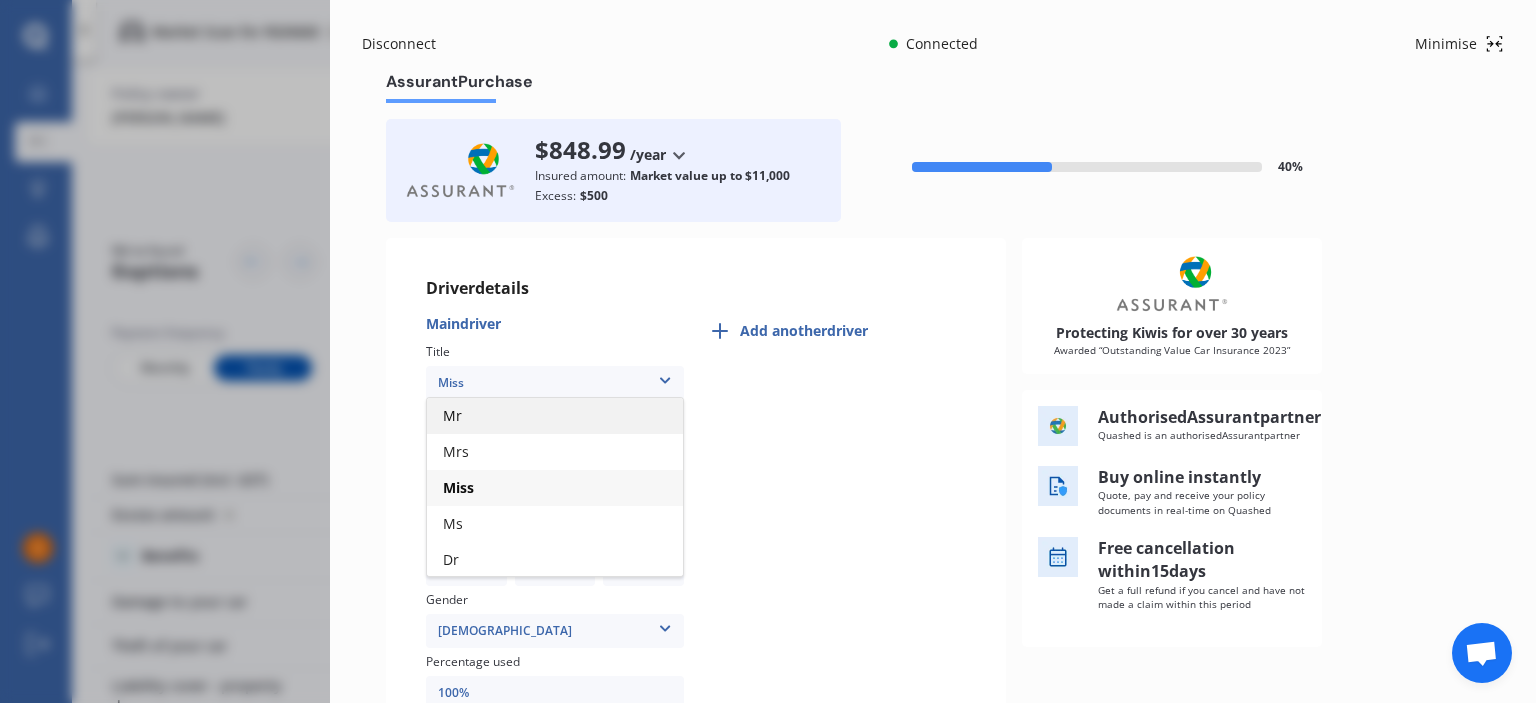 click on "Mr" at bounding box center (452, 415) 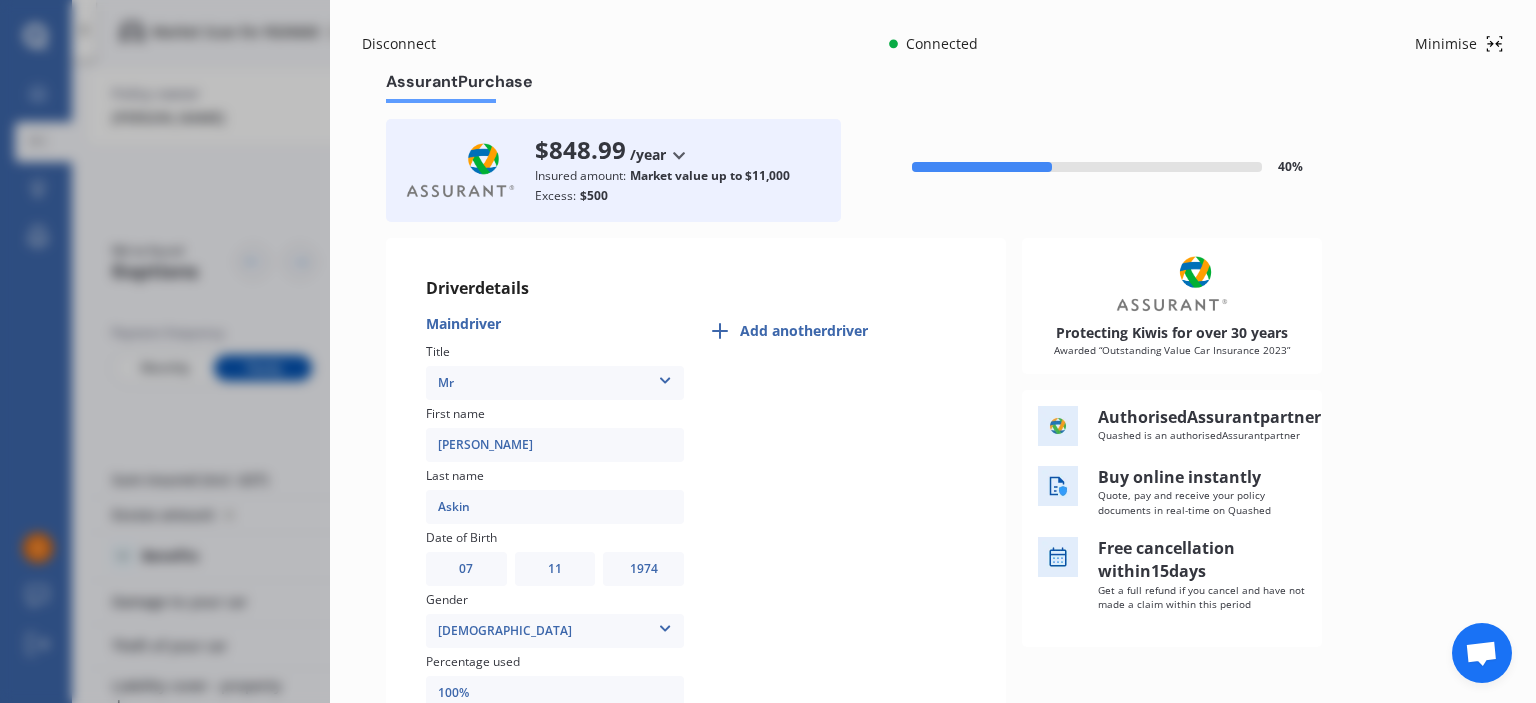 click on "Mr" at bounding box center [555, 383] 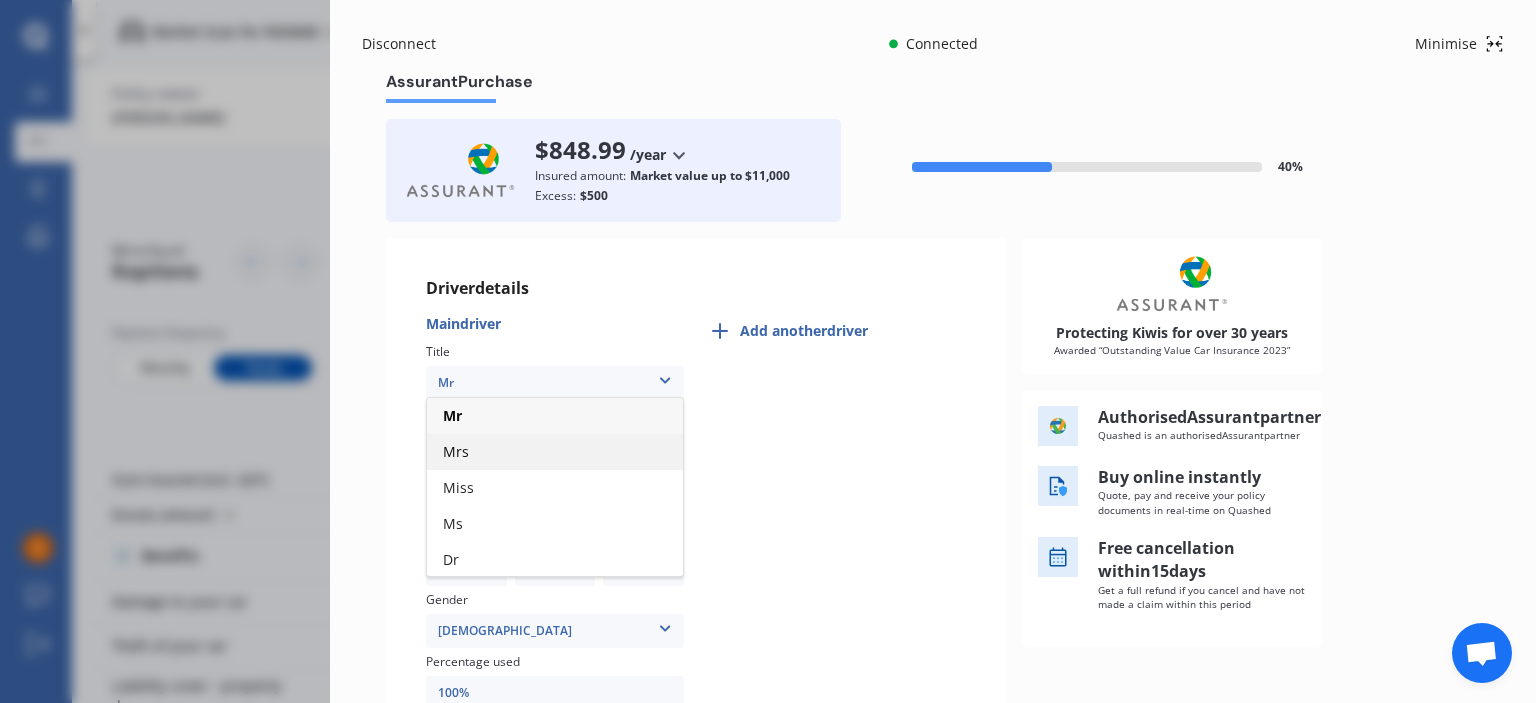 click on "Mrs" at bounding box center (555, 452) 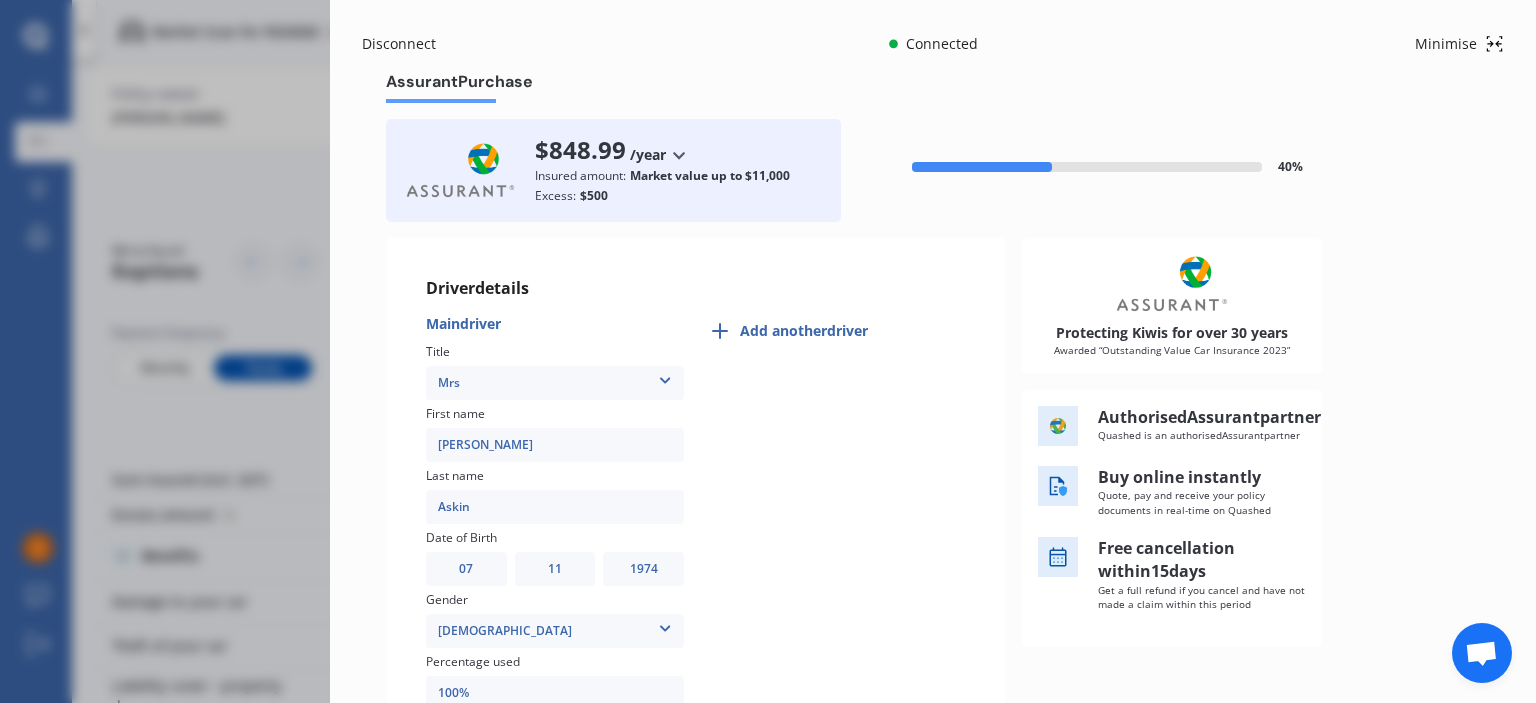 click on "Mrs" at bounding box center (555, 383) 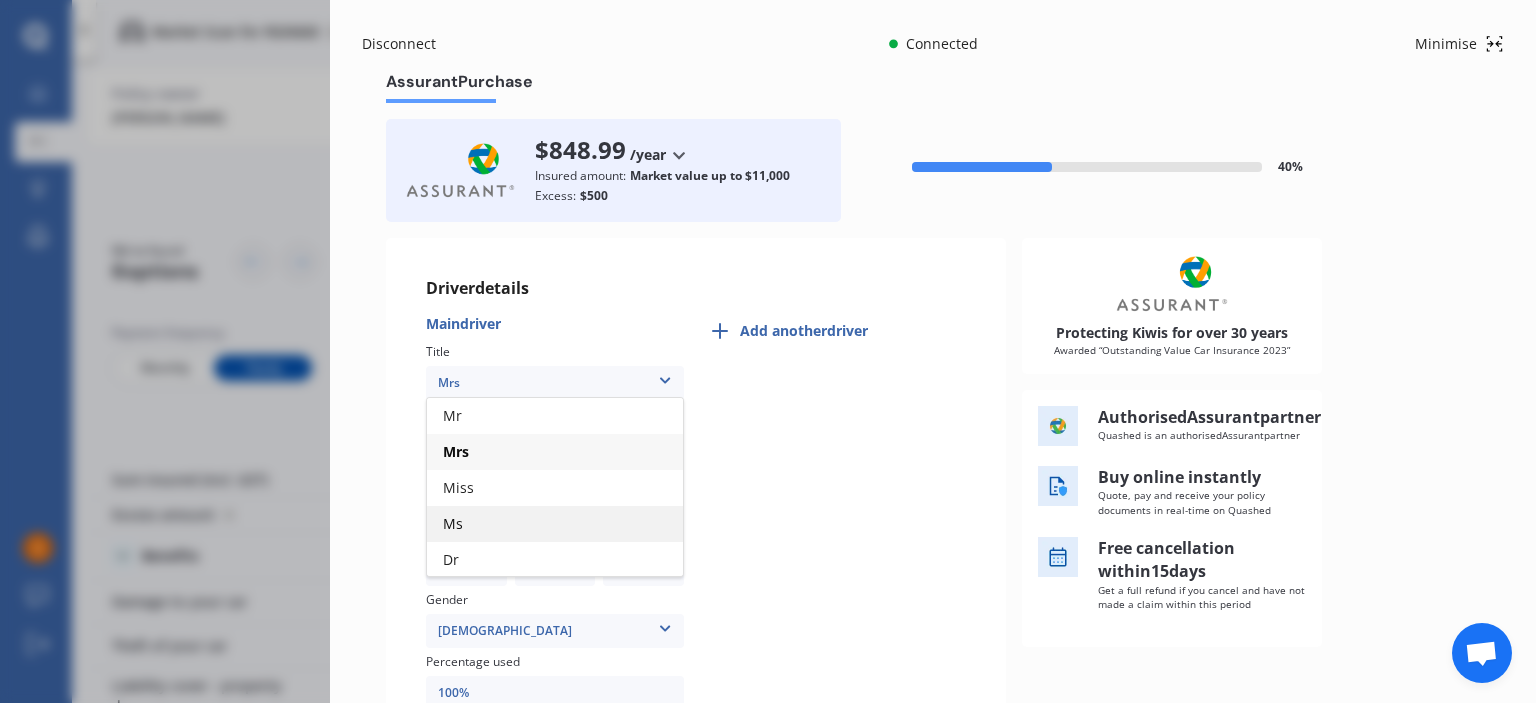 click on "Ms" at bounding box center (555, 524) 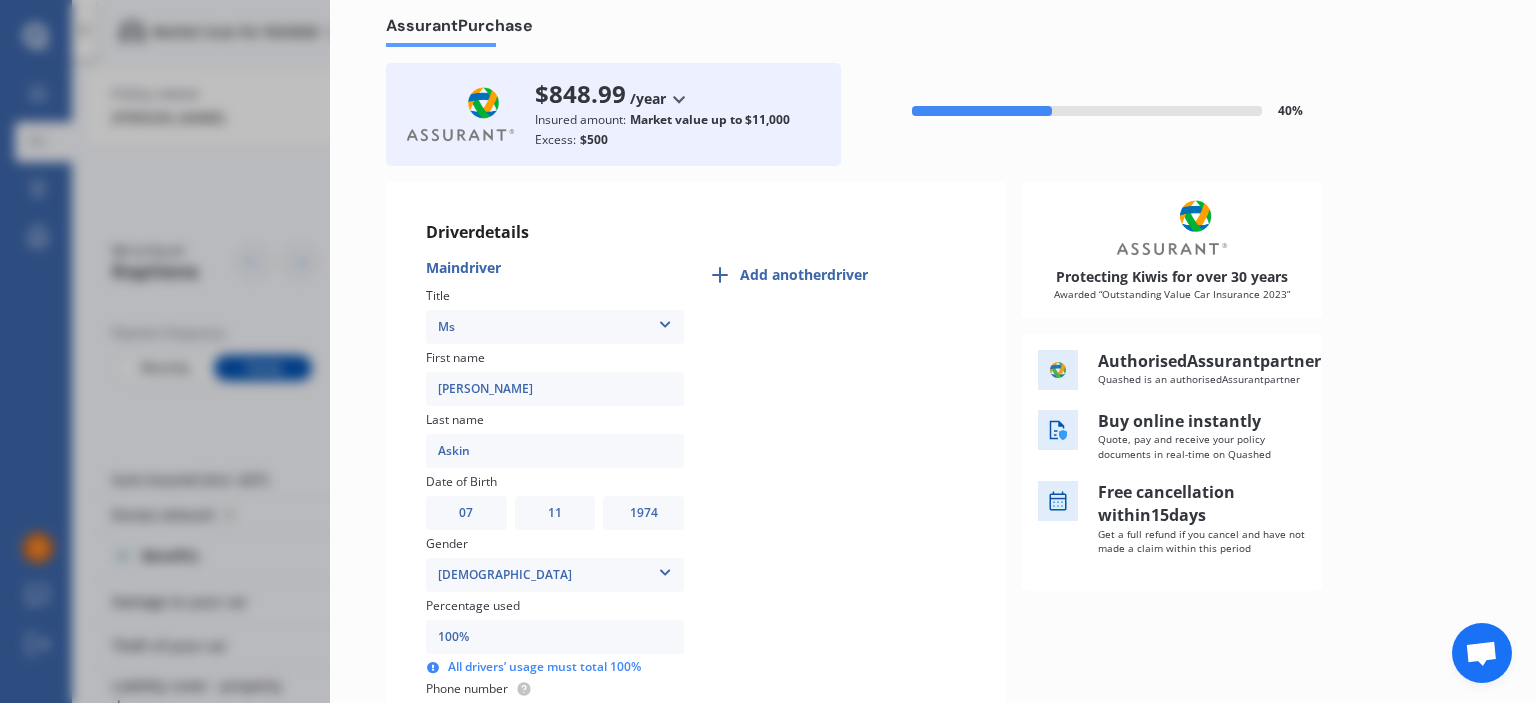 scroll, scrollTop: 0, scrollLeft: 0, axis: both 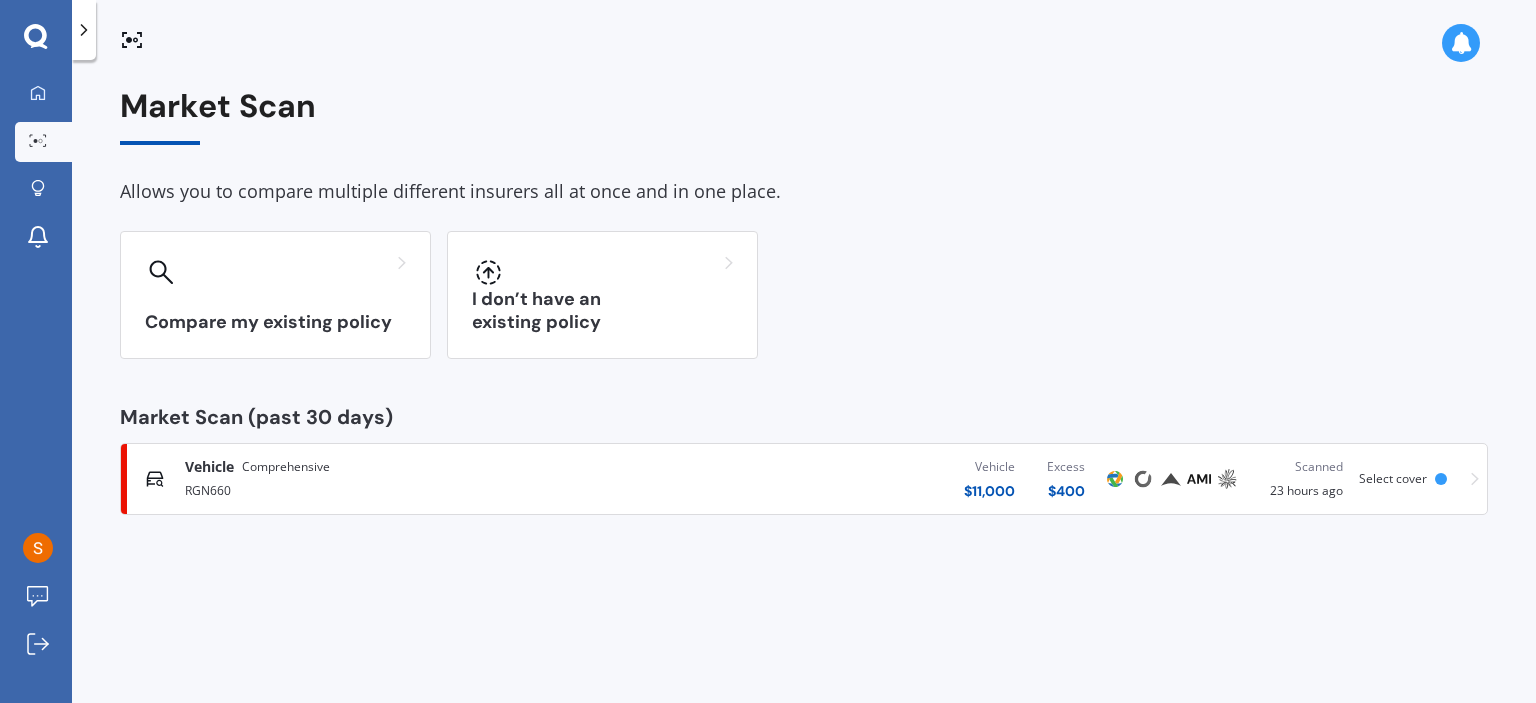 click on "Scanned 23 hours ago" at bounding box center (1300, 479) 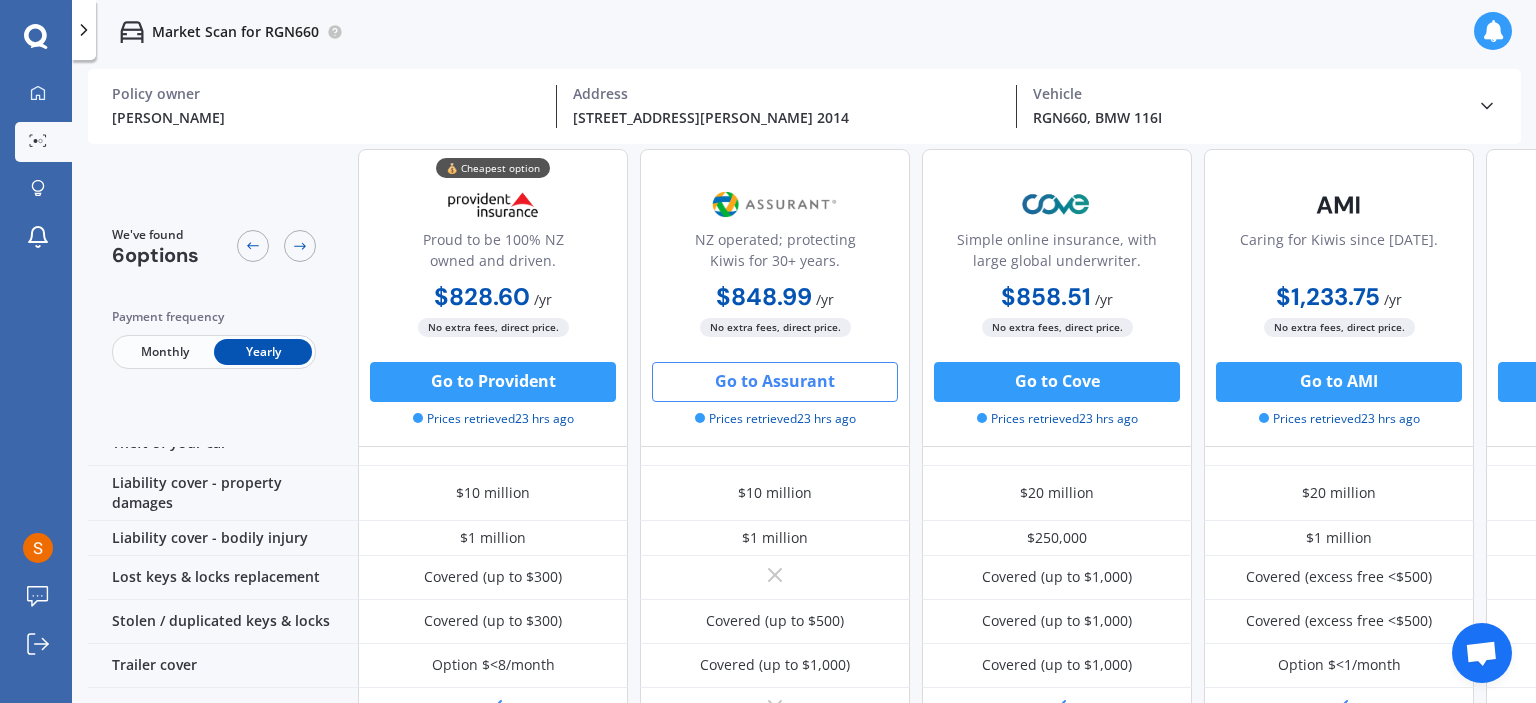 scroll, scrollTop: 224, scrollLeft: 0, axis: vertical 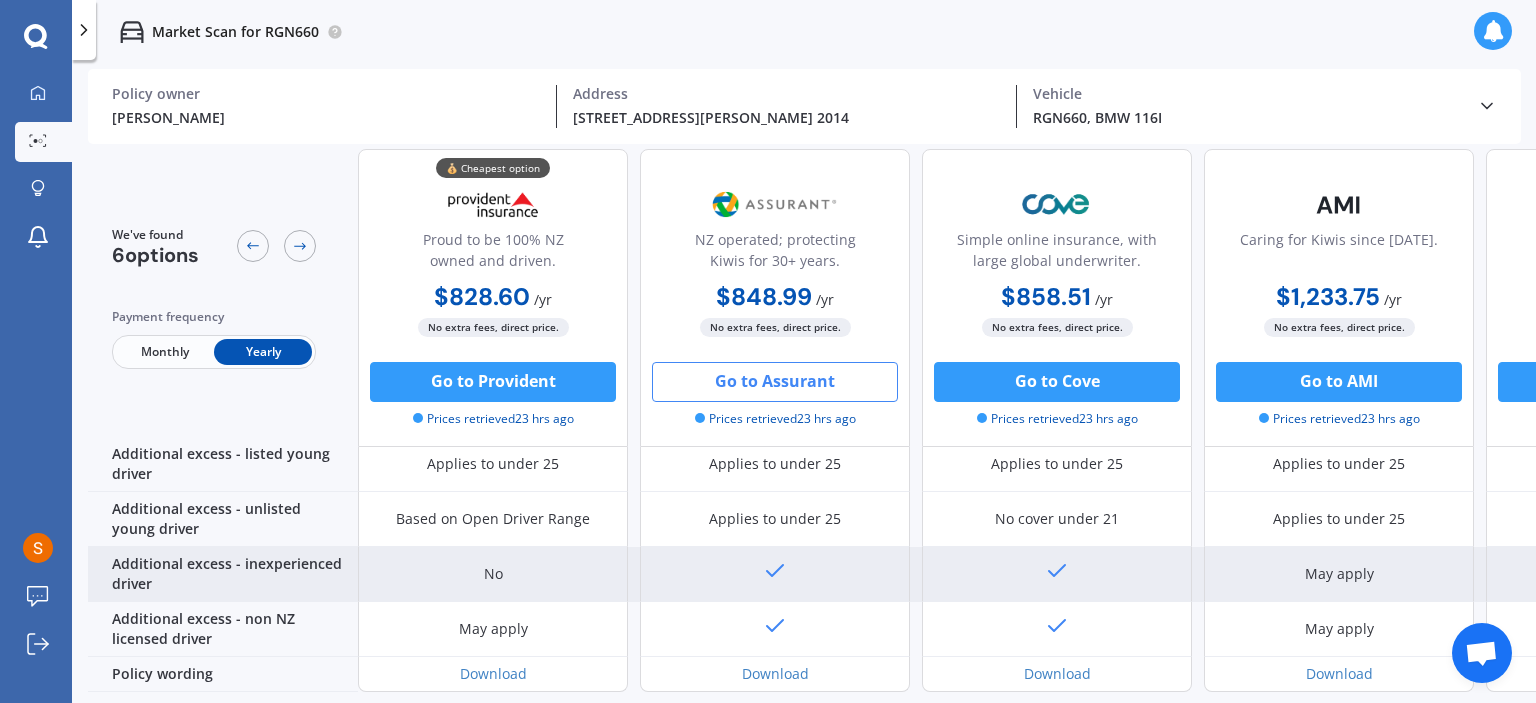 click on "Additional excess - inexperienced driver" at bounding box center [223, 574] 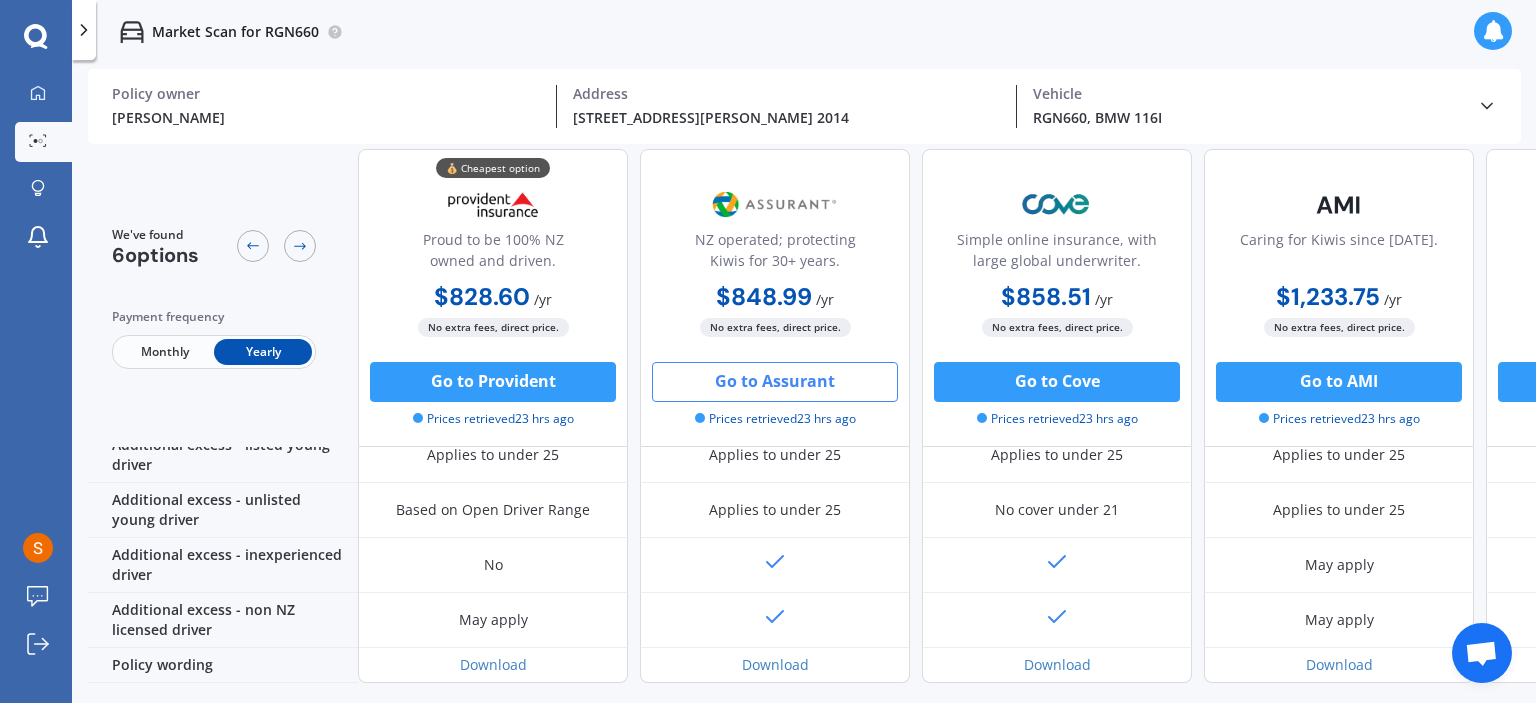 scroll, scrollTop: 1080, scrollLeft: 0, axis: vertical 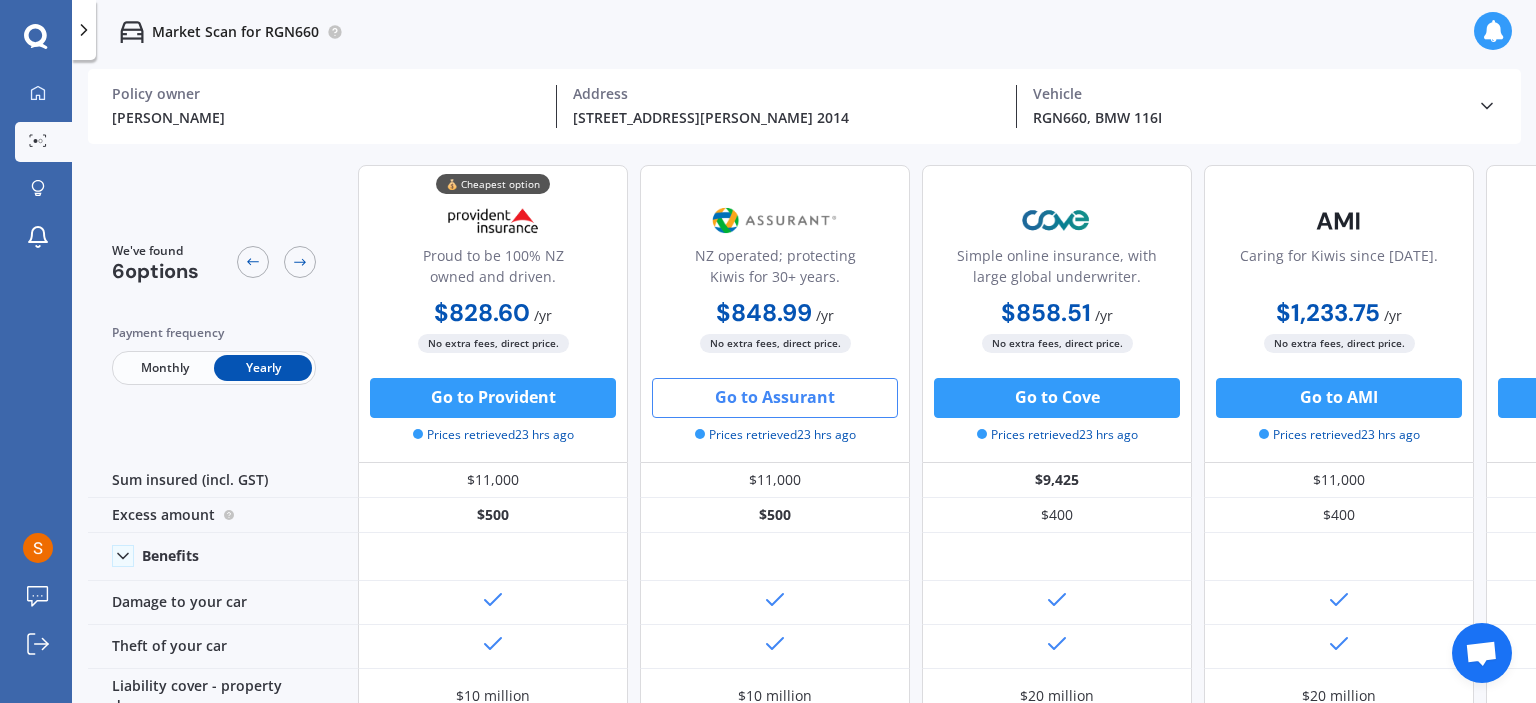 click on "Monthly" at bounding box center (165, 368) 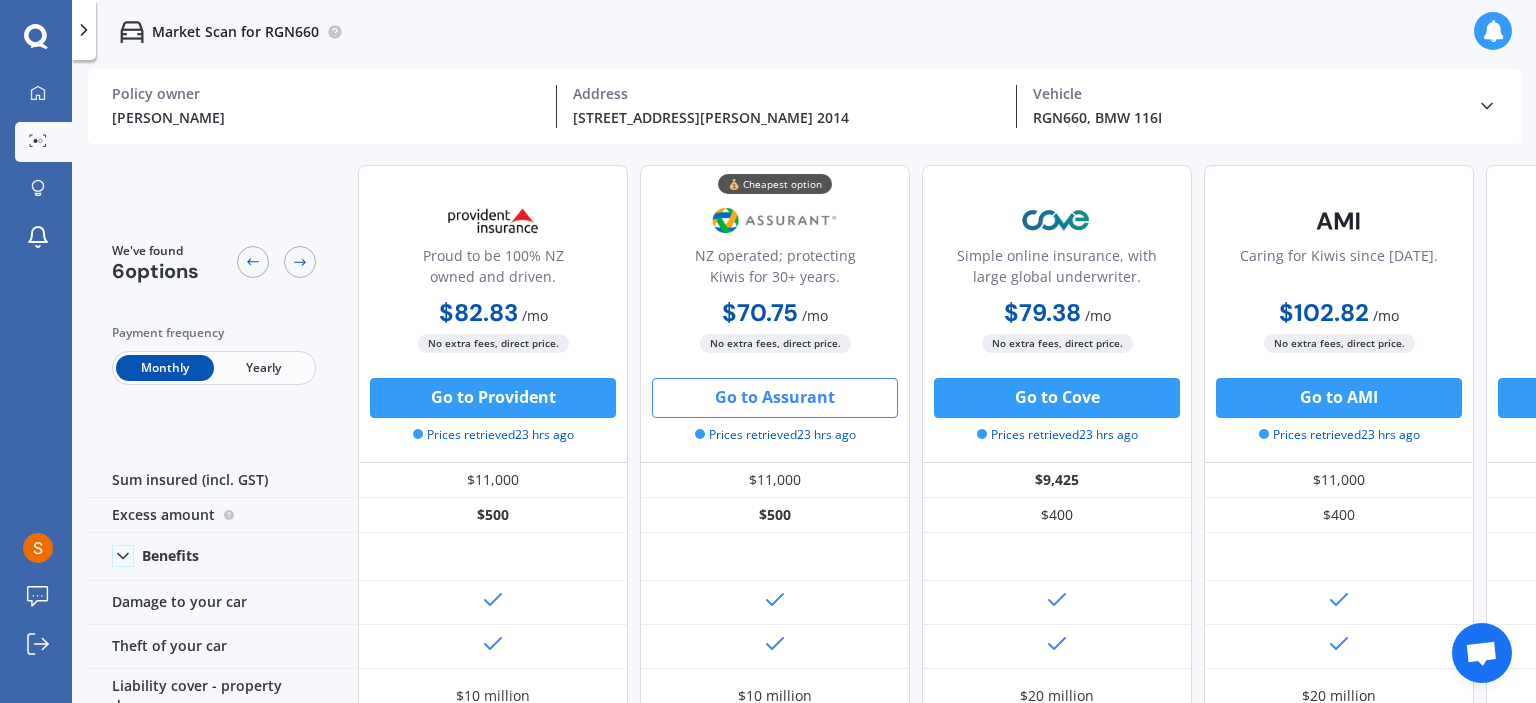 click on "Yearly" at bounding box center [263, 368] 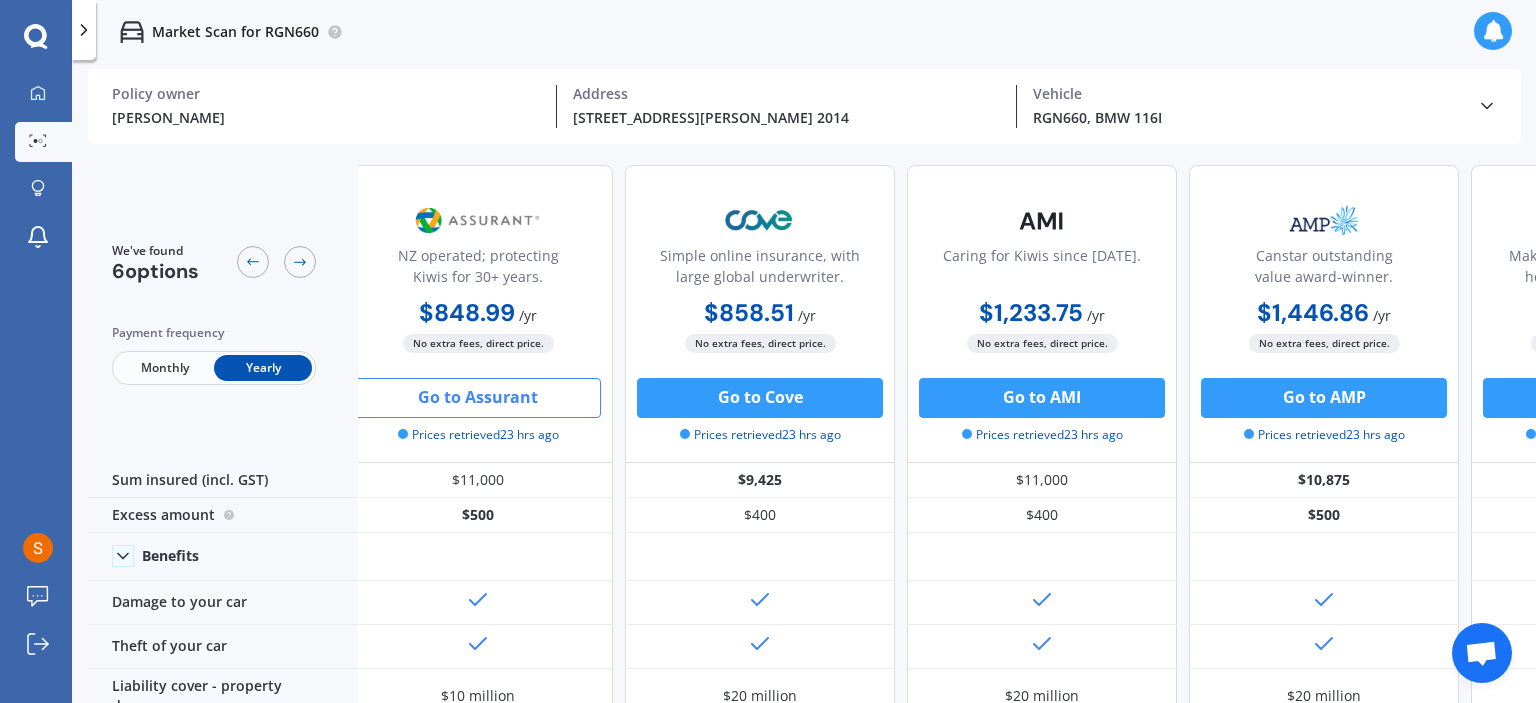 scroll, scrollTop: 0, scrollLeft: 0, axis: both 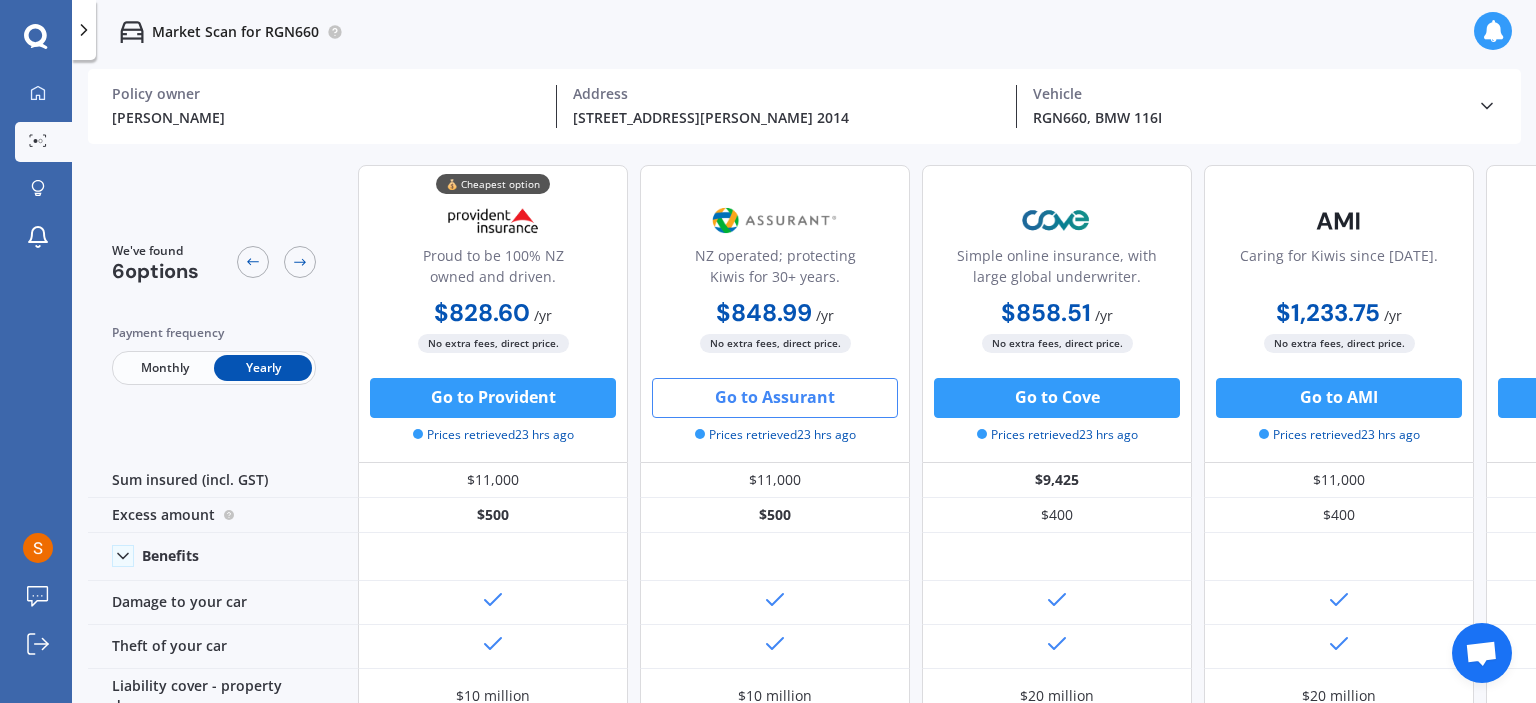 click 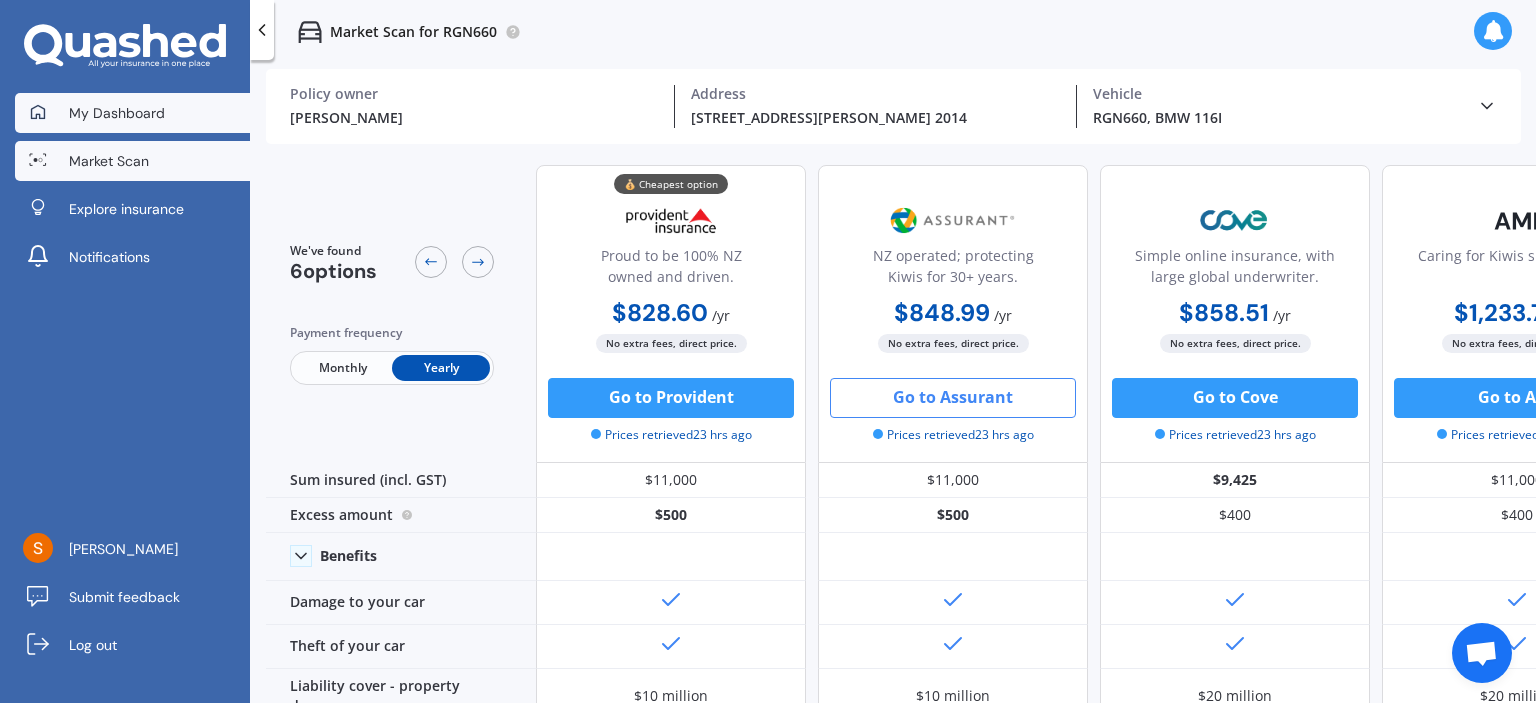 click on "My Dashboard" at bounding box center [117, 113] 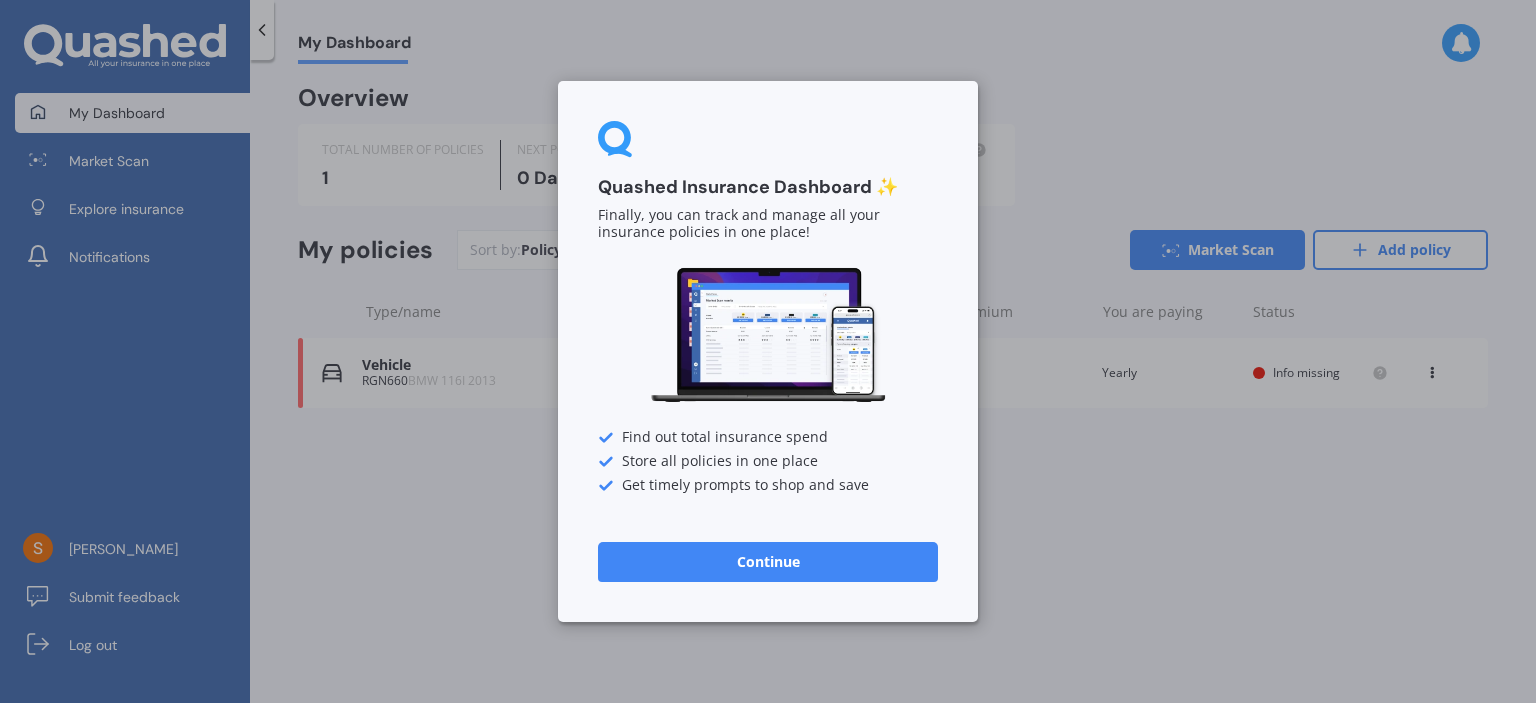 click on "Continue" at bounding box center [768, 562] 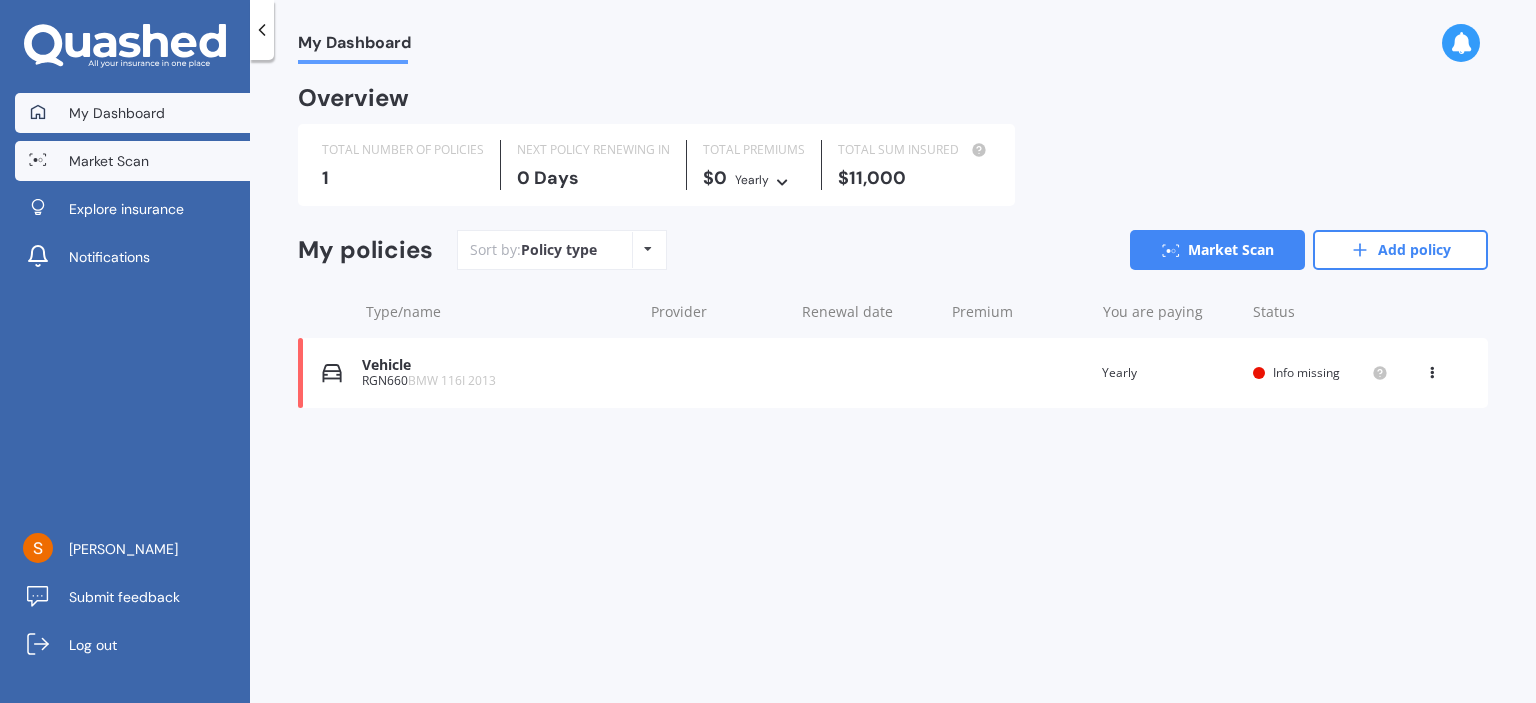 click on "Market Scan" at bounding box center [109, 161] 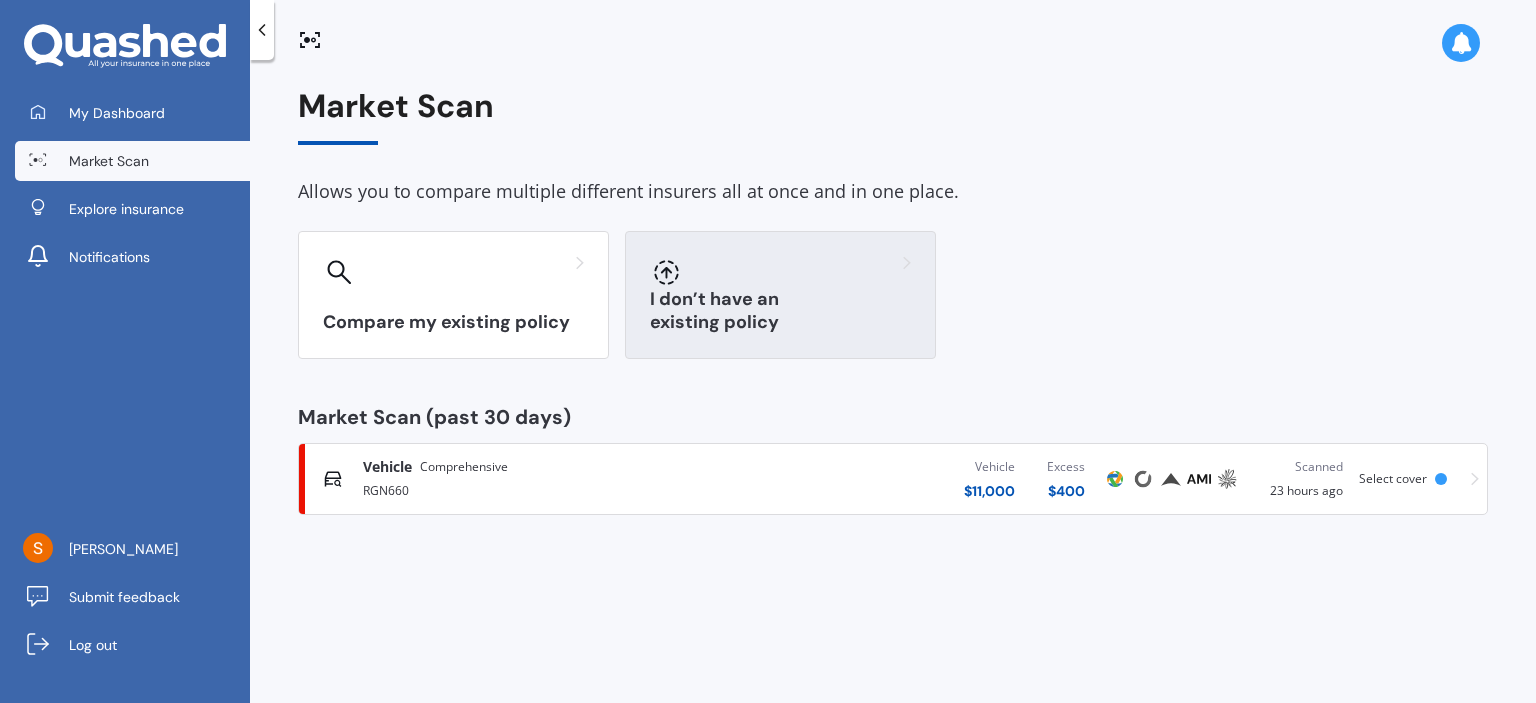 click 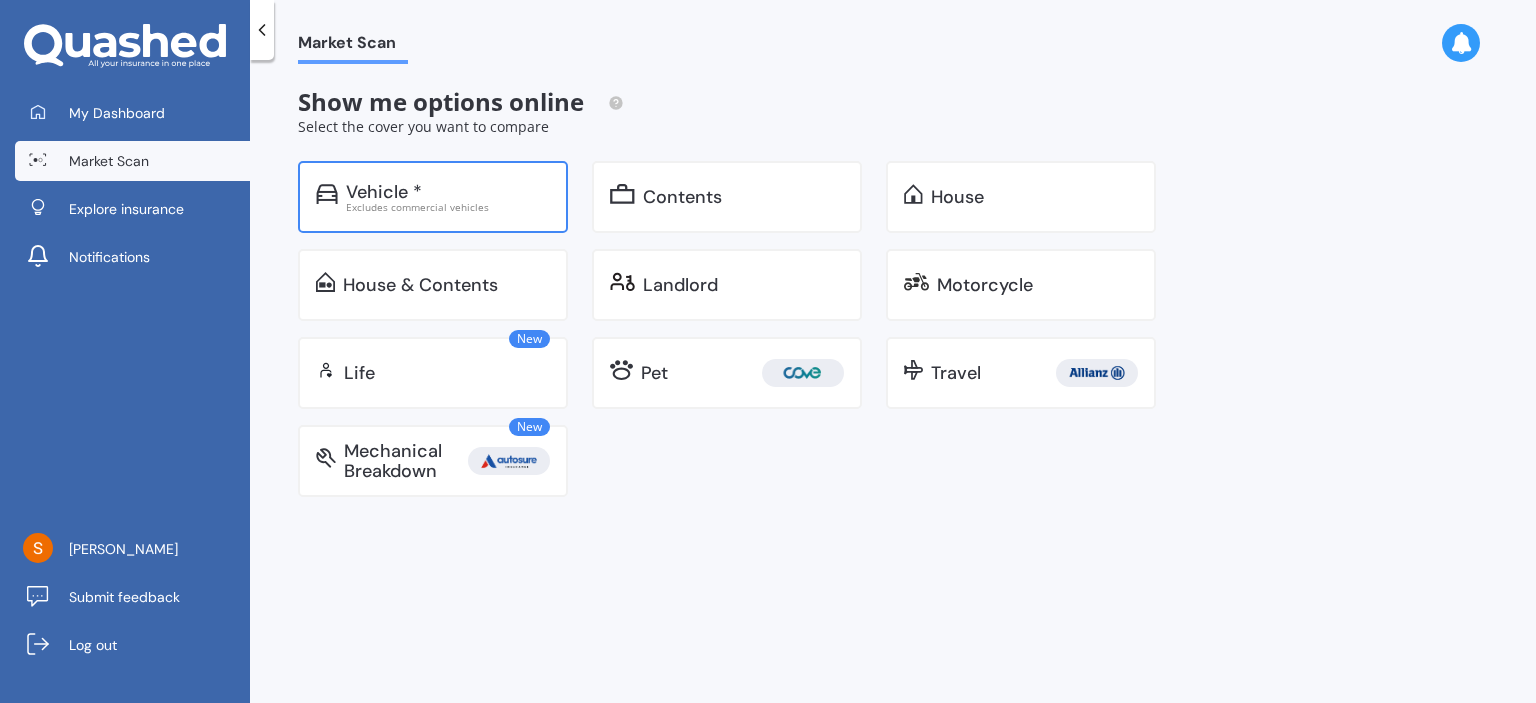 click on "Excludes commercial vehicles" at bounding box center (448, 207) 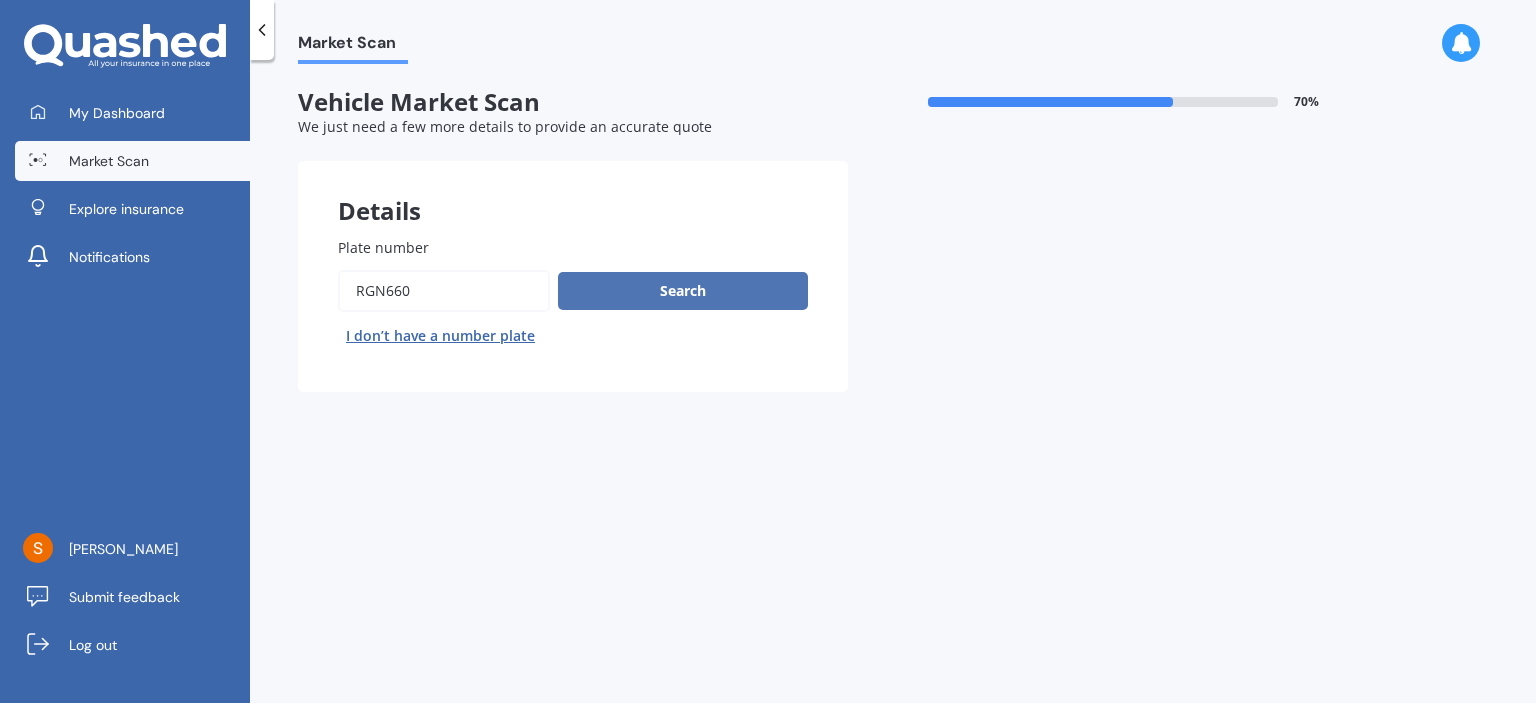click on "Search" at bounding box center [683, 291] 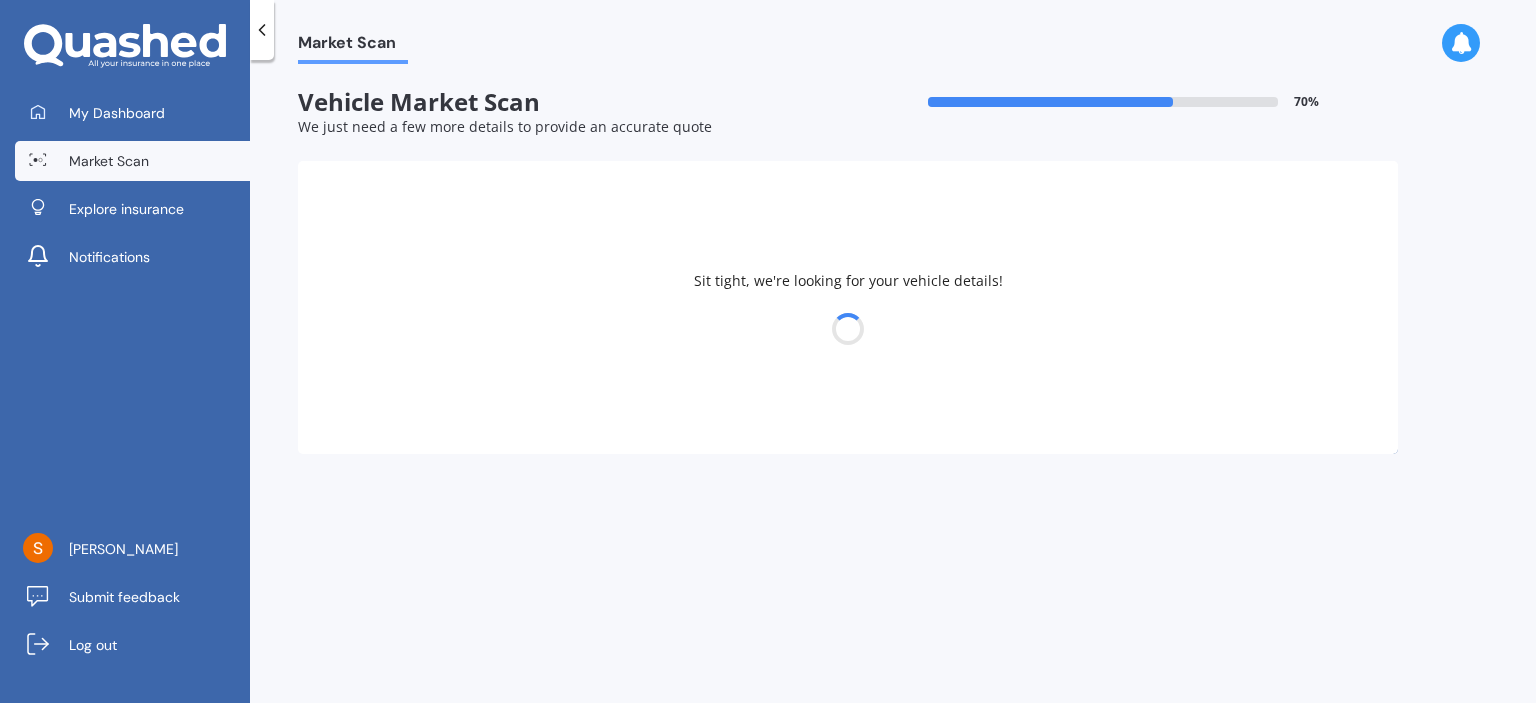 select on "BMW" 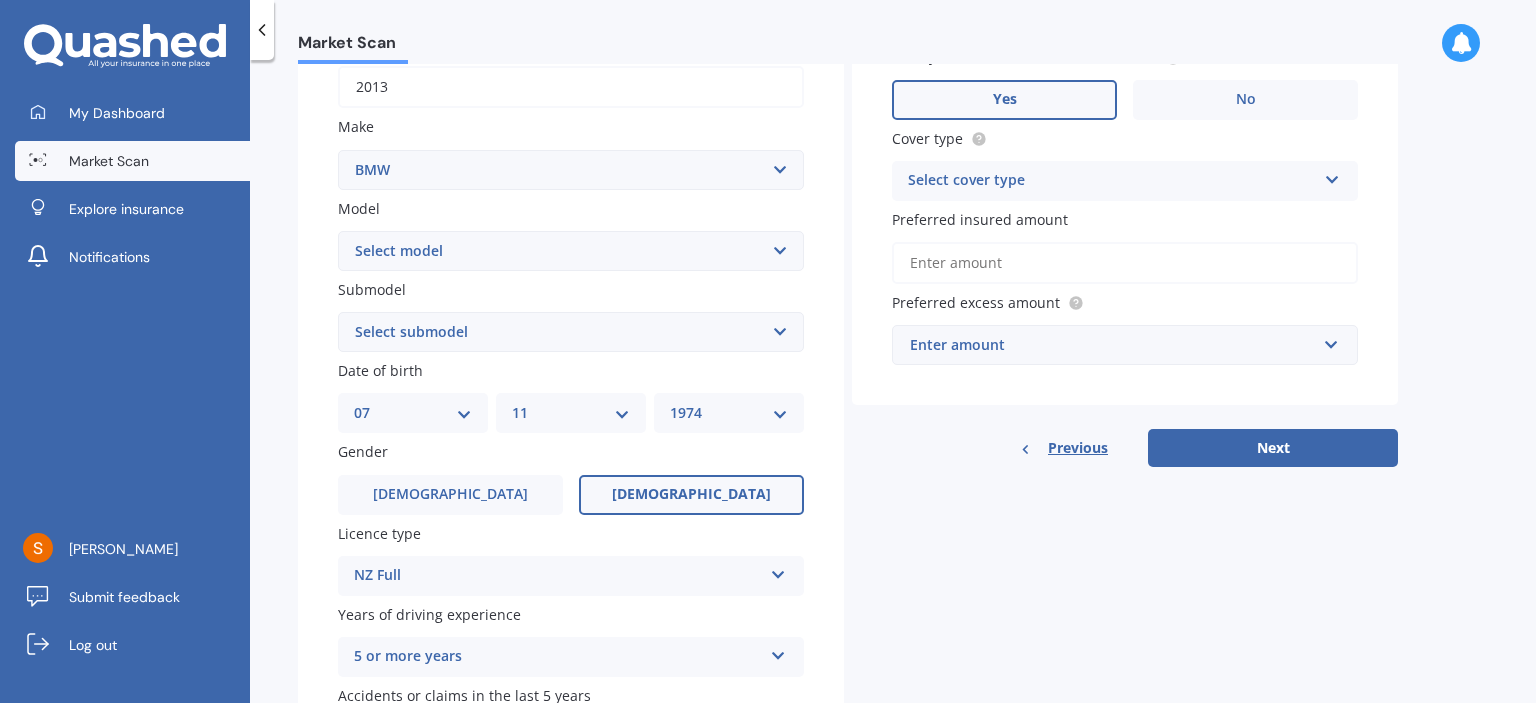 scroll, scrollTop: 333, scrollLeft: 0, axis: vertical 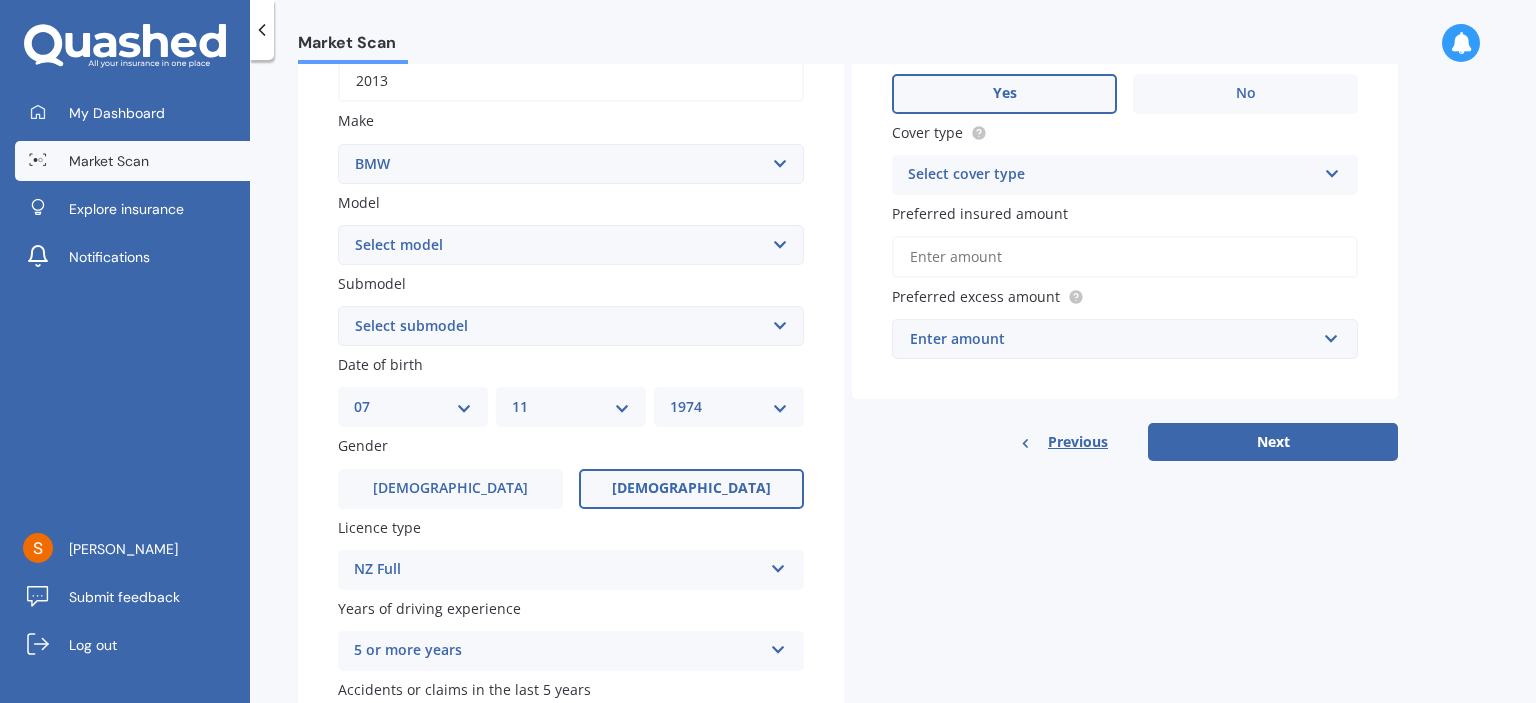 click on "Select model 116 116I 118 118D 120 130 218D 220I 225 250 316 318 320 320 i 323 325 328 330 335 335D 335i 340 420 428 430 435 518 520 523 523D 525 528 530 535 540 545 550 630 633 635 640D 640i 645i 650 728 730 733 735 740 745 750 760 840 850 i3 i3s i8 Ioniq iR iX IX3 M M135i M235 M240 M3 M340 M4 M4 Series M440i M5 M6 M7 X1 X2 X3 X4 X5 X6 X7 Z3 Z4 Z8" at bounding box center (571, 245) 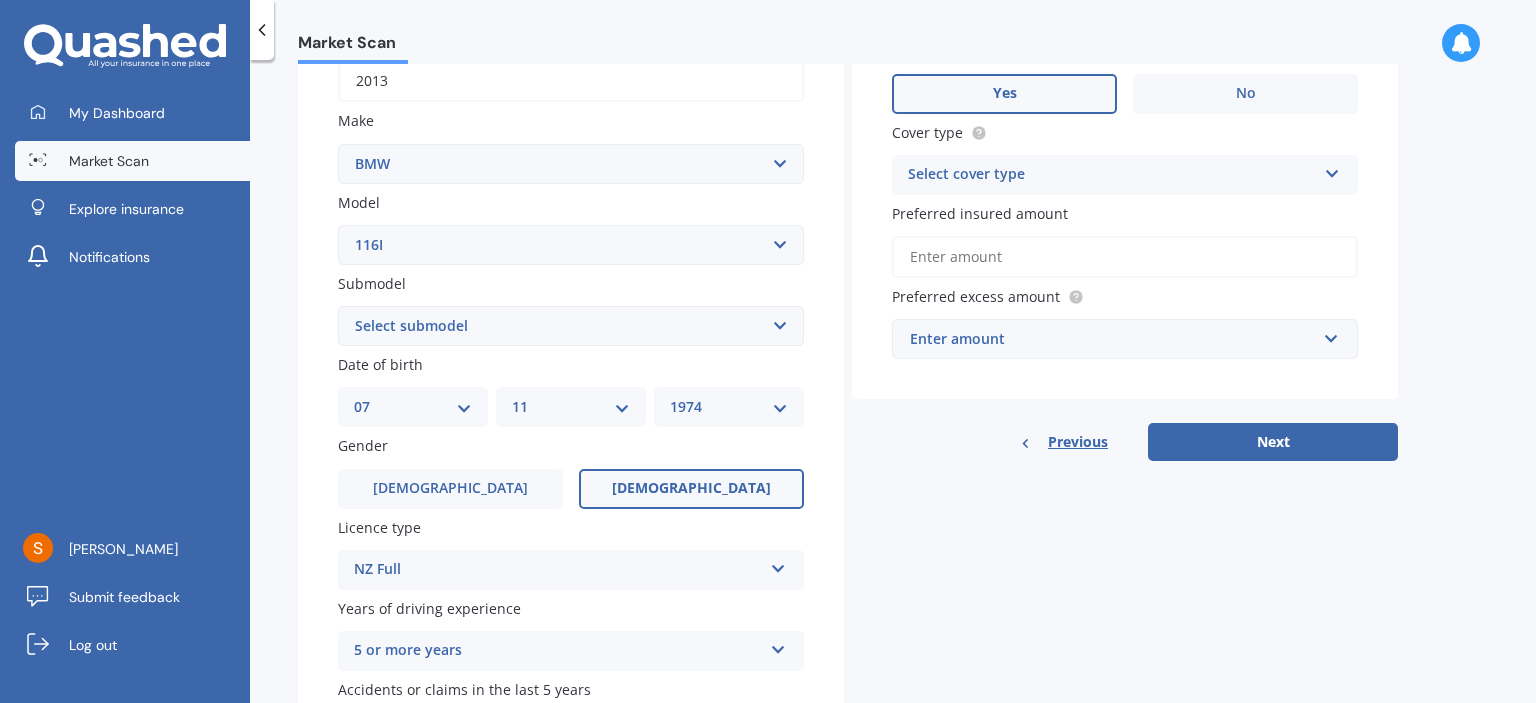click on "Select model 116 116I 118 118D 120 130 218D 220I 225 250 316 318 320 320 i 323 325 328 330 335 335D 335i 340 420 428 430 435 518 520 523 523D 525 528 530 535 540 545 550 630 633 635 640D 640i 645i 650 728 730 733 735 740 745 750 760 840 850 i3 i3s i8 Ioniq iR iX IX3 M M135i M235 M240 M3 M340 M4 M4 Series M440i M5 M6 M7 X1 X2 X3 X4 X5 X6 X7 Z3 Z4 Z8" at bounding box center (571, 245) 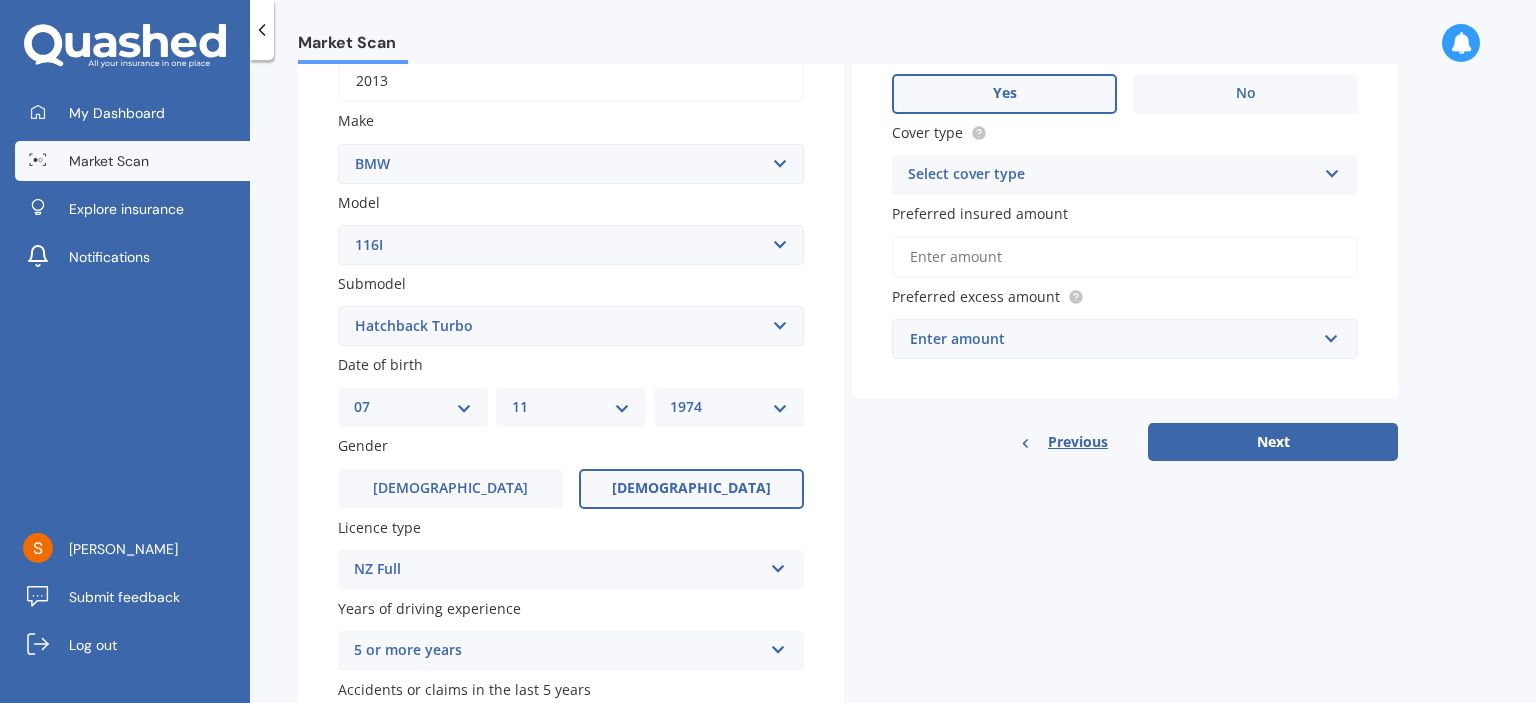 click on "Select submodel Hatchback Turbo" at bounding box center [571, 326] 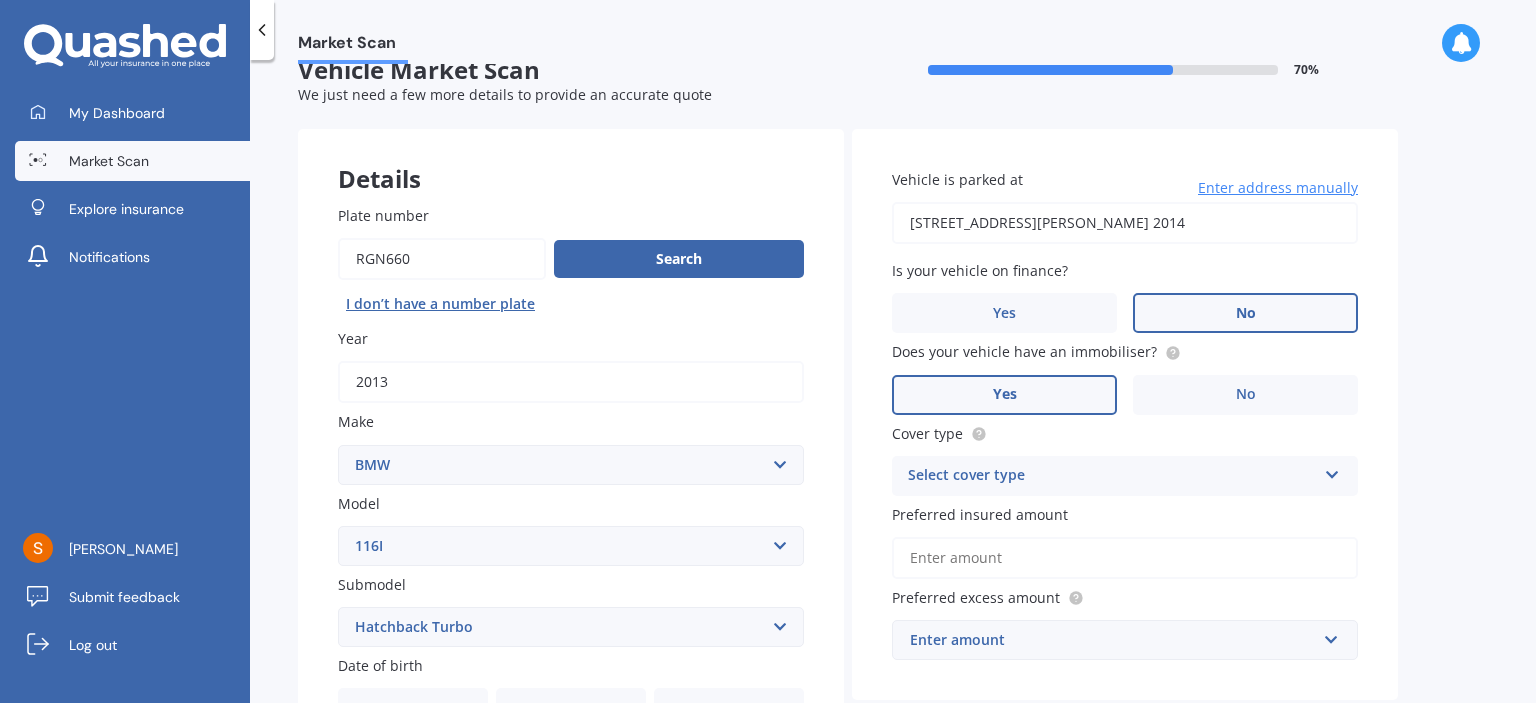 scroll, scrollTop: 0, scrollLeft: 0, axis: both 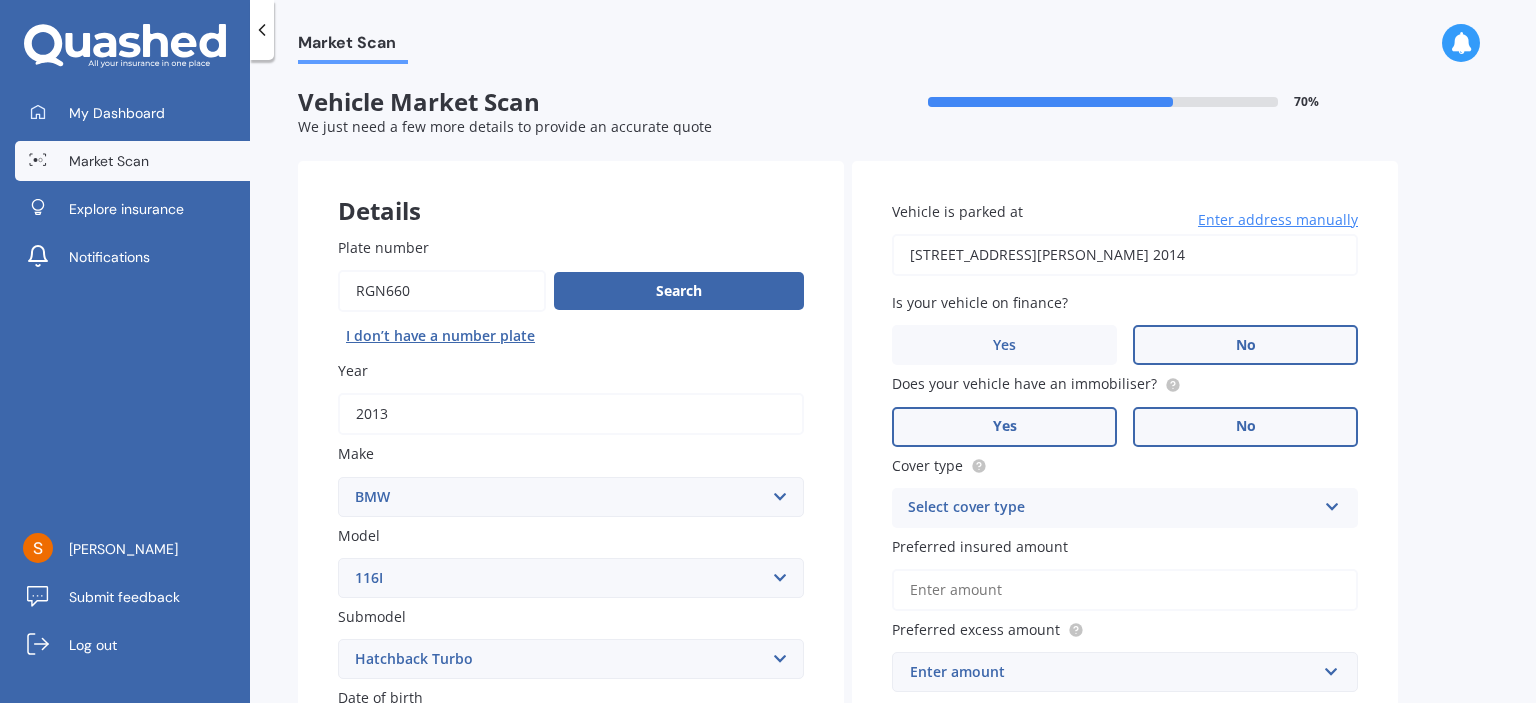 click on "No" at bounding box center (1245, 427) 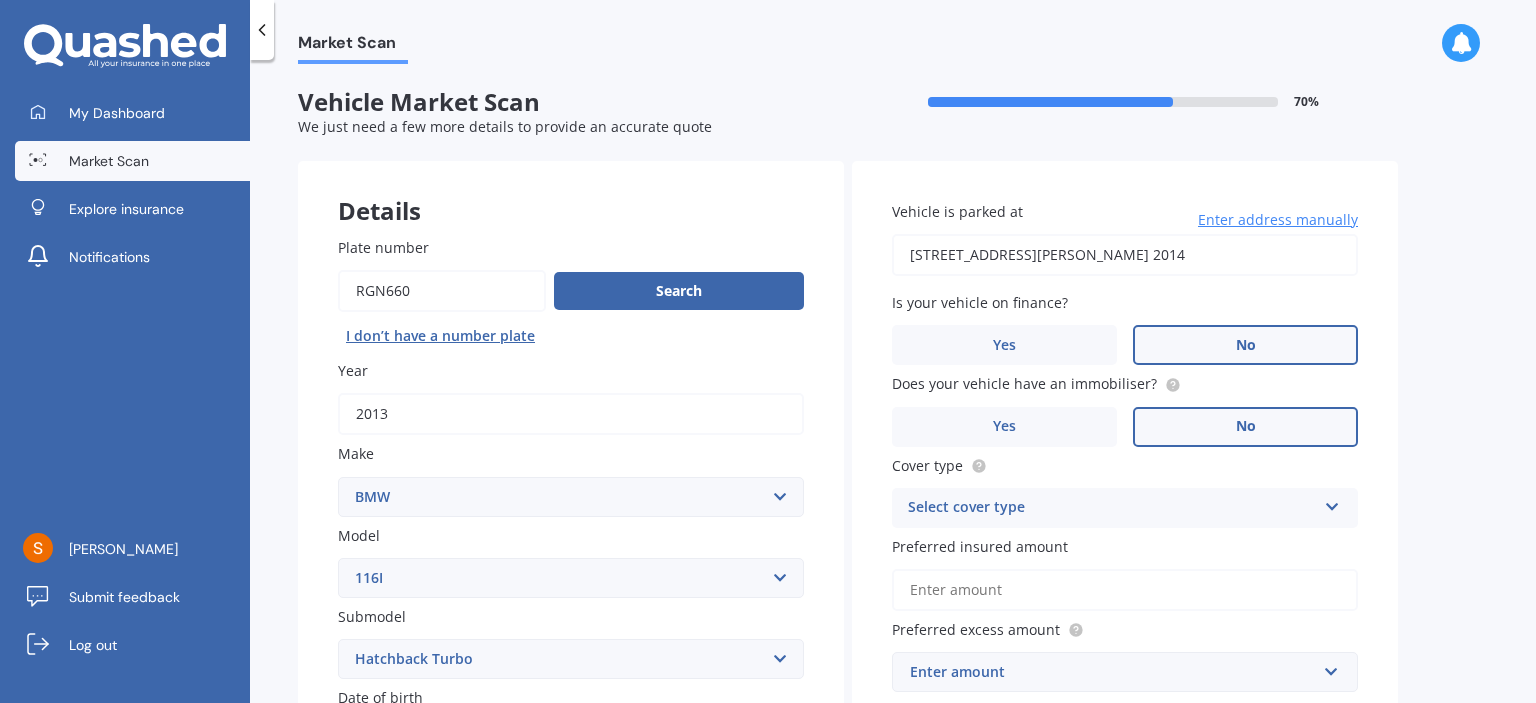 scroll, scrollTop: 333, scrollLeft: 0, axis: vertical 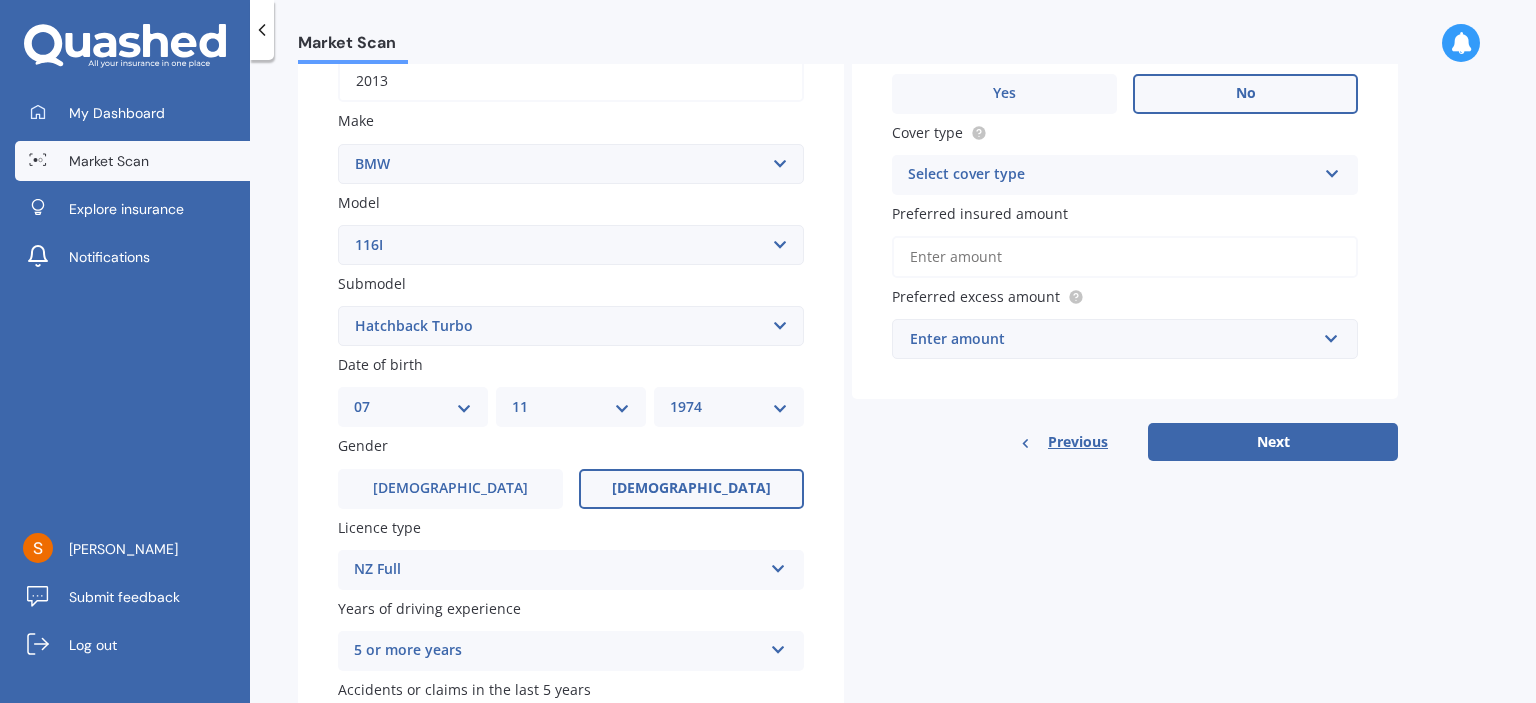click on "Select cover type" at bounding box center [1112, 175] 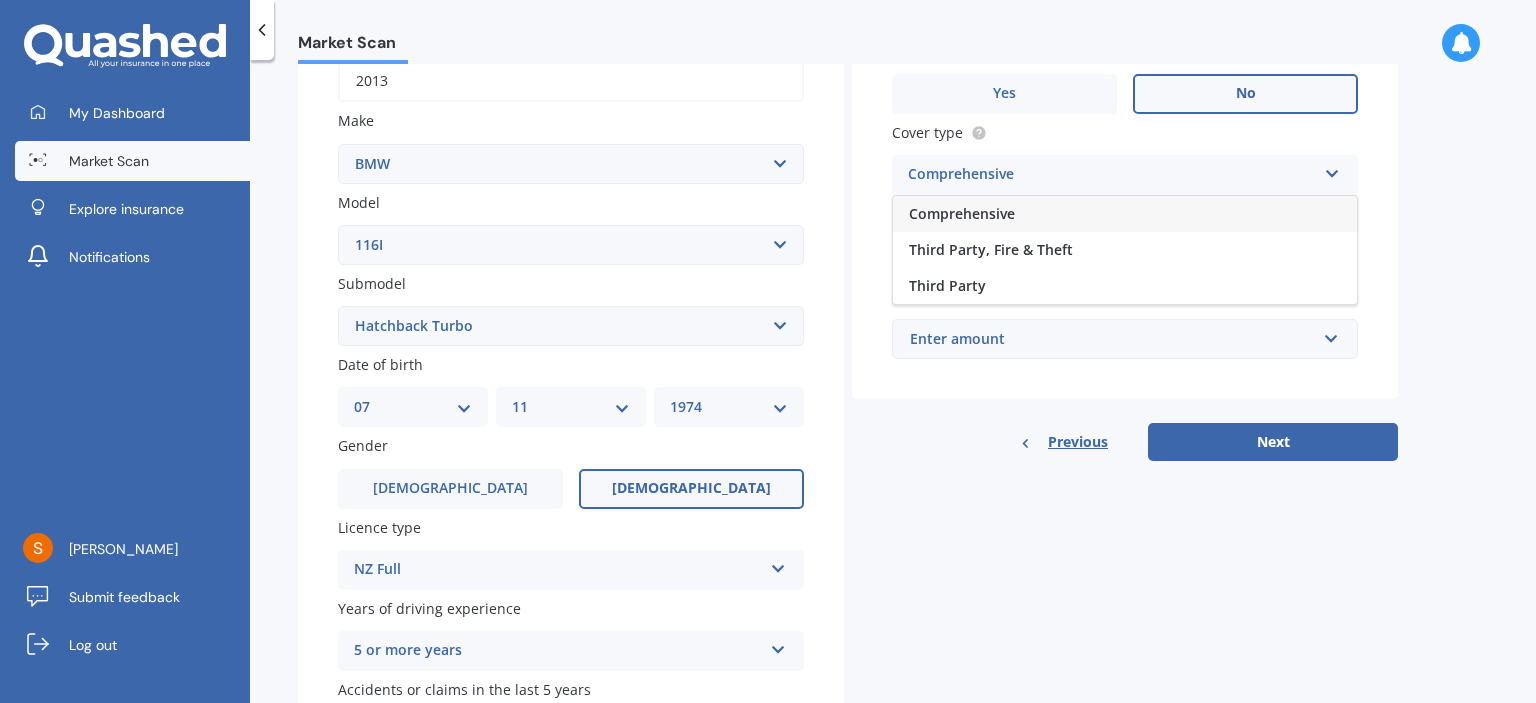 click on "Comprehensive" at bounding box center (962, 213) 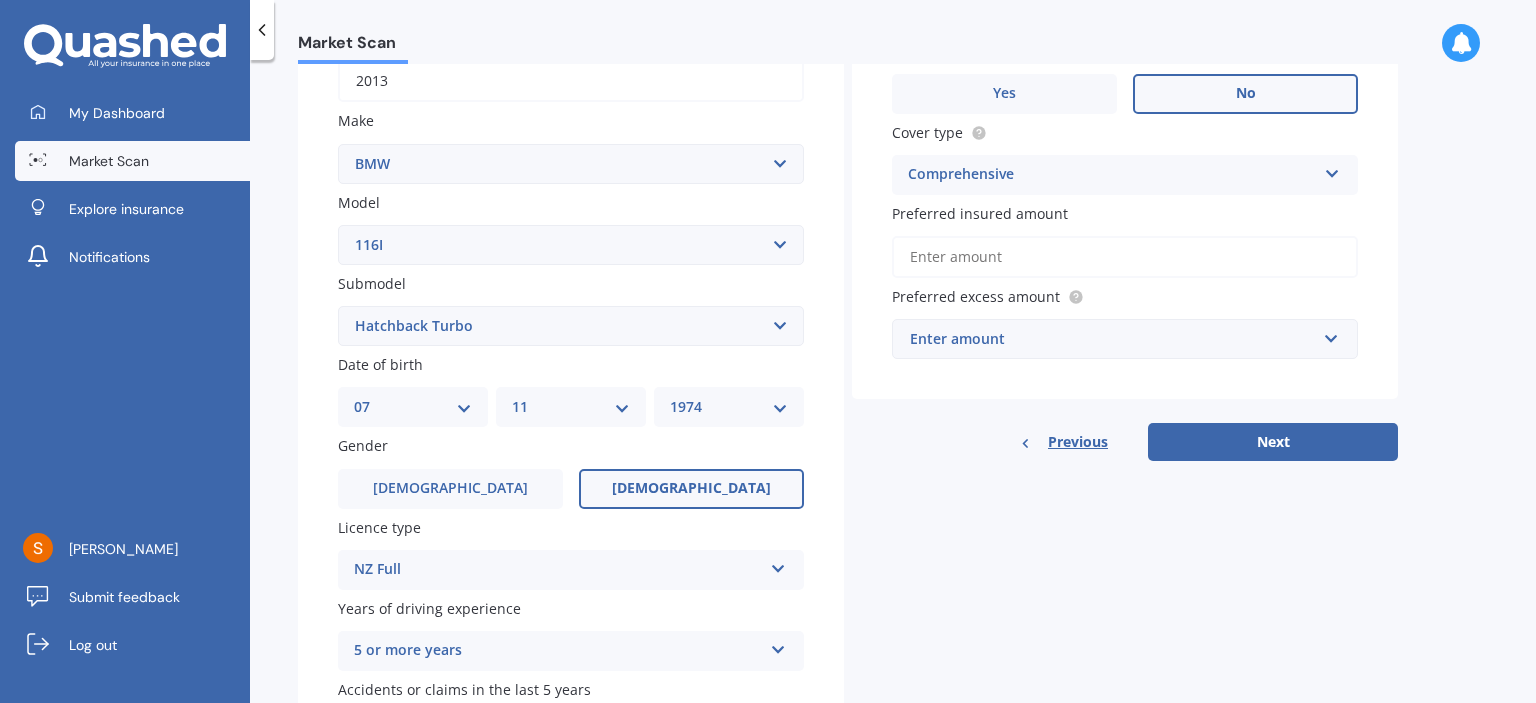 click on "Preferred insured amount" at bounding box center (1125, 257) 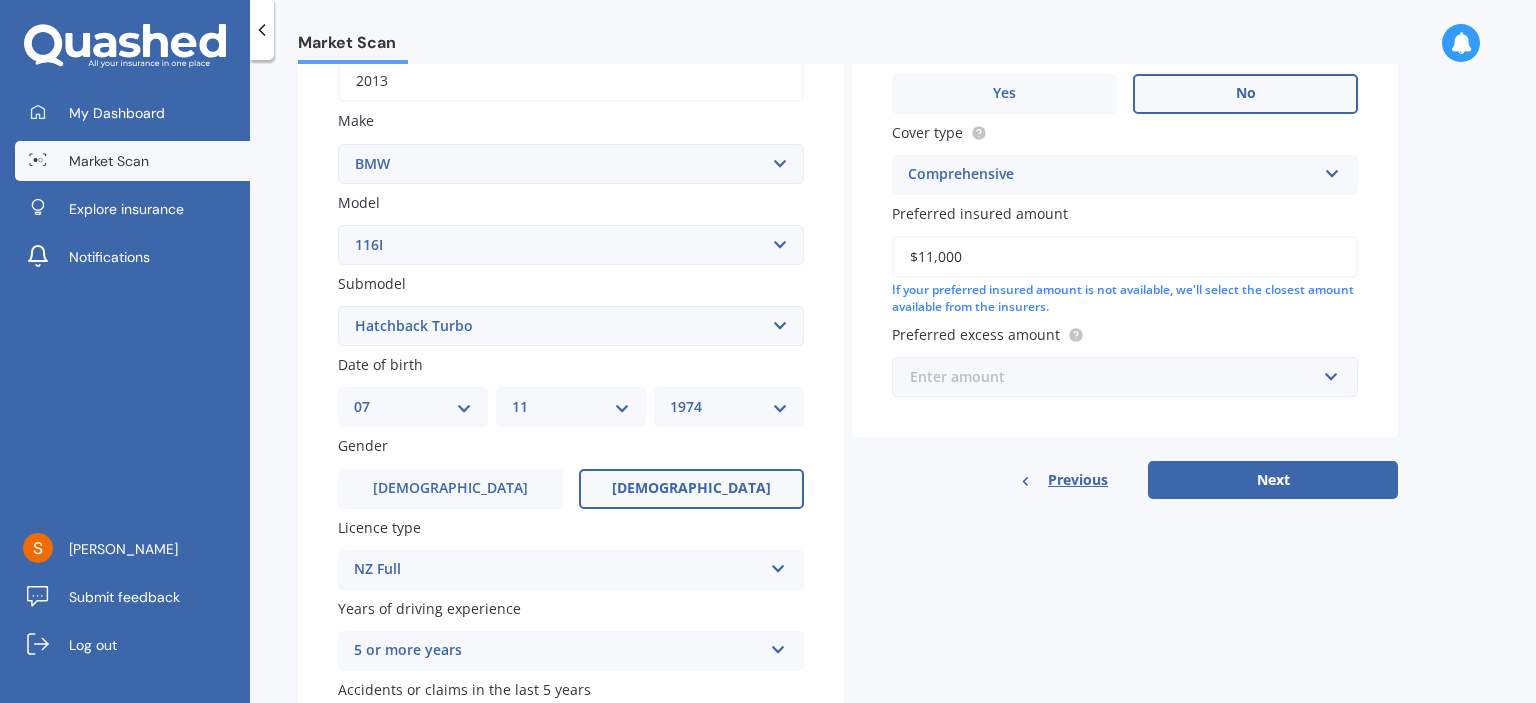 click at bounding box center [1118, 377] 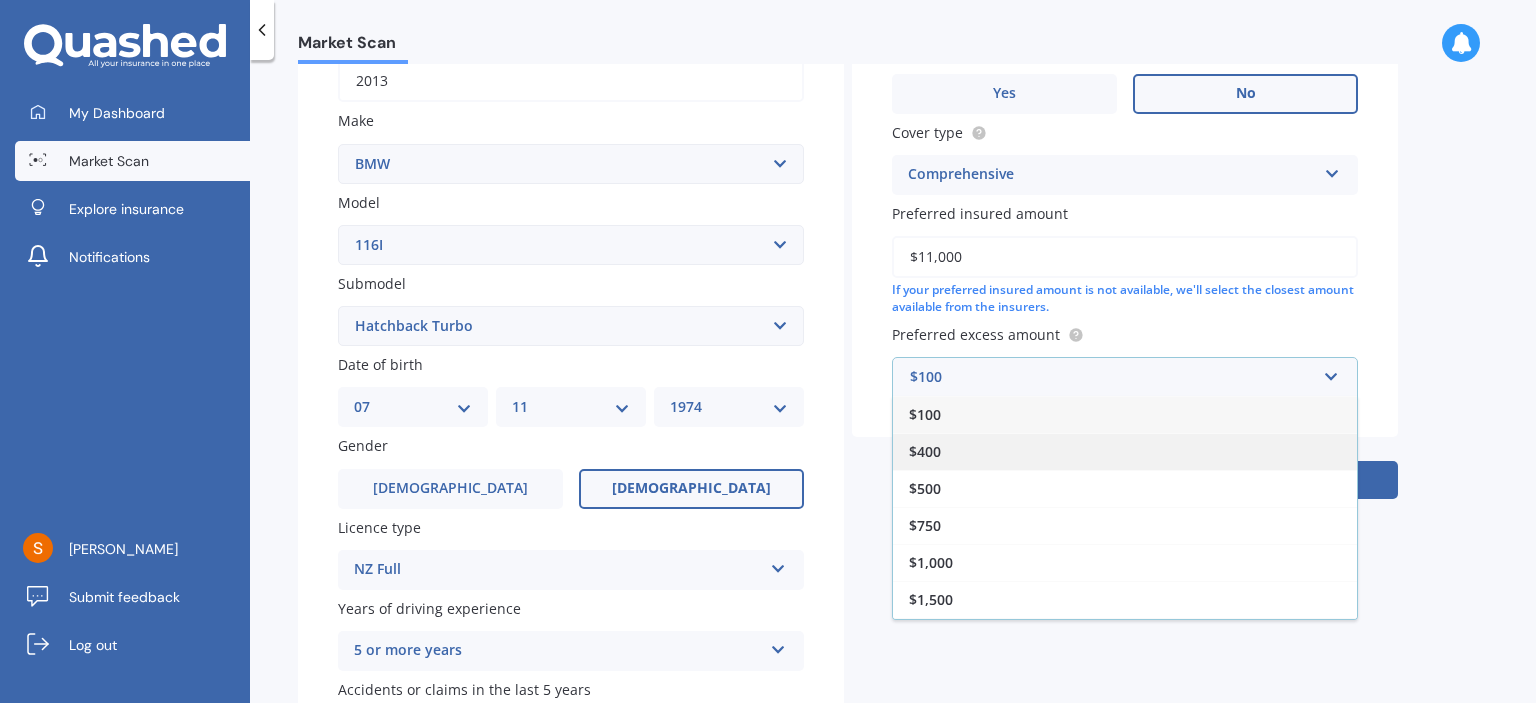 click on "$400" at bounding box center (925, 451) 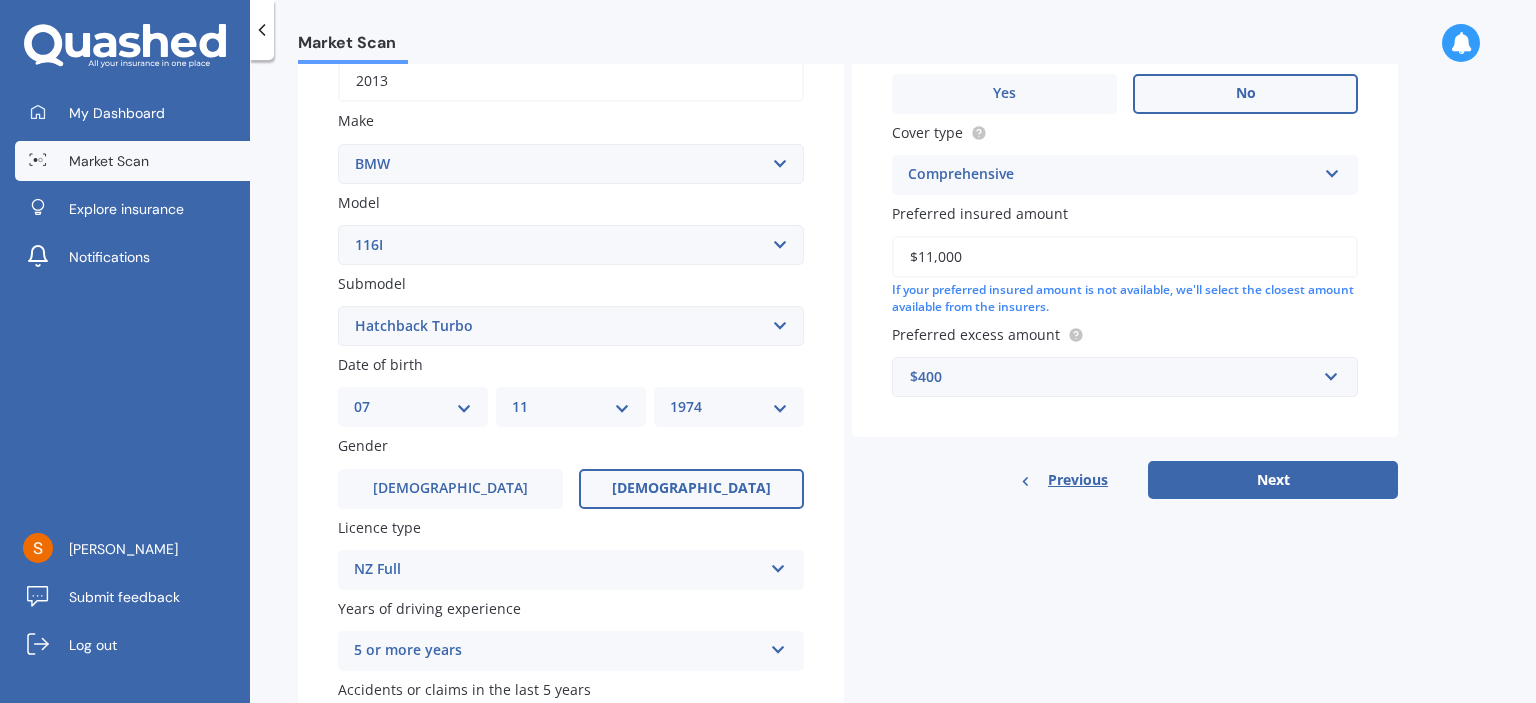click on "$400" at bounding box center [1113, 377] 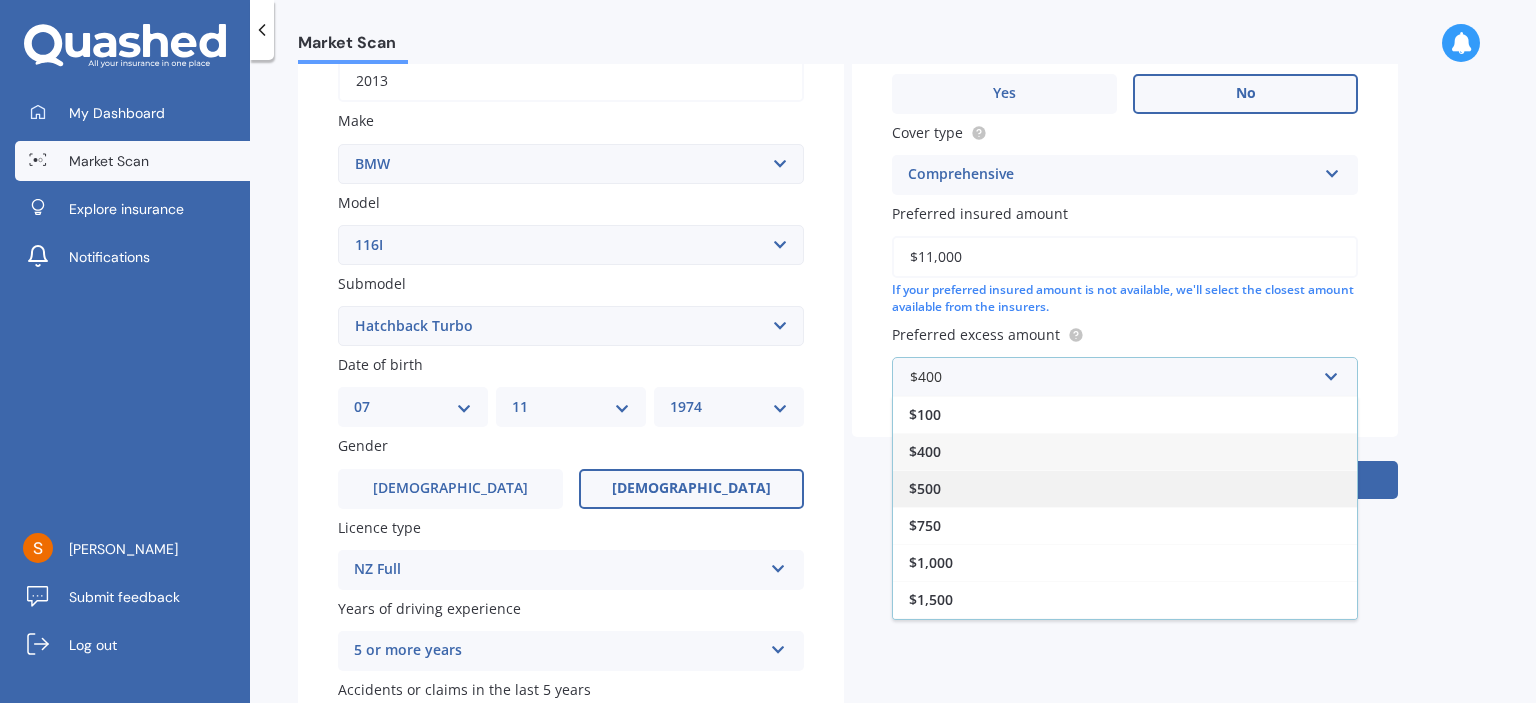 click on "$500" at bounding box center [925, 488] 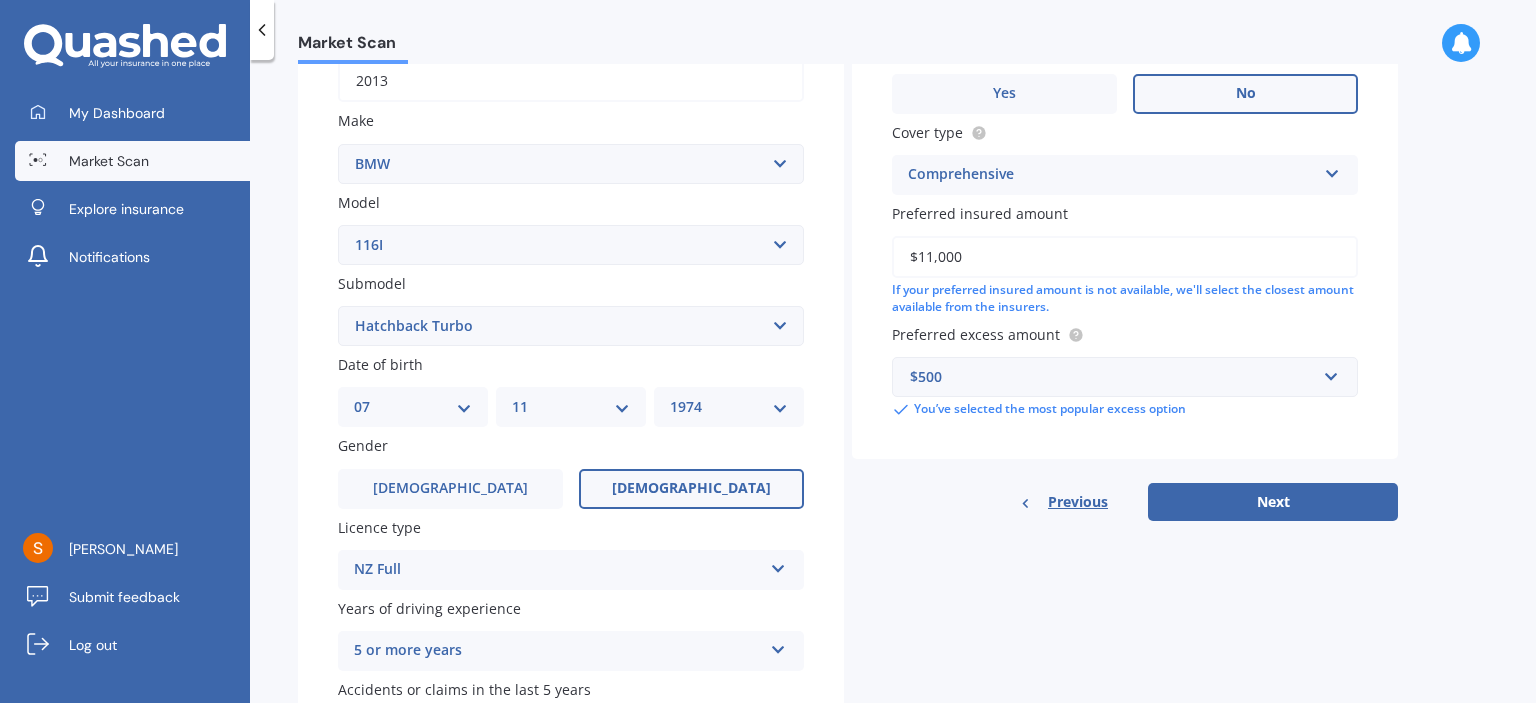 click on "$500" at bounding box center (1113, 377) 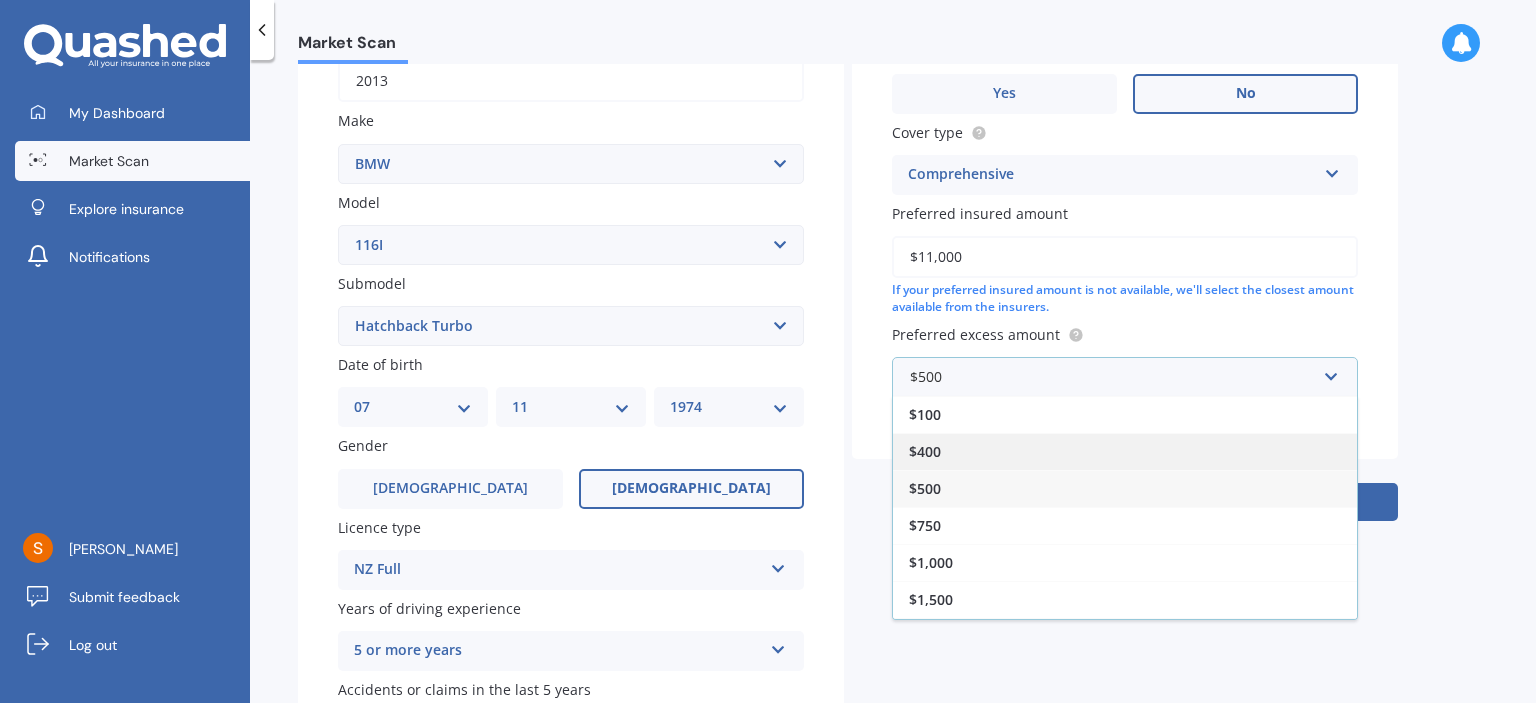 click on "$400" at bounding box center [925, 451] 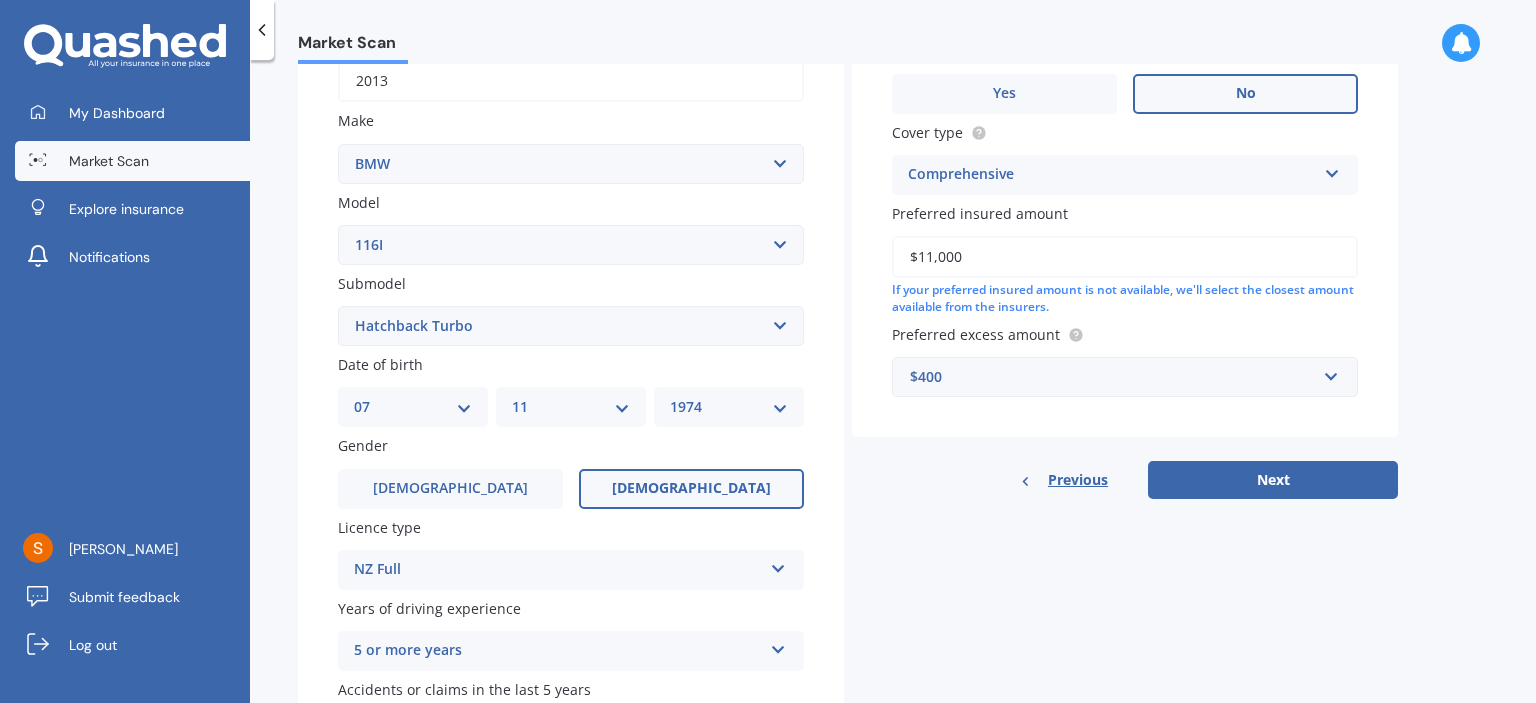 click on "$400" at bounding box center (1113, 377) 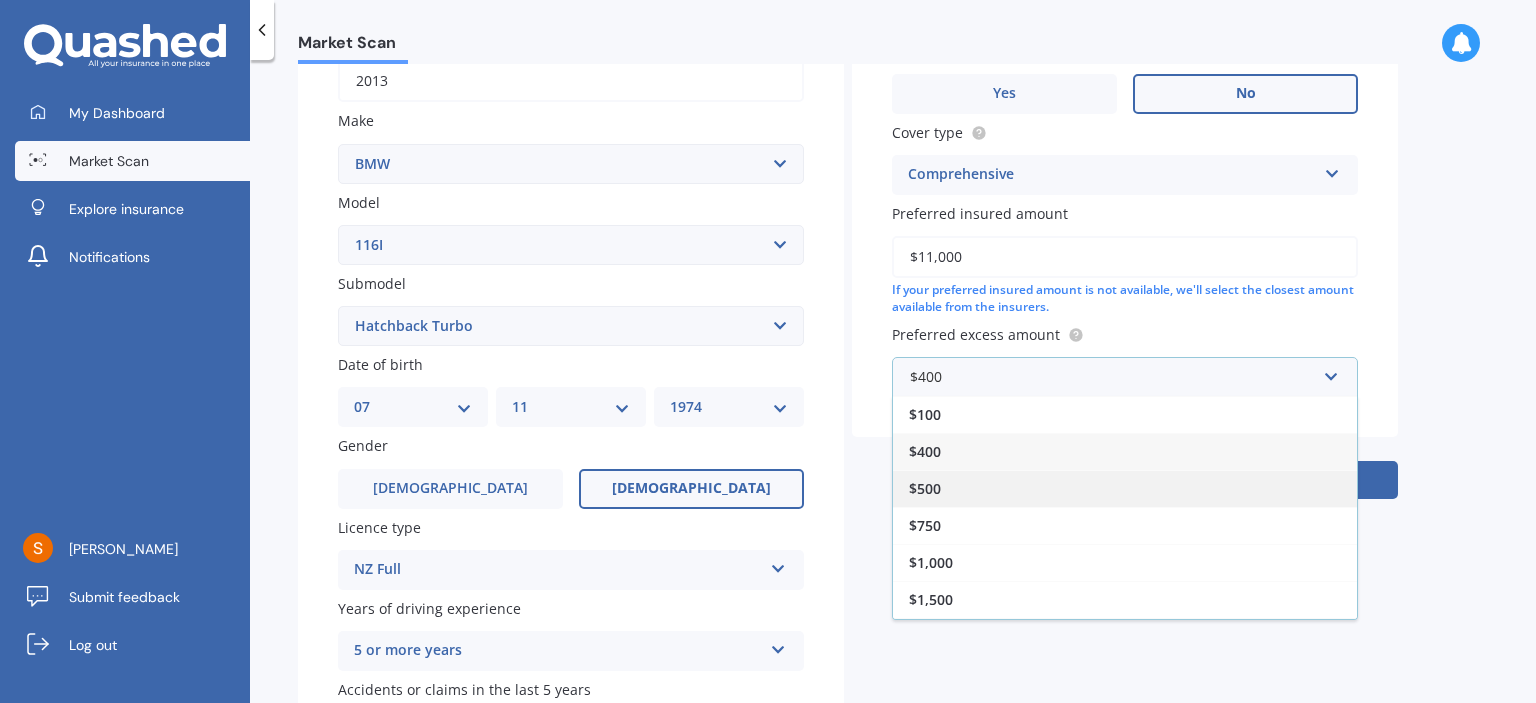 click on "$500" at bounding box center (1125, 488) 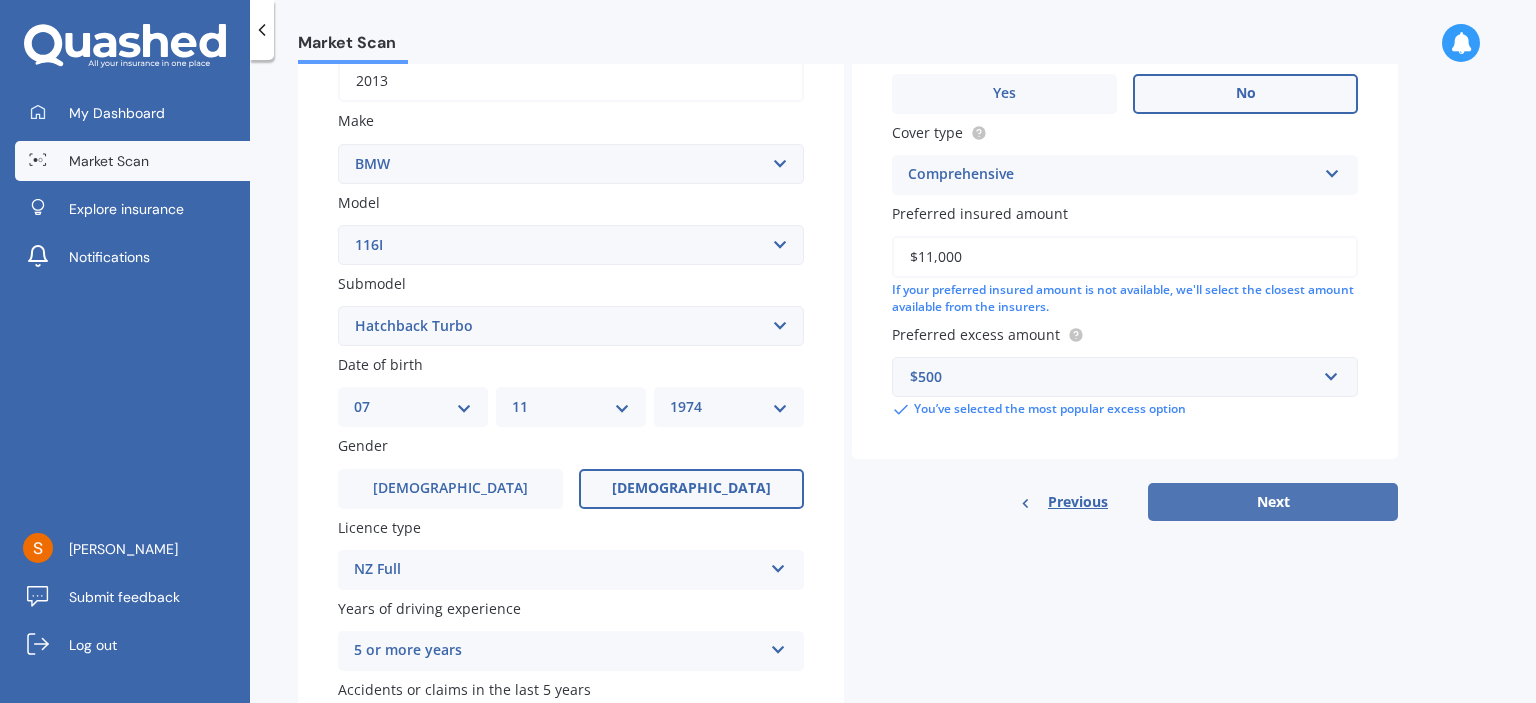 click on "Next" at bounding box center (1273, 502) 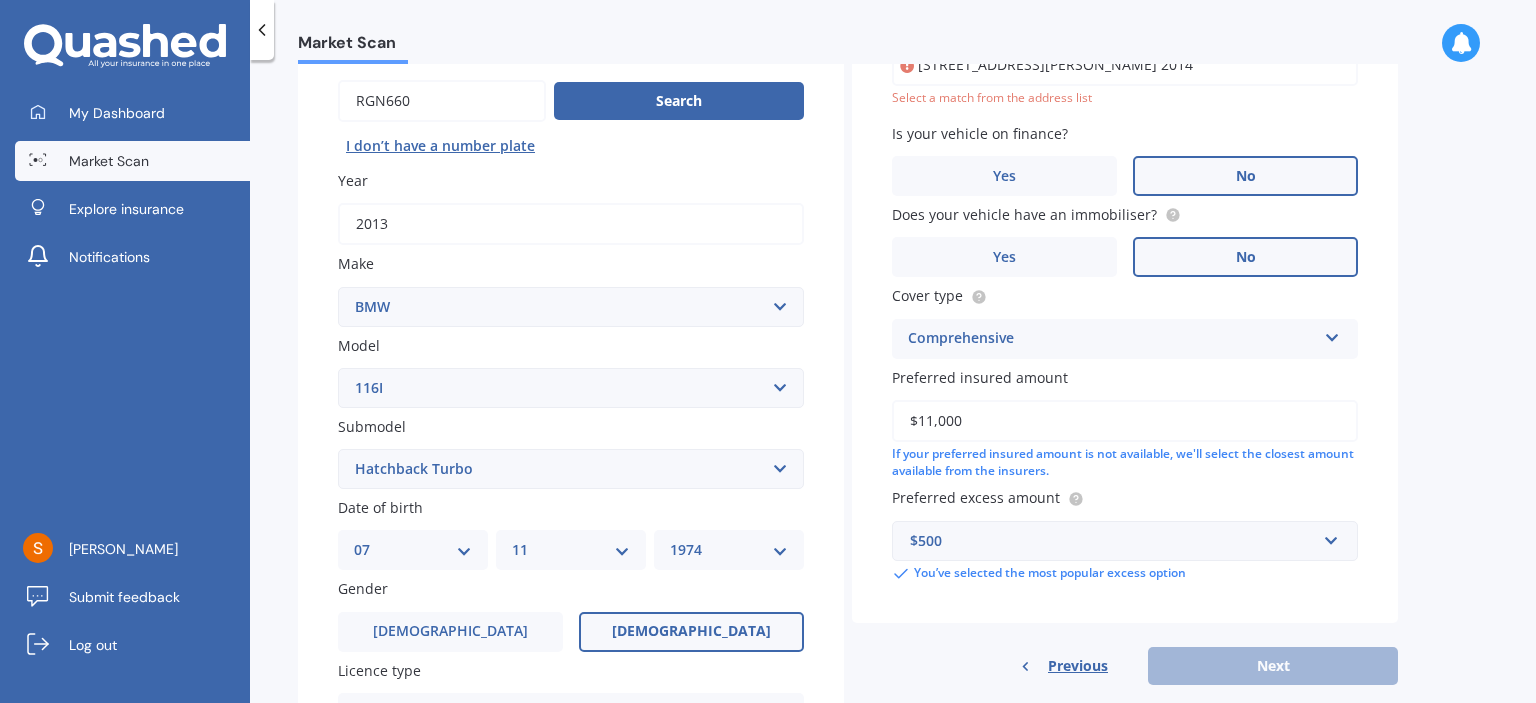 scroll, scrollTop: 136, scrollLeft: 0, axis: vertical 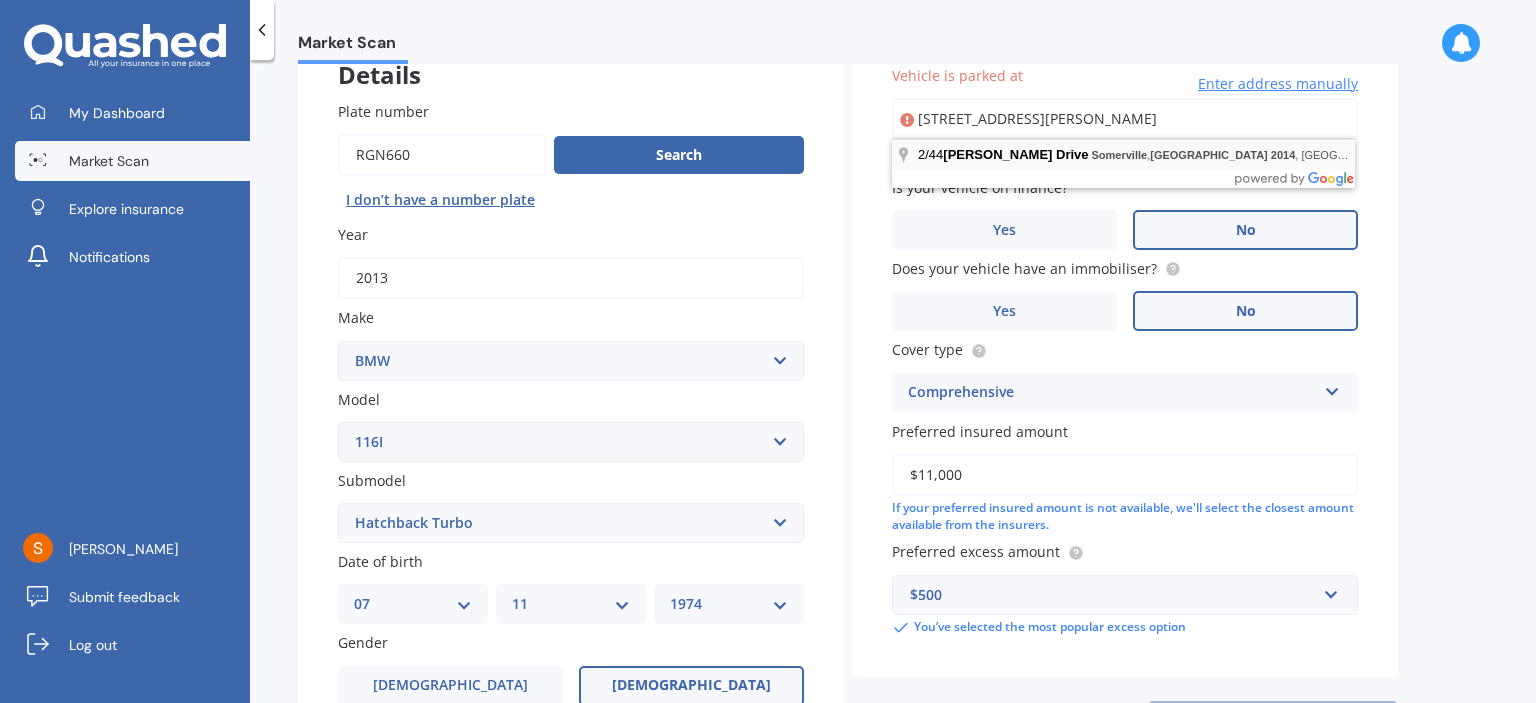 type on "[STREET_ADDRESS][PERSON_NAME] 2014" 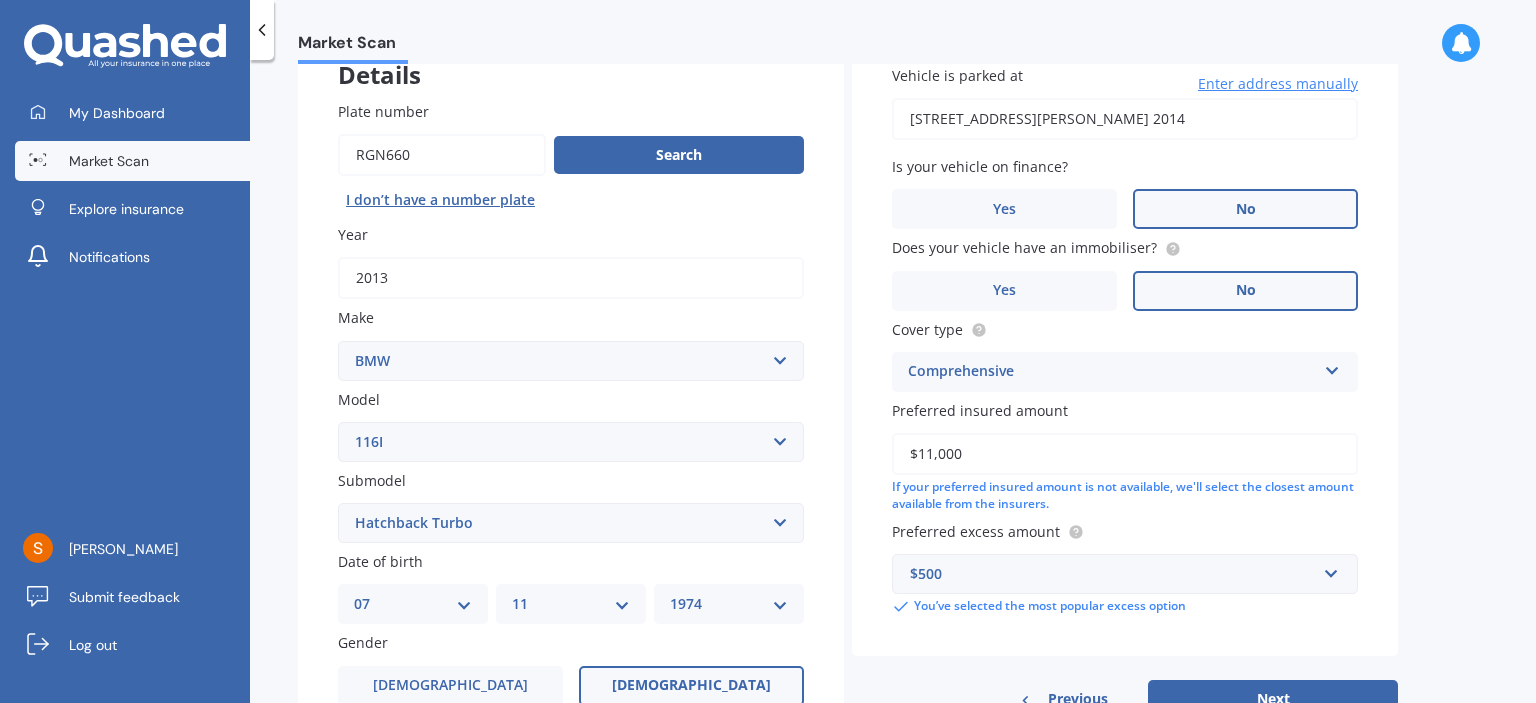 scroll, scrollTop: 474, scrollLeft: 0, axis: vertical 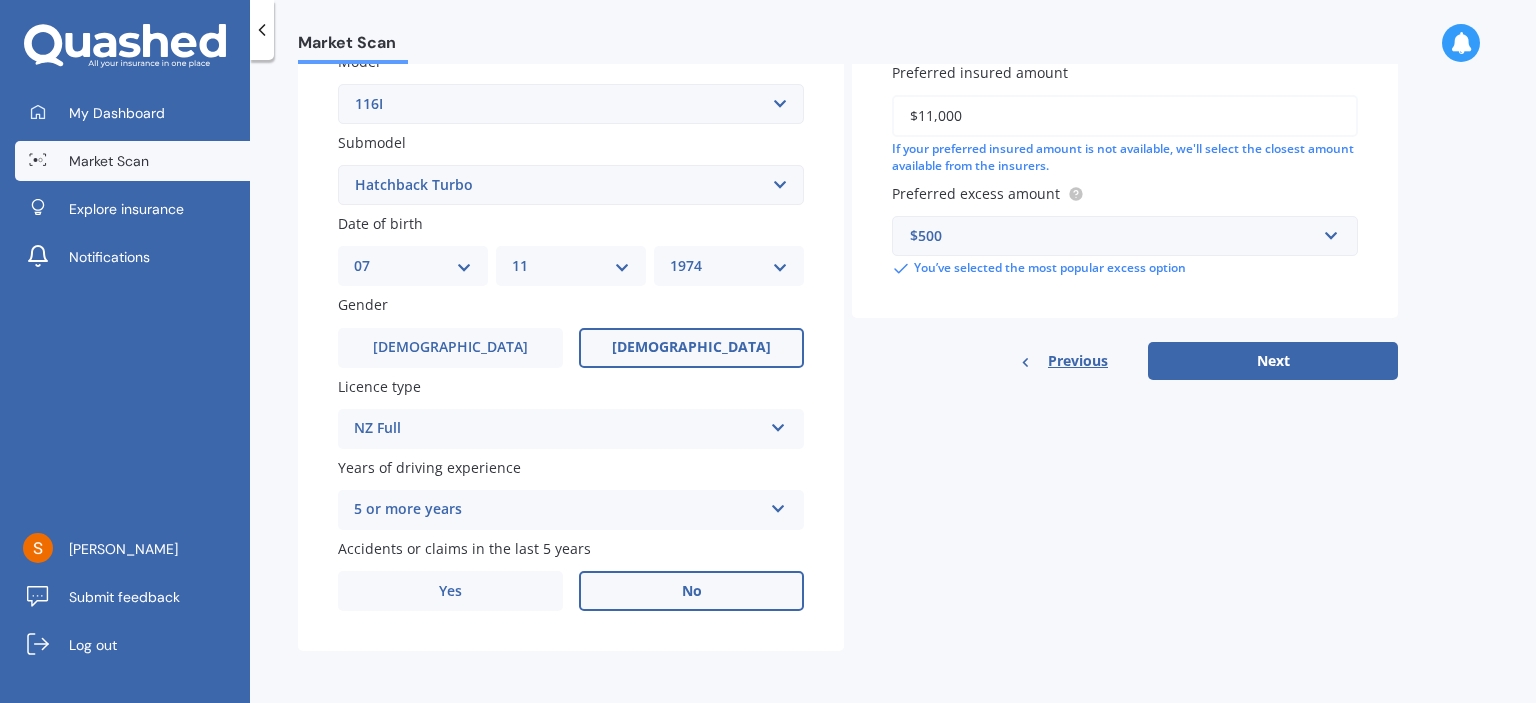 click on "$500" at bounding box center (1113, 236) 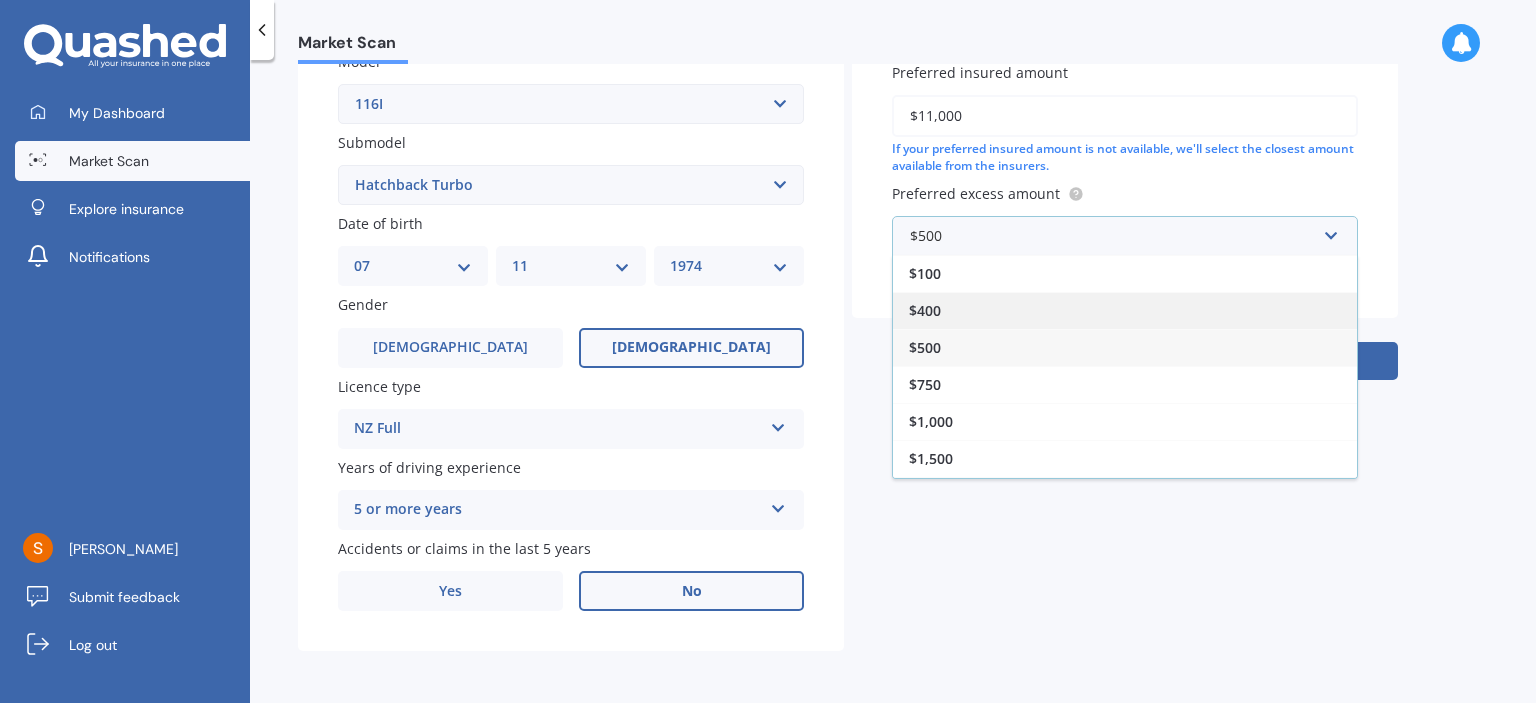 click on "$400" at bounding box center [1125, 310] 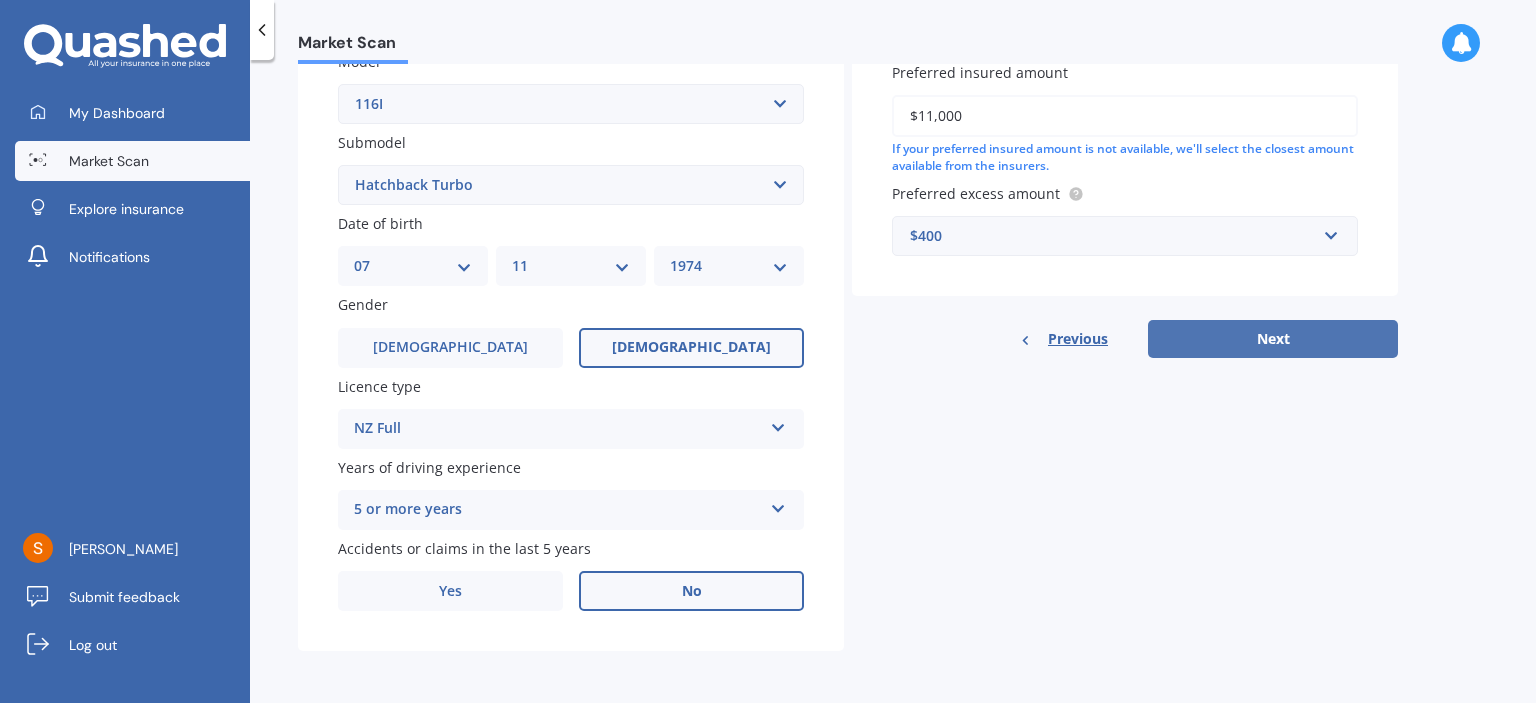click on "Next" at bounding box center (1273, 339) 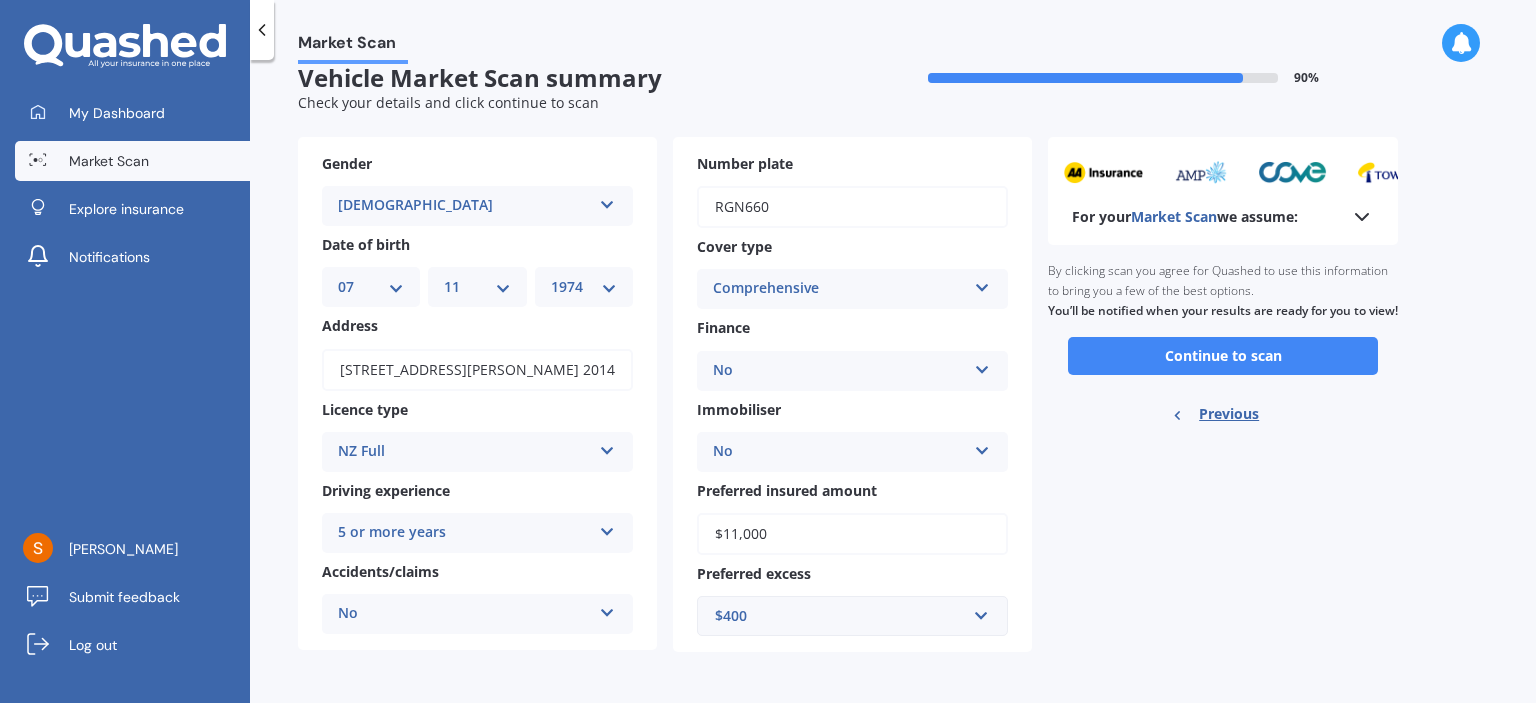 scroll, scrollTop: 0, scrollLeft: 0, axis: both 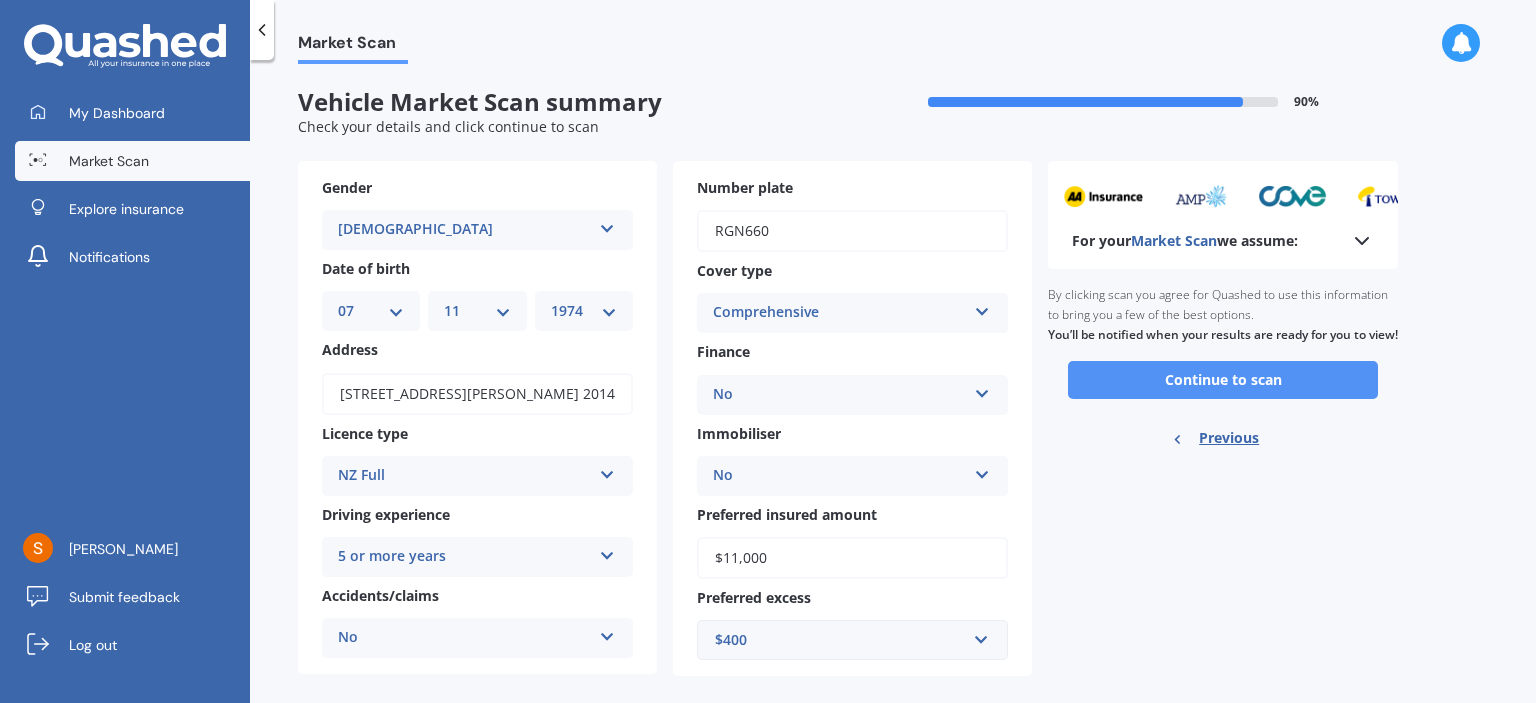click on "Continue to scan" at bounding box center [1223, 380] 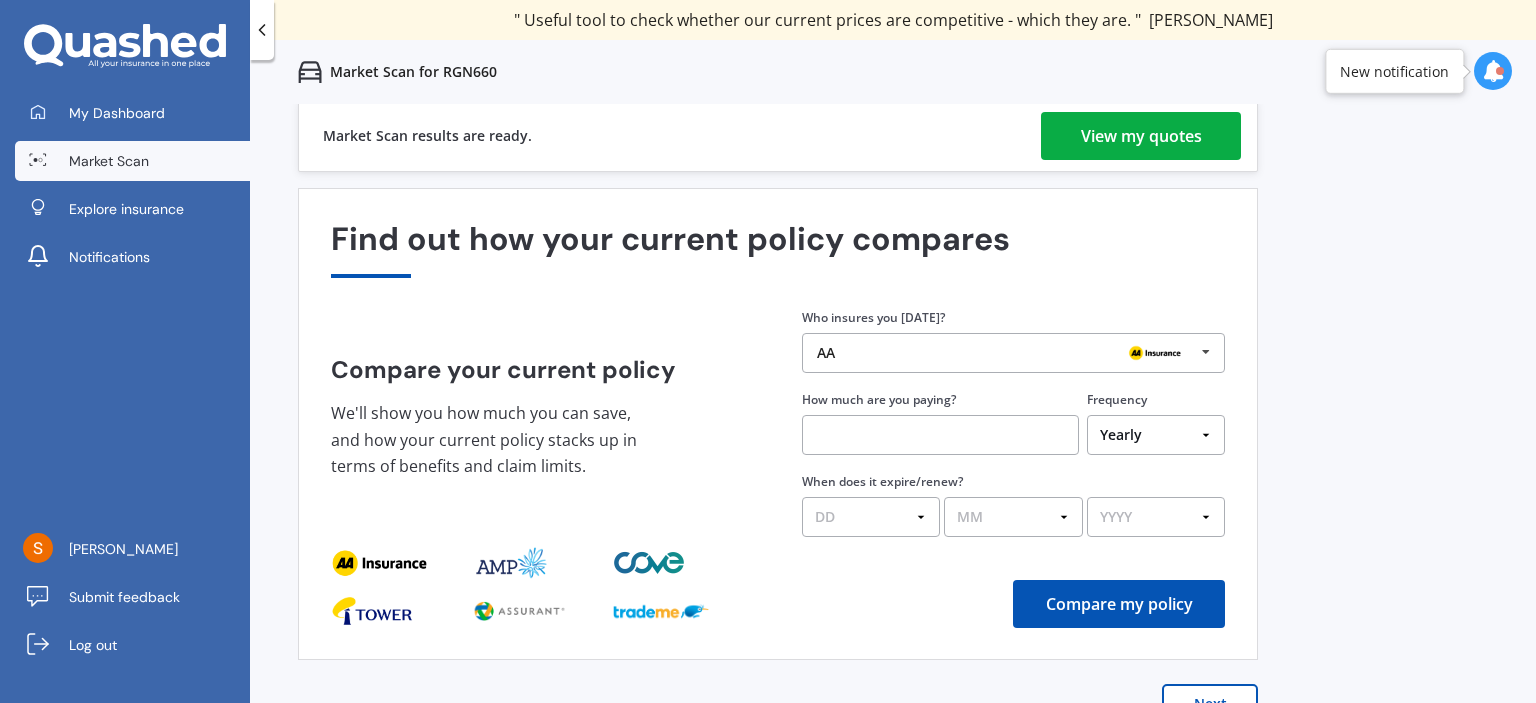 scroll, scrollTop: 0, scrollLeft: 0, axis: both 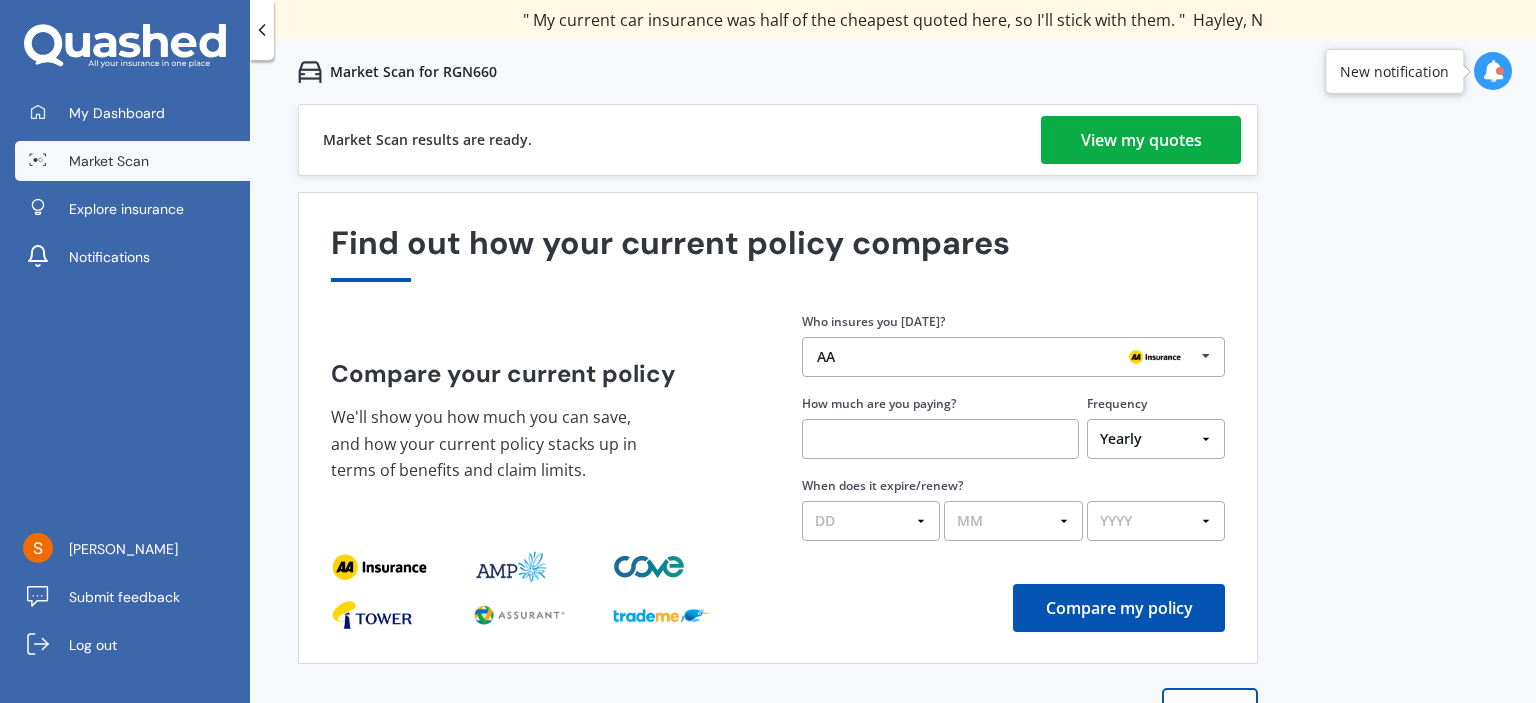 click on "View my quotes" at bounding box center [1141, 140] 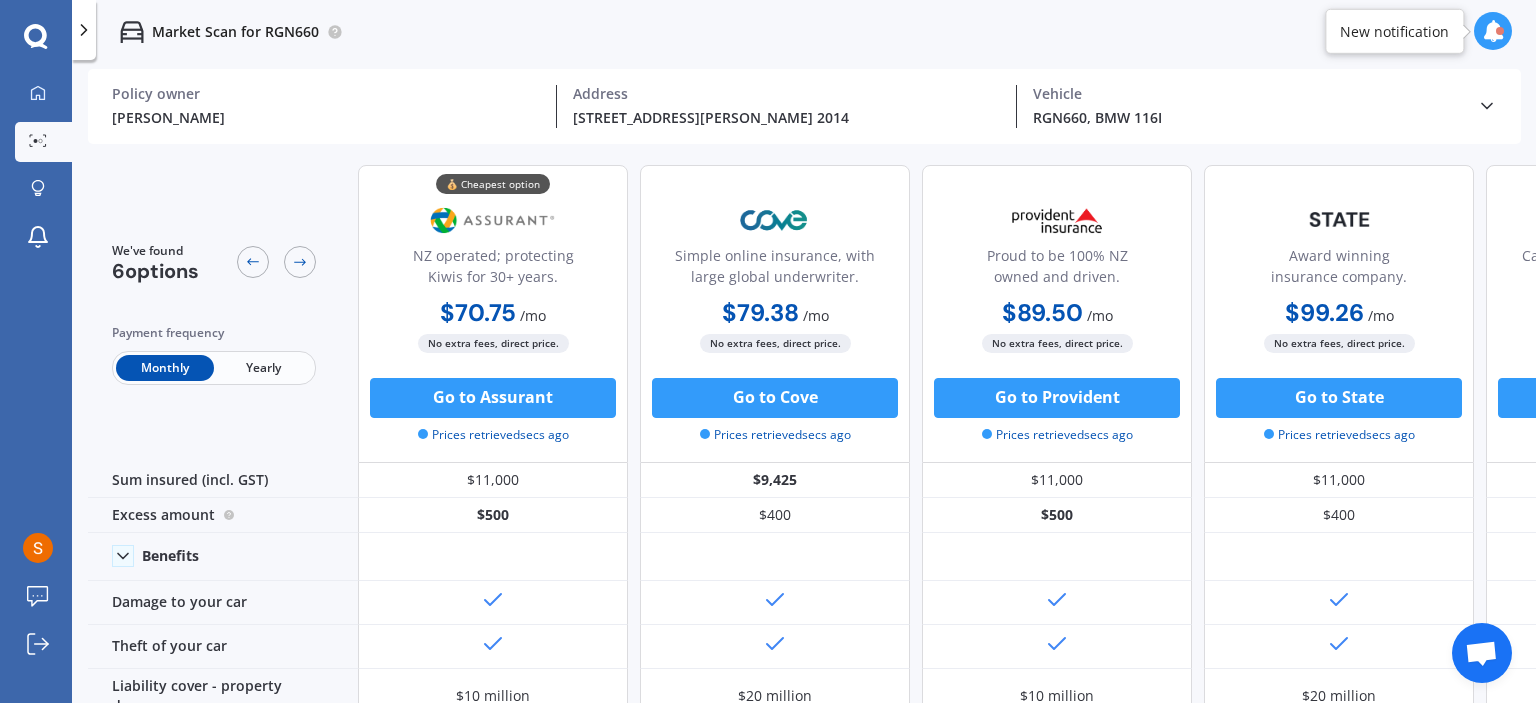 click on "Yearly" at bounding box center (263, 368) 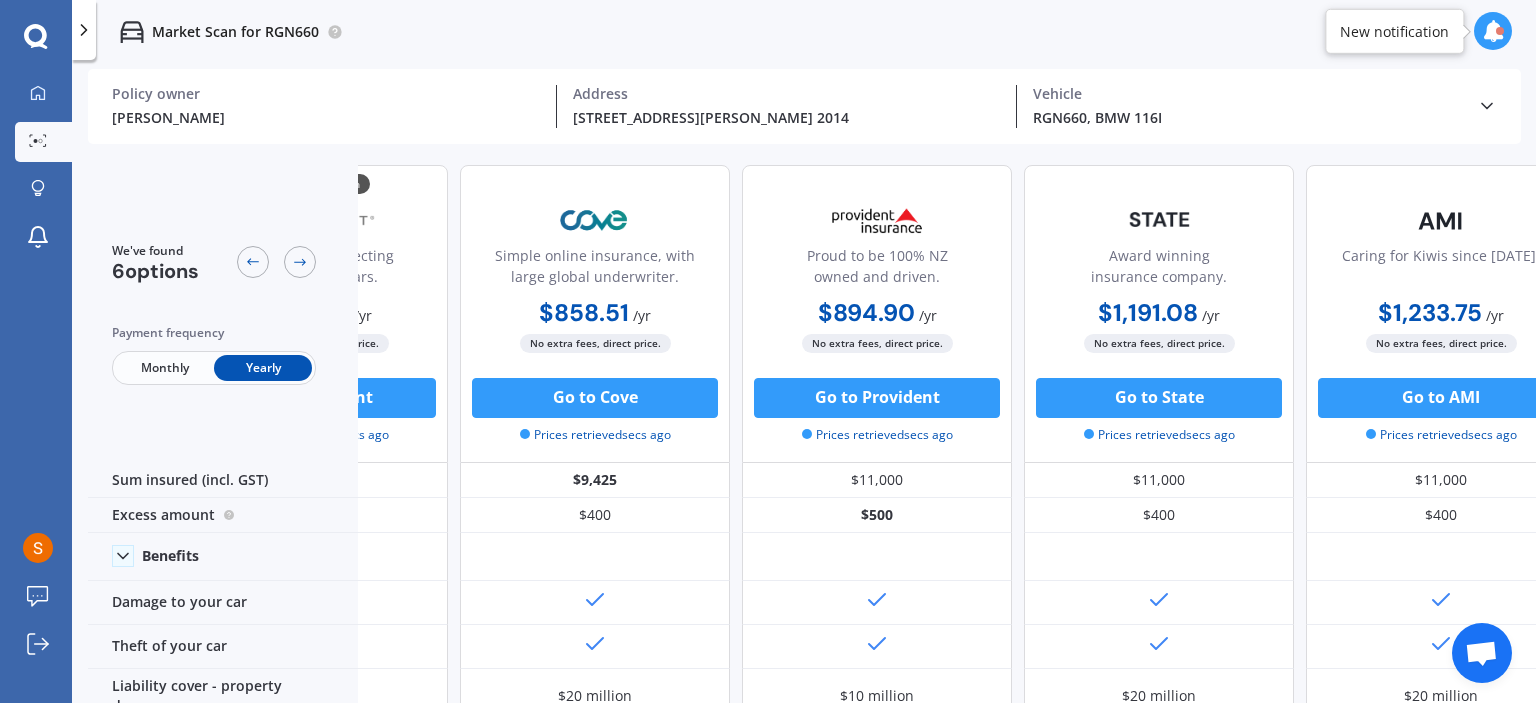 scroll, scrollTop: 0, scrollLeft: 0, axis: both 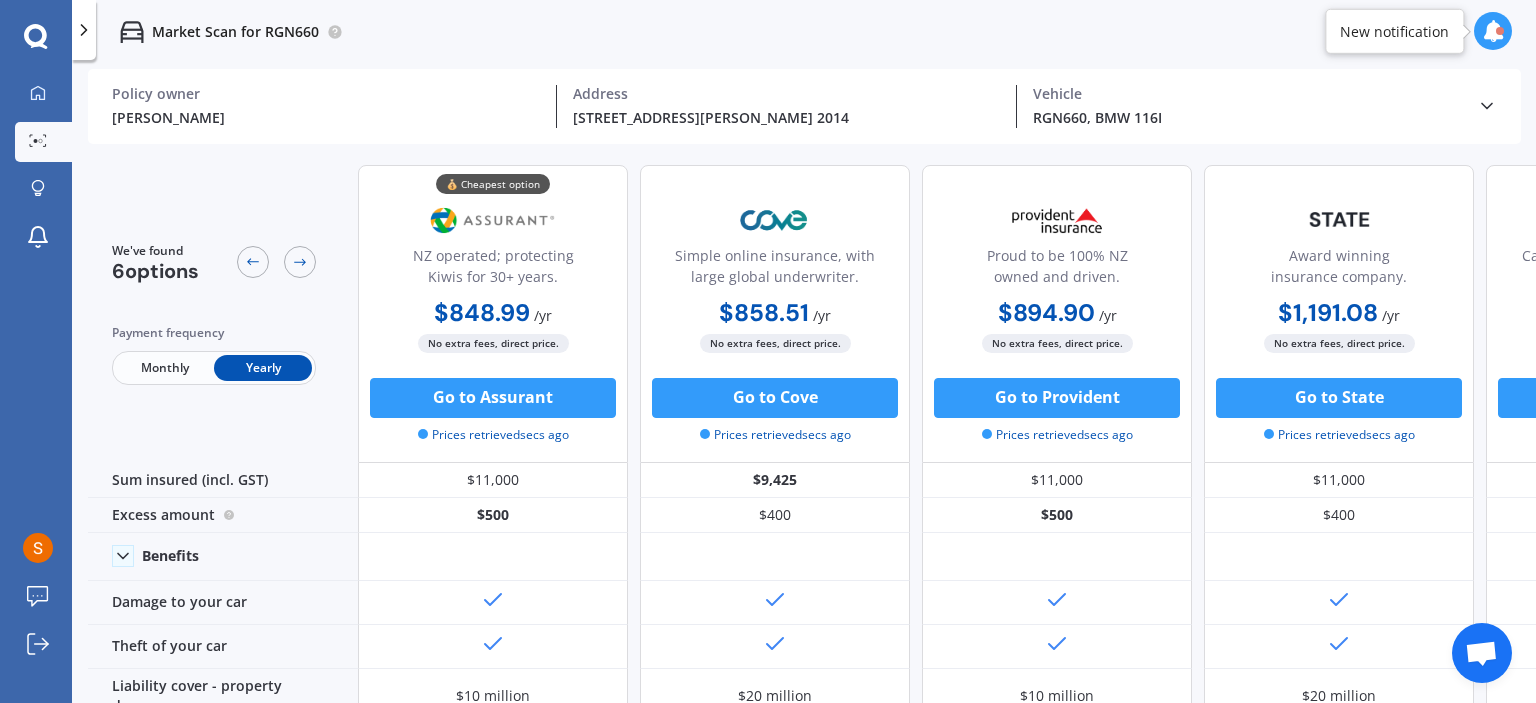 click on "Proud to be 100% NZ owned and driven." at bounding box center (1057, 270) 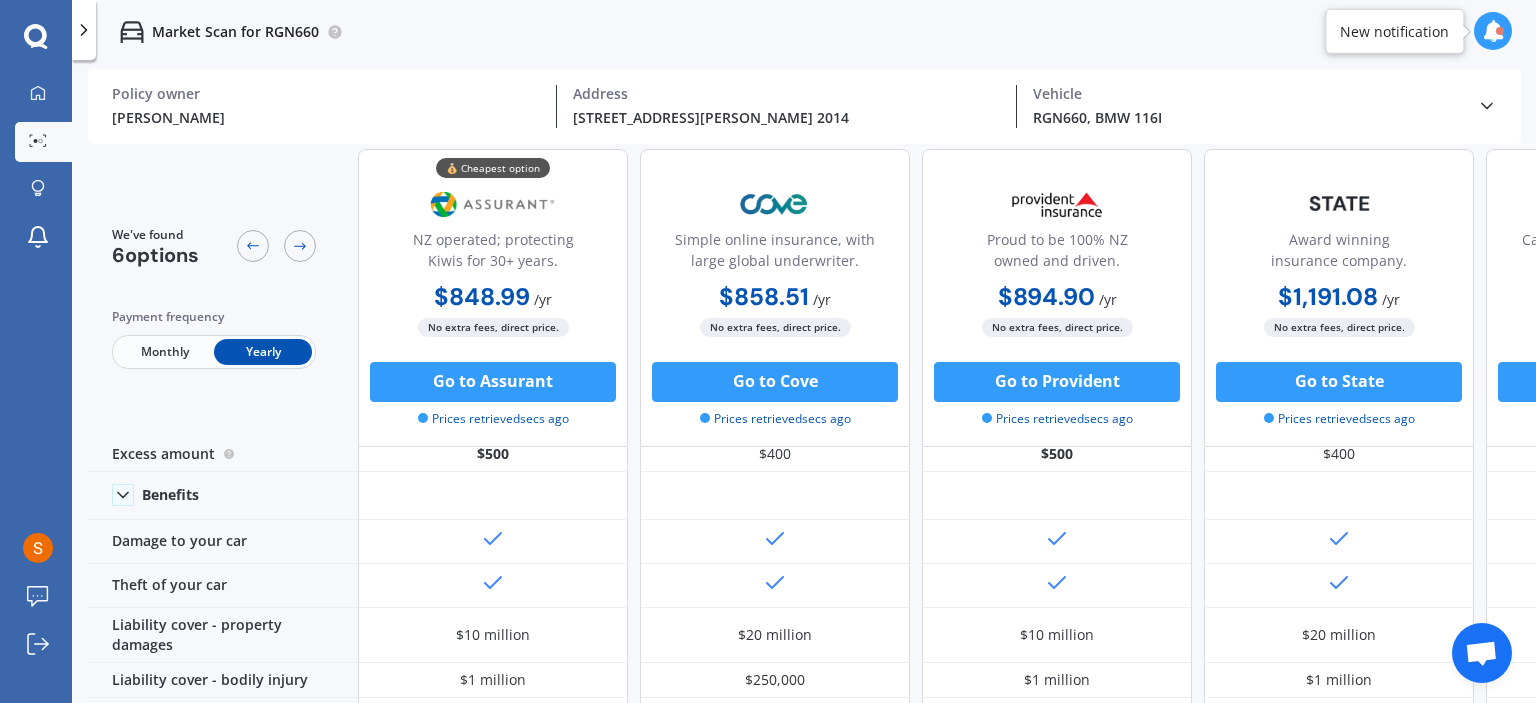 scroll, scrollTop: 66, scrollLeft: 0, axis: vertical 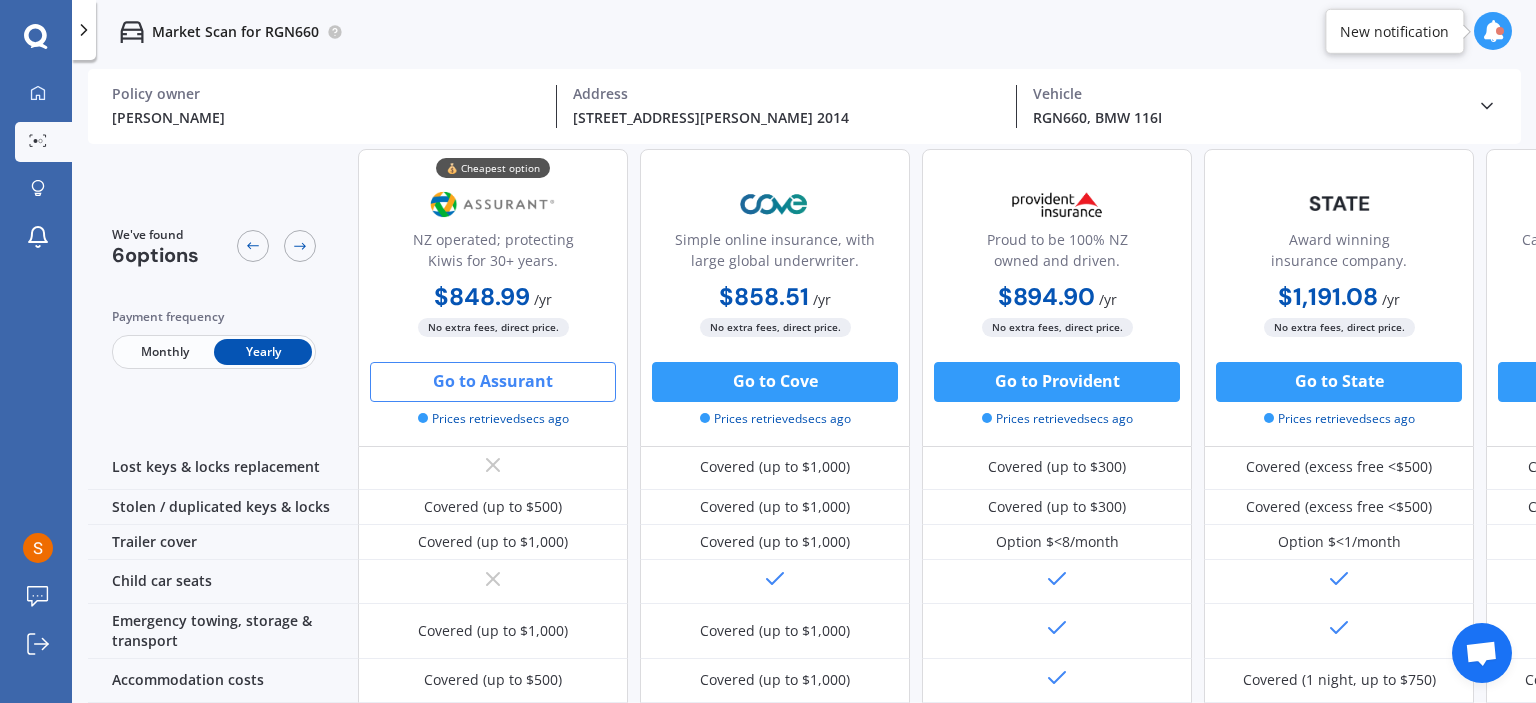 click on "Go to Assurant" at bounding box center (493, 382) 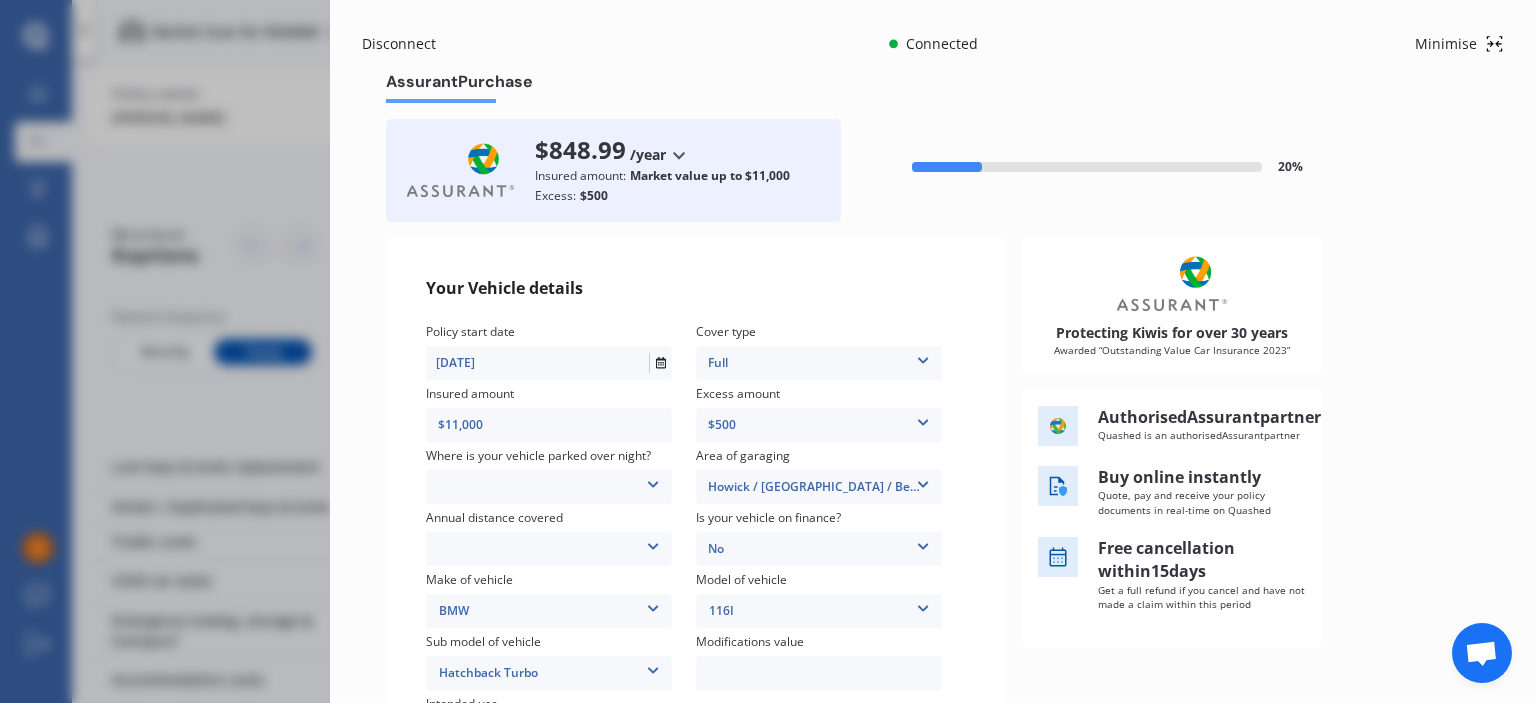 click at bounding box center [923, 419] 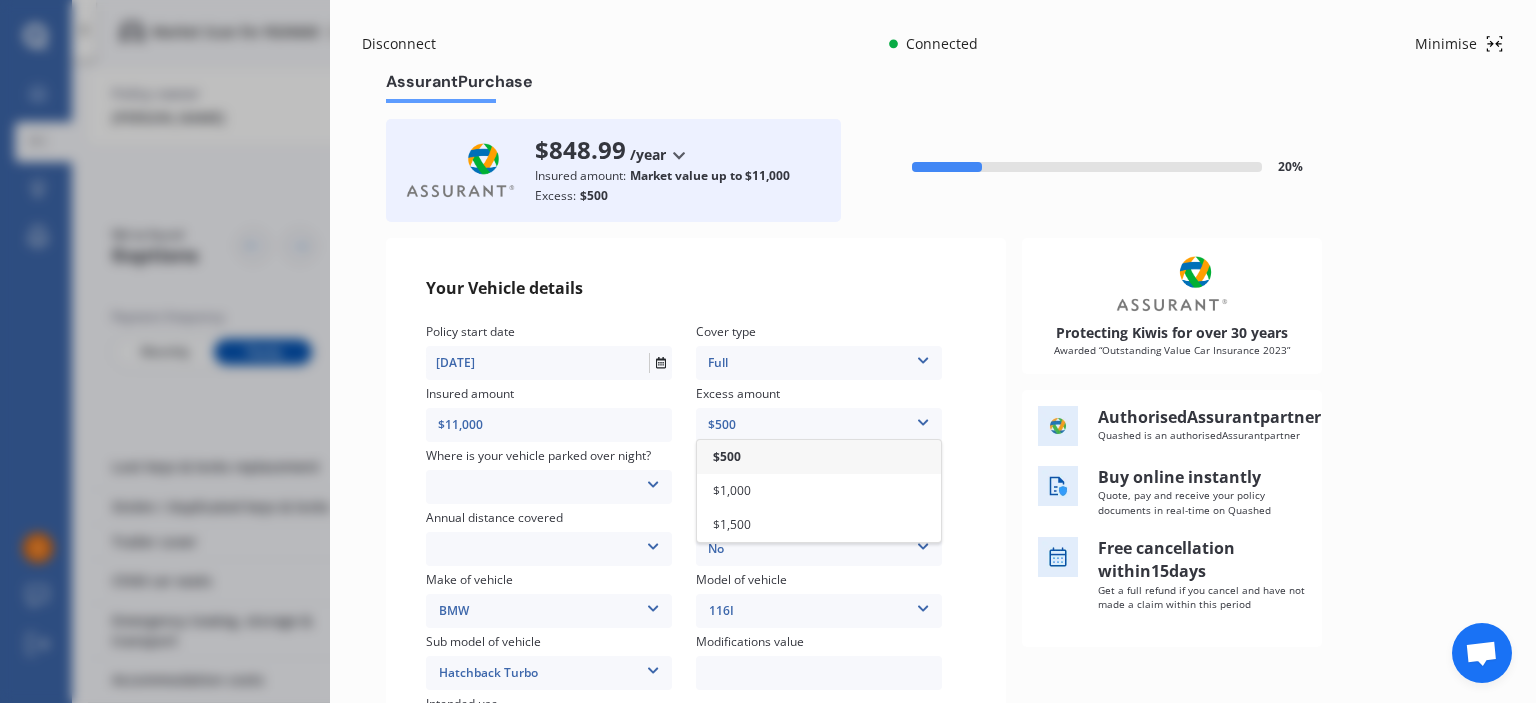 click at bounding box center [923, 419] 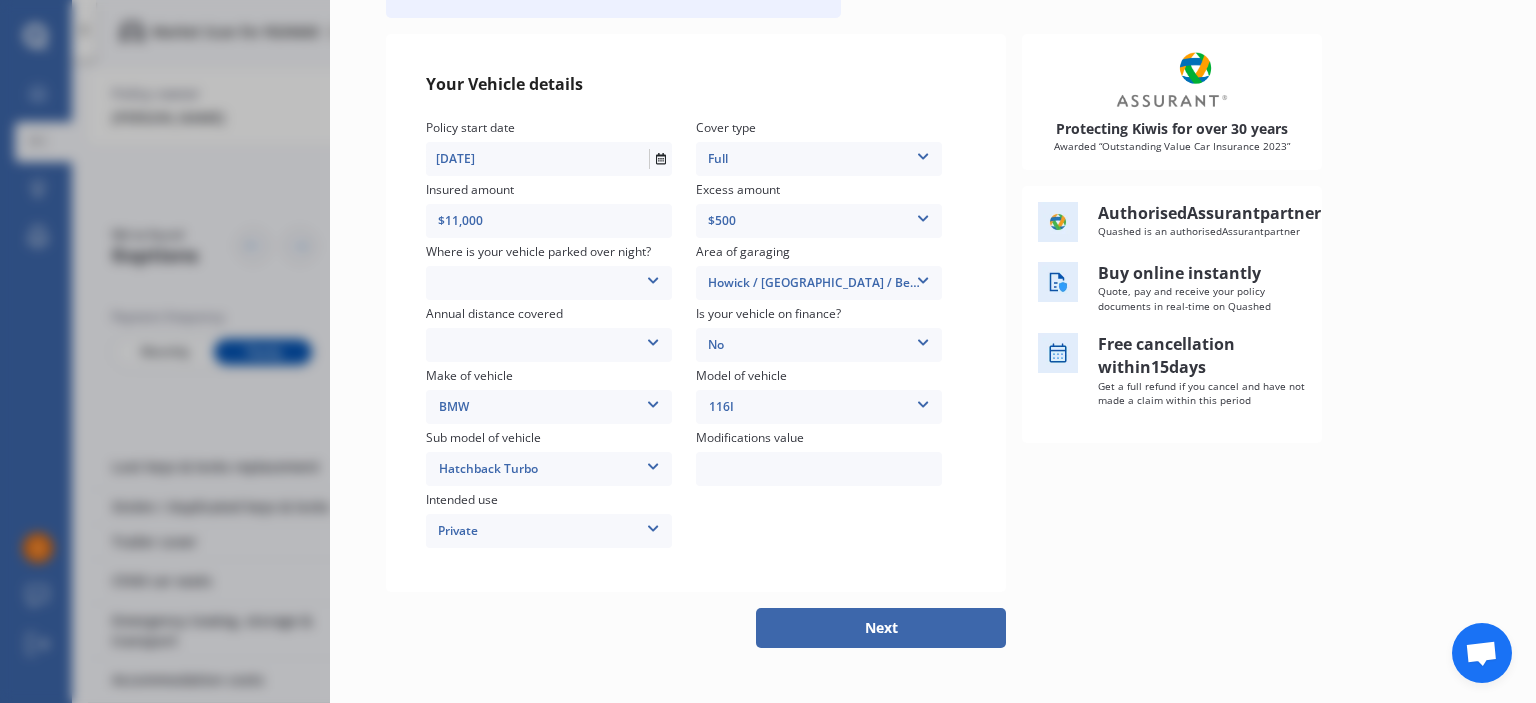 scroll, scrollTop: 228, scrollLeft: 0, axis: vertical 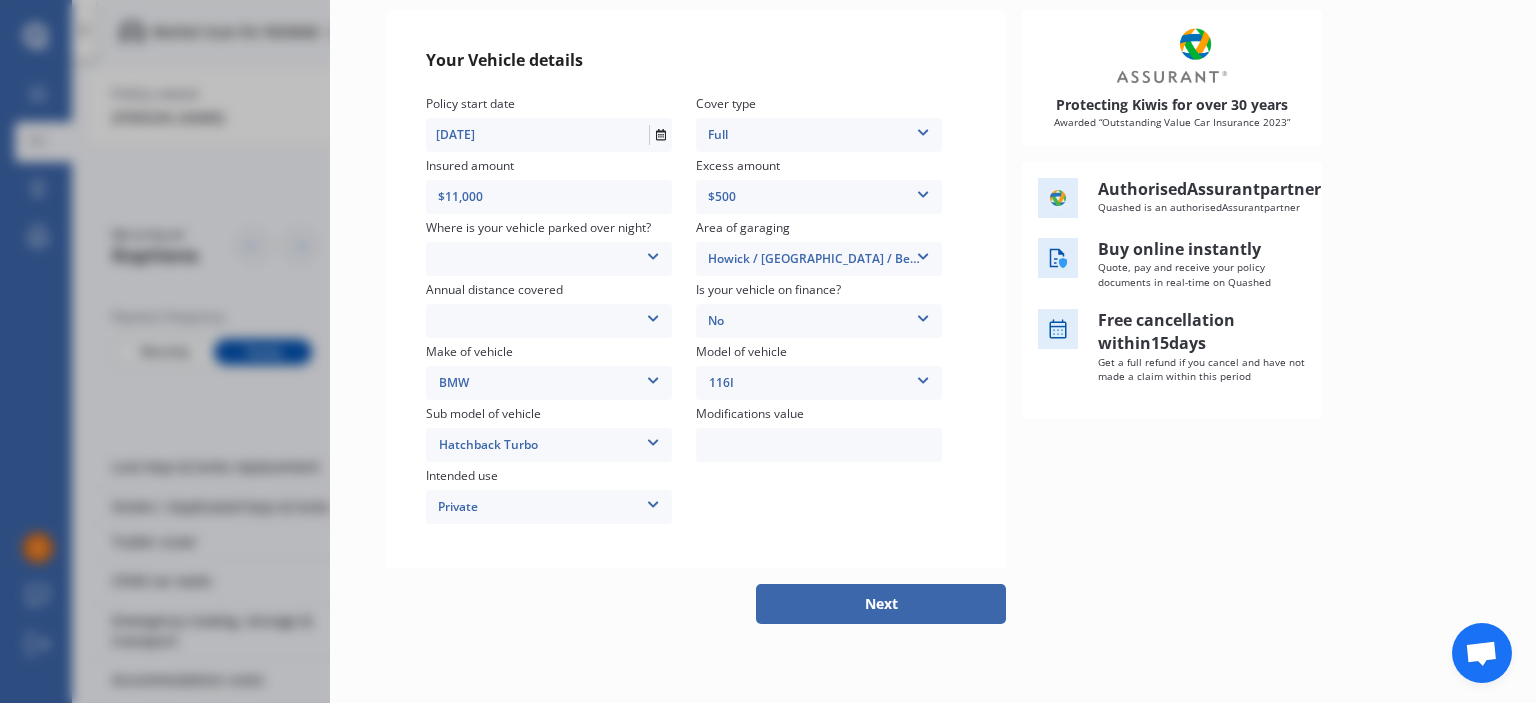 click on "Next" at bounding box center (881, 604) 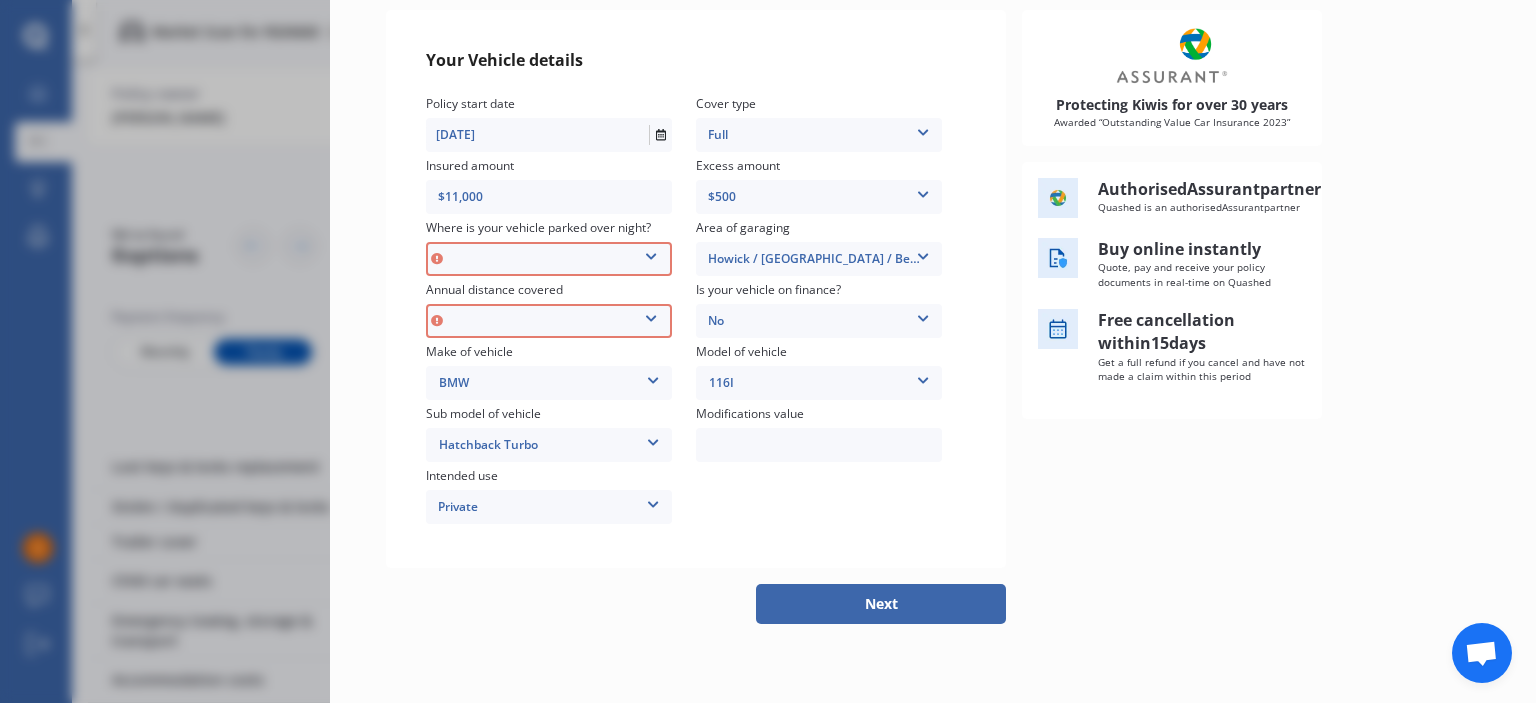 scroll, scrollTop: 125, scrollLeft: 0, axis: vertical 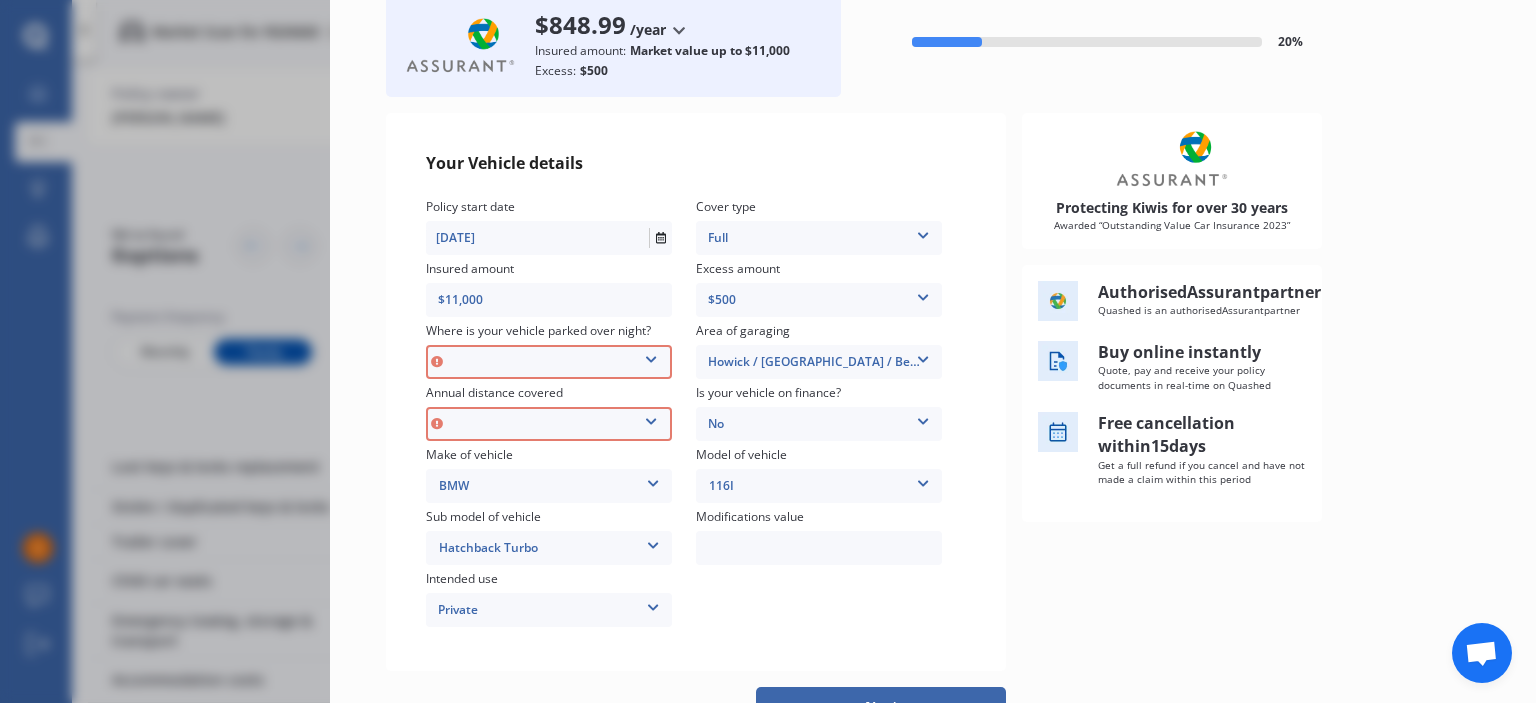 click on "In a garage On own property On street or road" at bounding box center [549, 362] 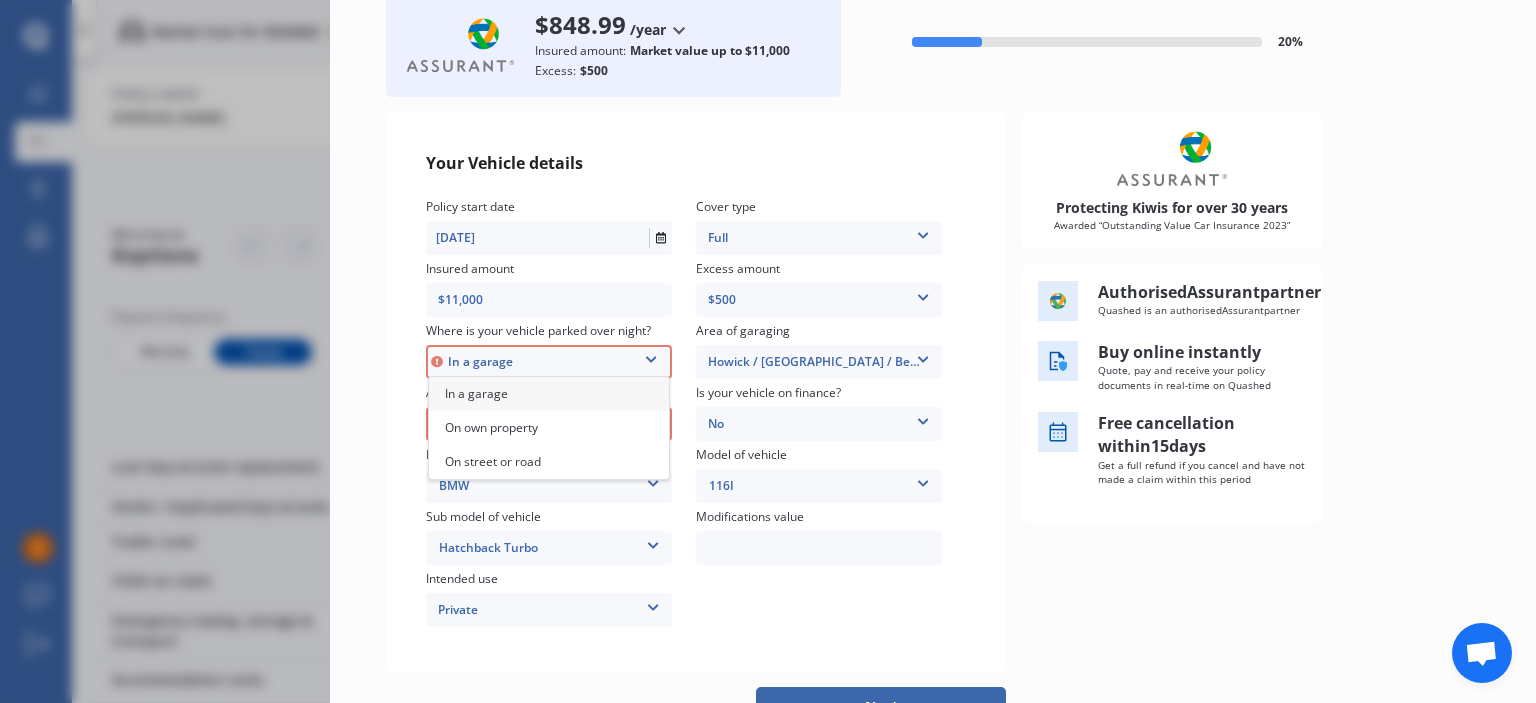 click on "In a garage" at bounding box center [549, 394] 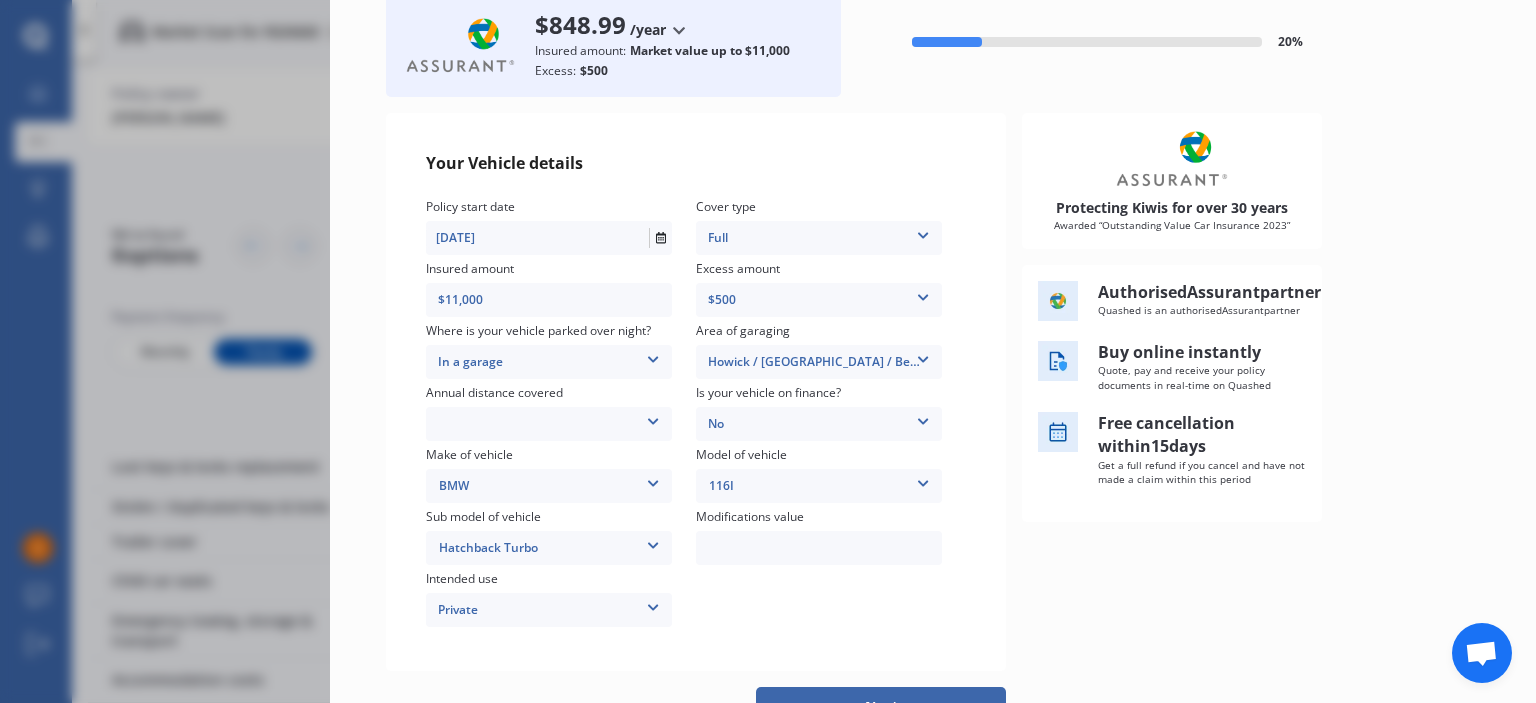 click at bounding box center [653, 418] 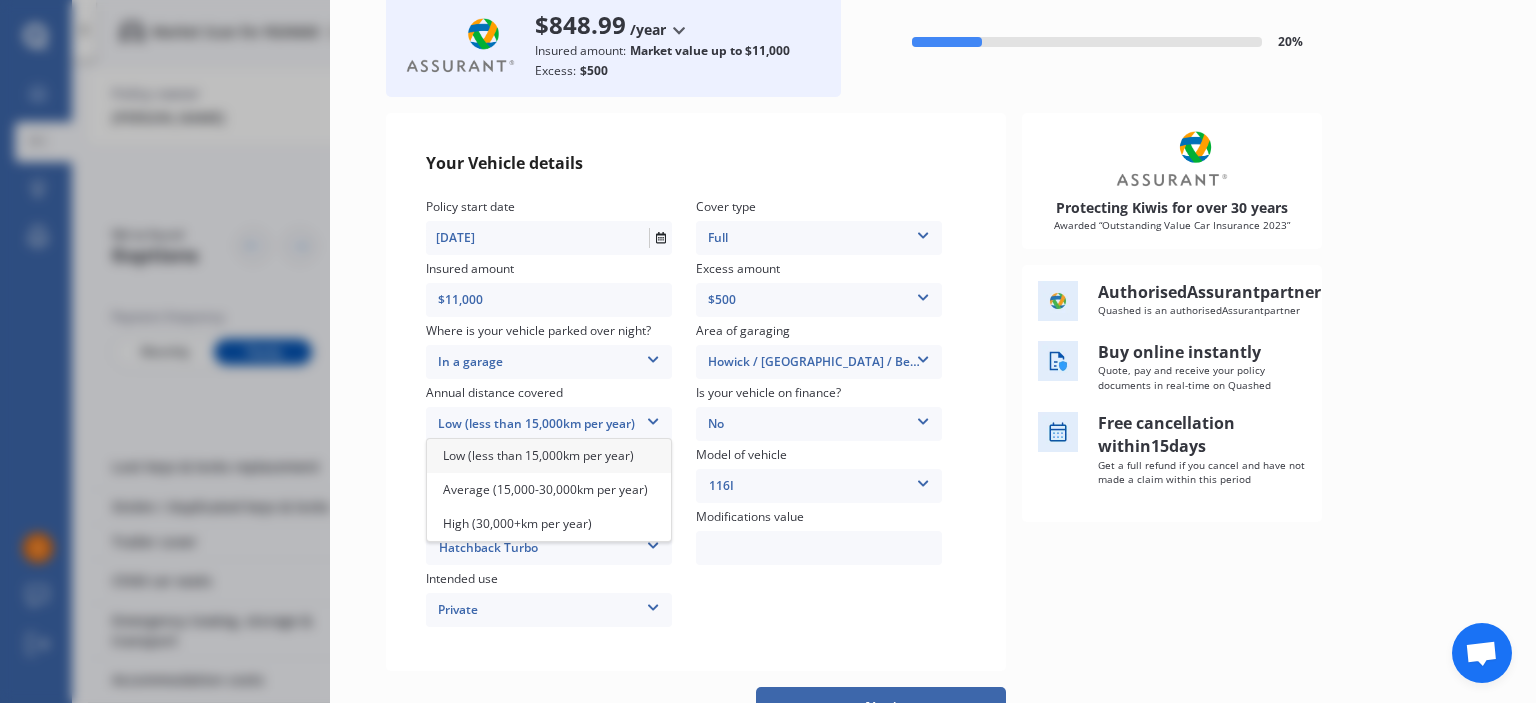click on "Low (less than 15,000km per year)" at bounding box center (549, 424) 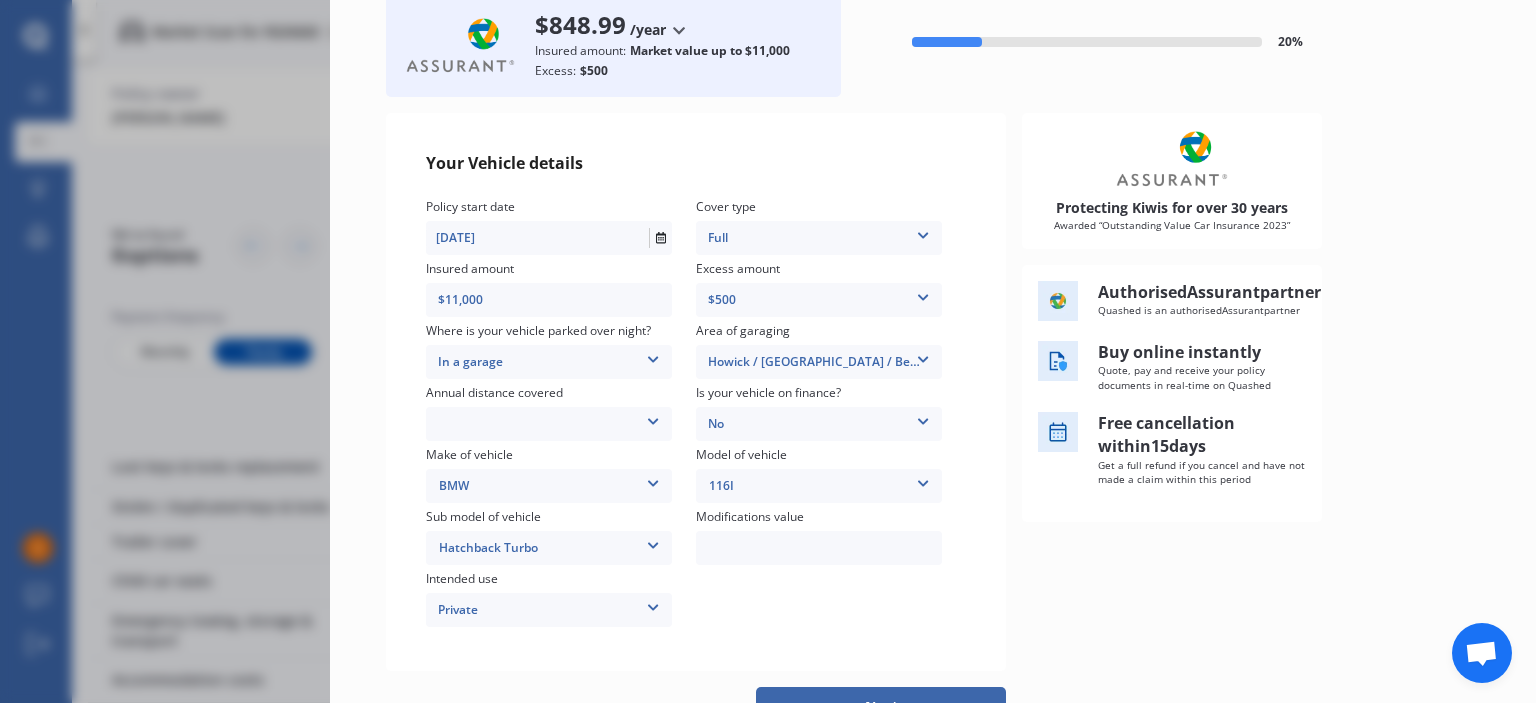 scroll, scrollTop: 228, scrollLeft: 0, axis: vertical 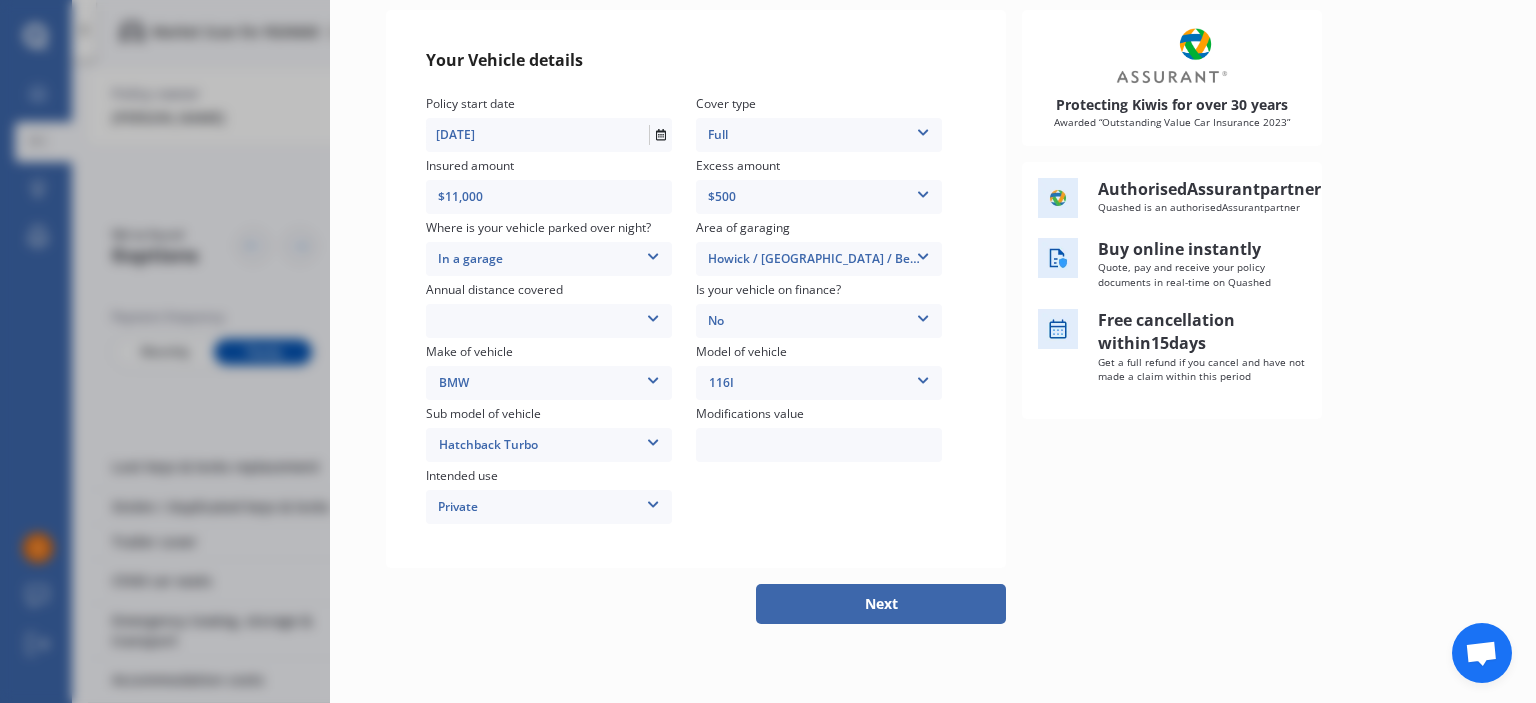 click on "Next" at bounding box center (881, 604) 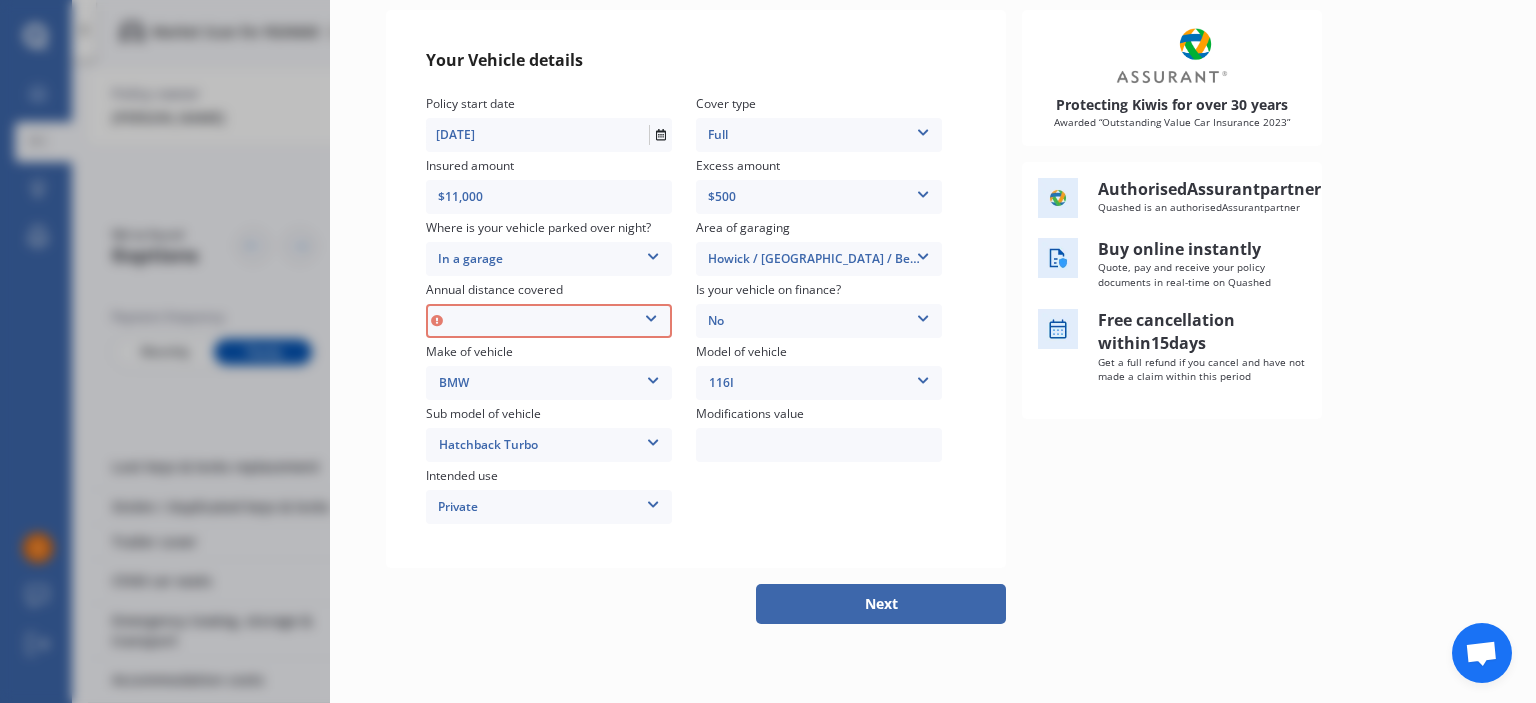 scroll, scrollTop: 187, scrollLeft: 0, axis: vertical 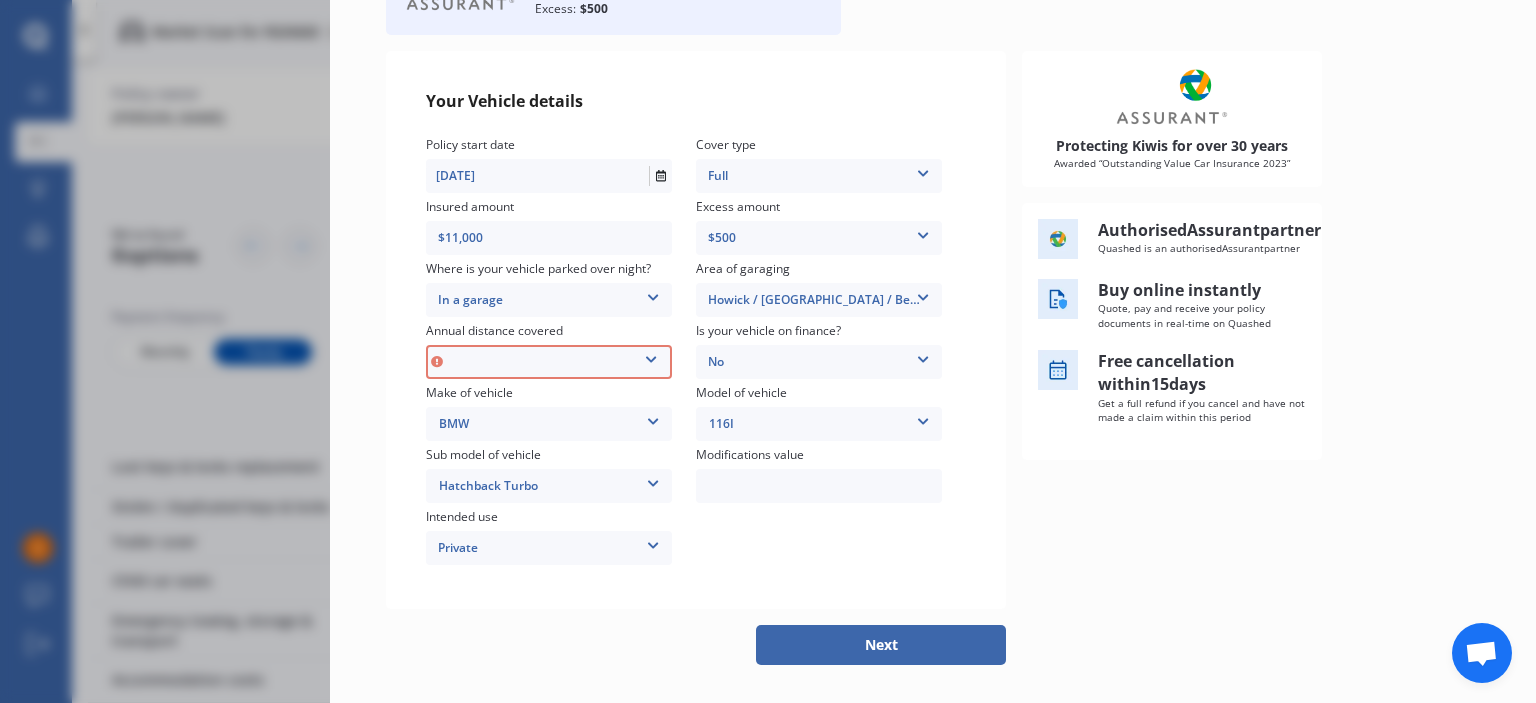 click on "Low (less than 15,000km per year) Average (15,000-30,000km per year) High (30,000+km per year)" at bounding box center (549, 362) 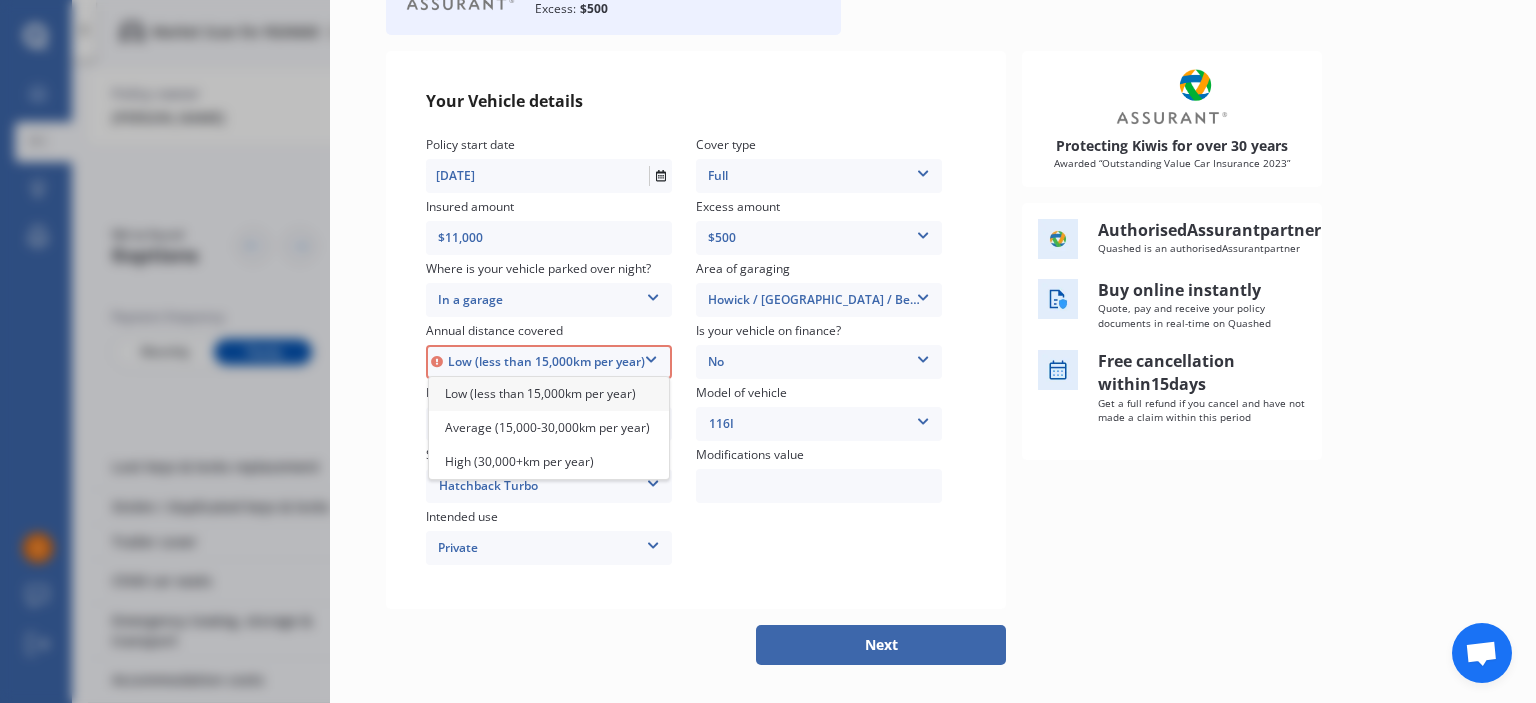 click on "Low (less than 15,000km per year)" at bounding box center (540, 393) 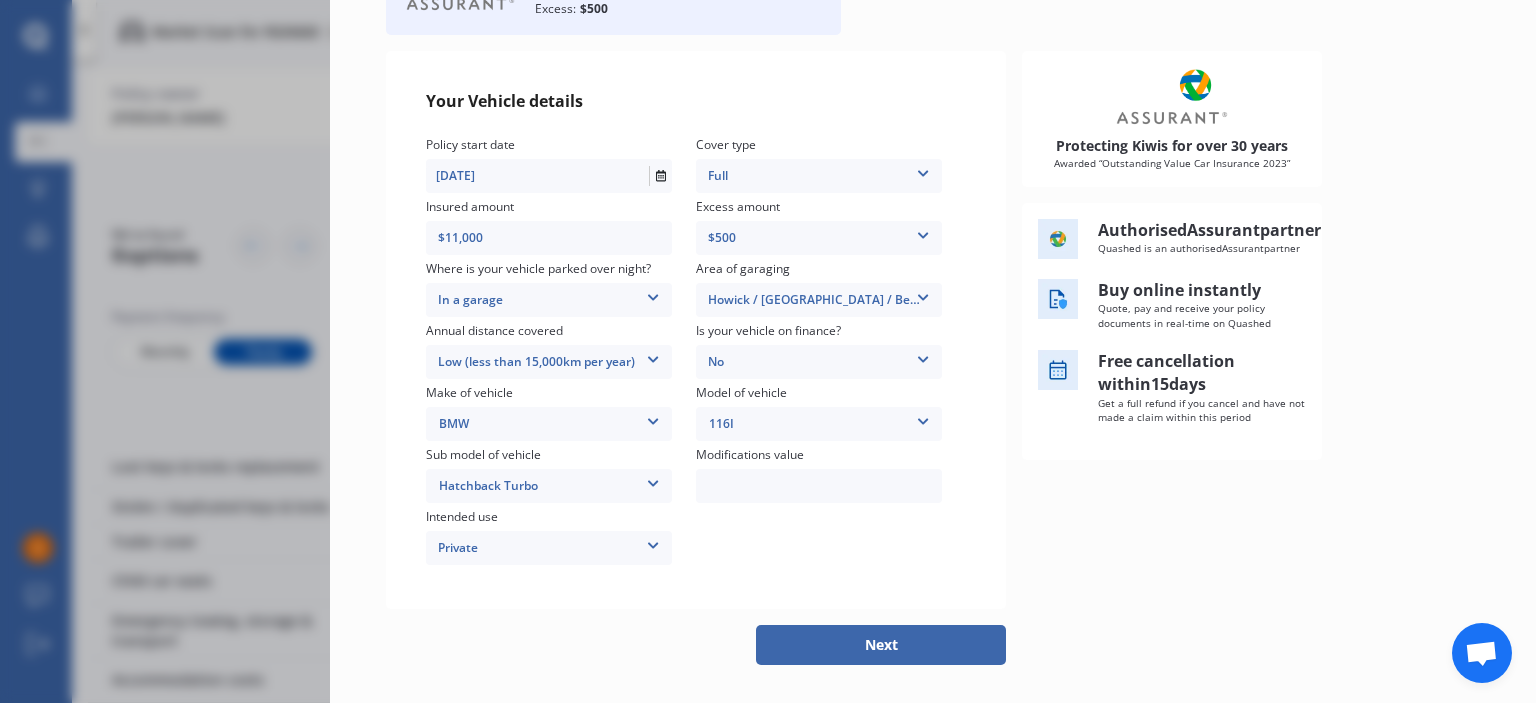 click on "Next" at bounding box center (881, 645) 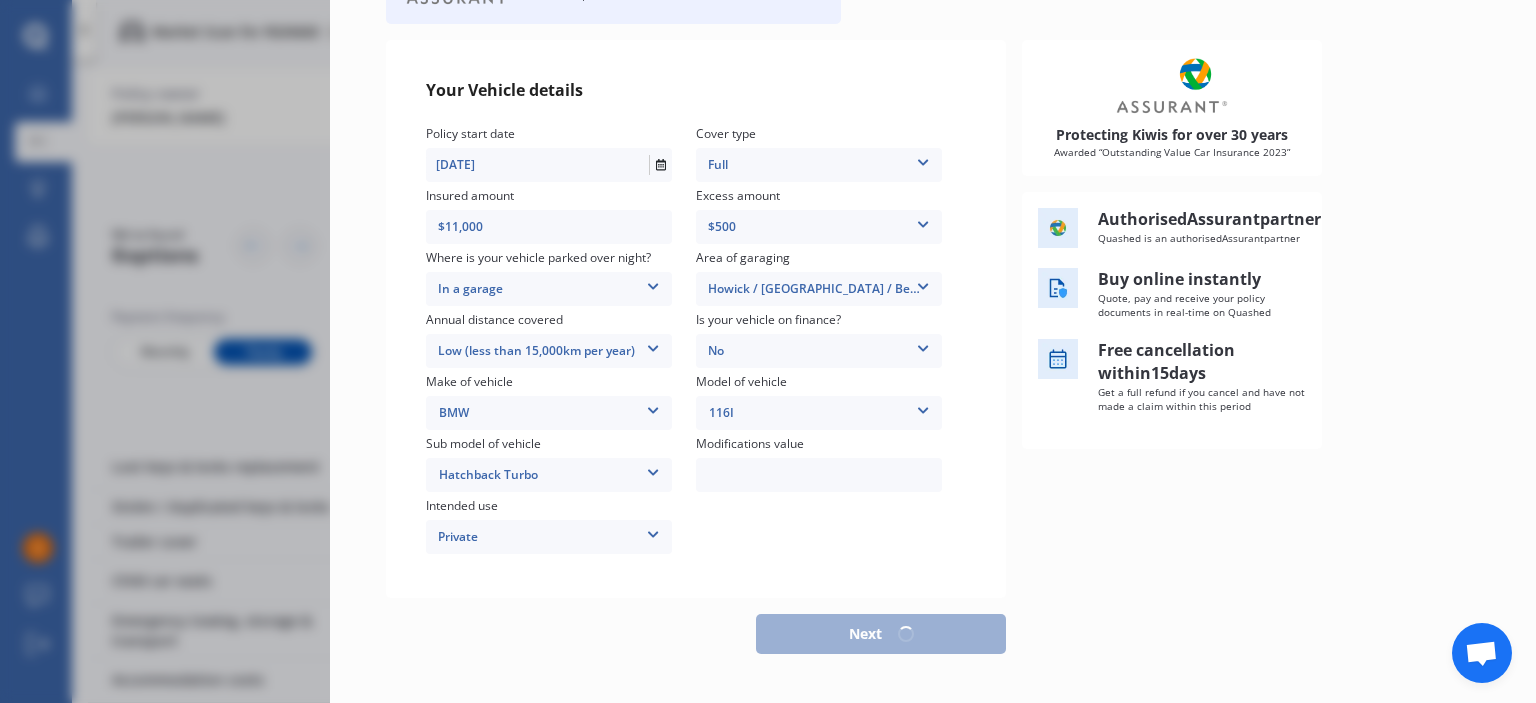 scroll, scrollTop: 181, scrollLeft: 0, axis: vertical 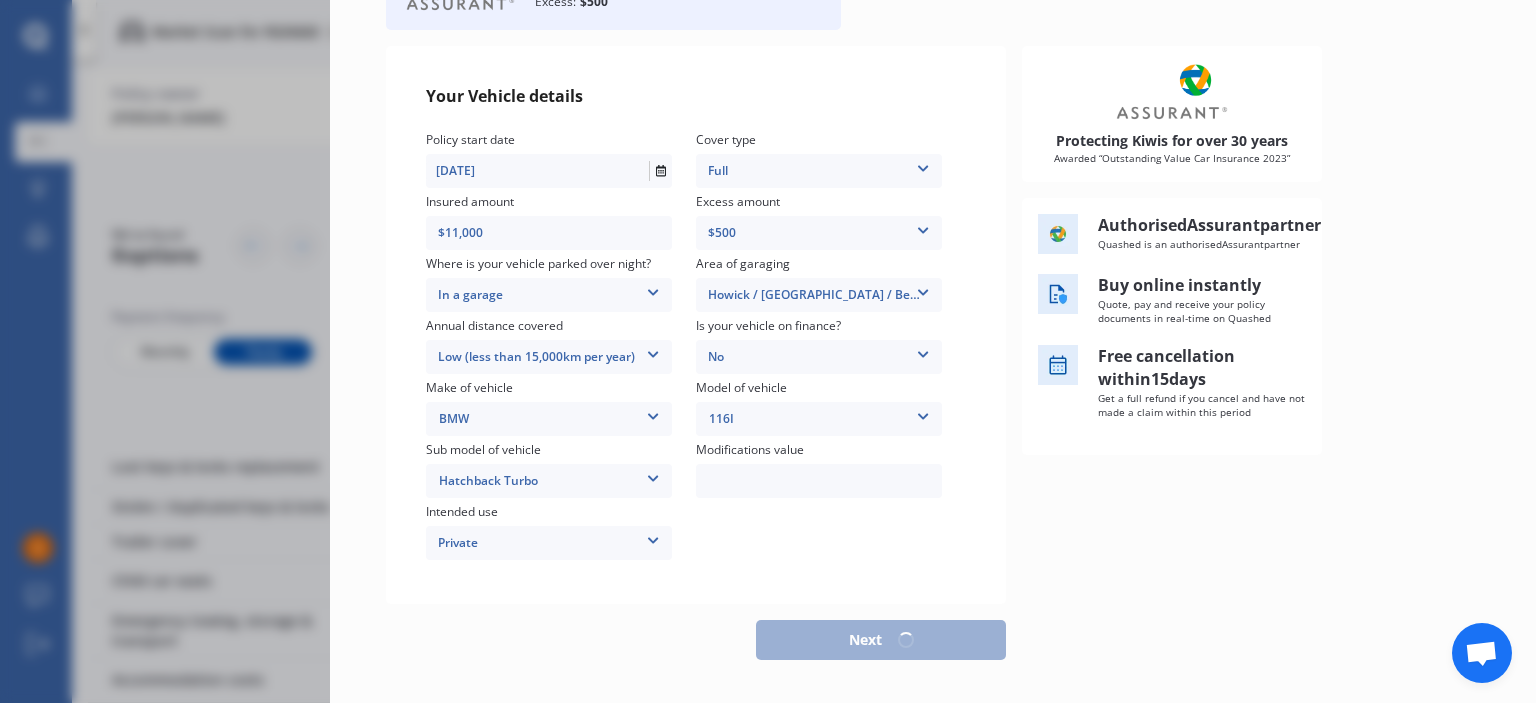 select on "07" 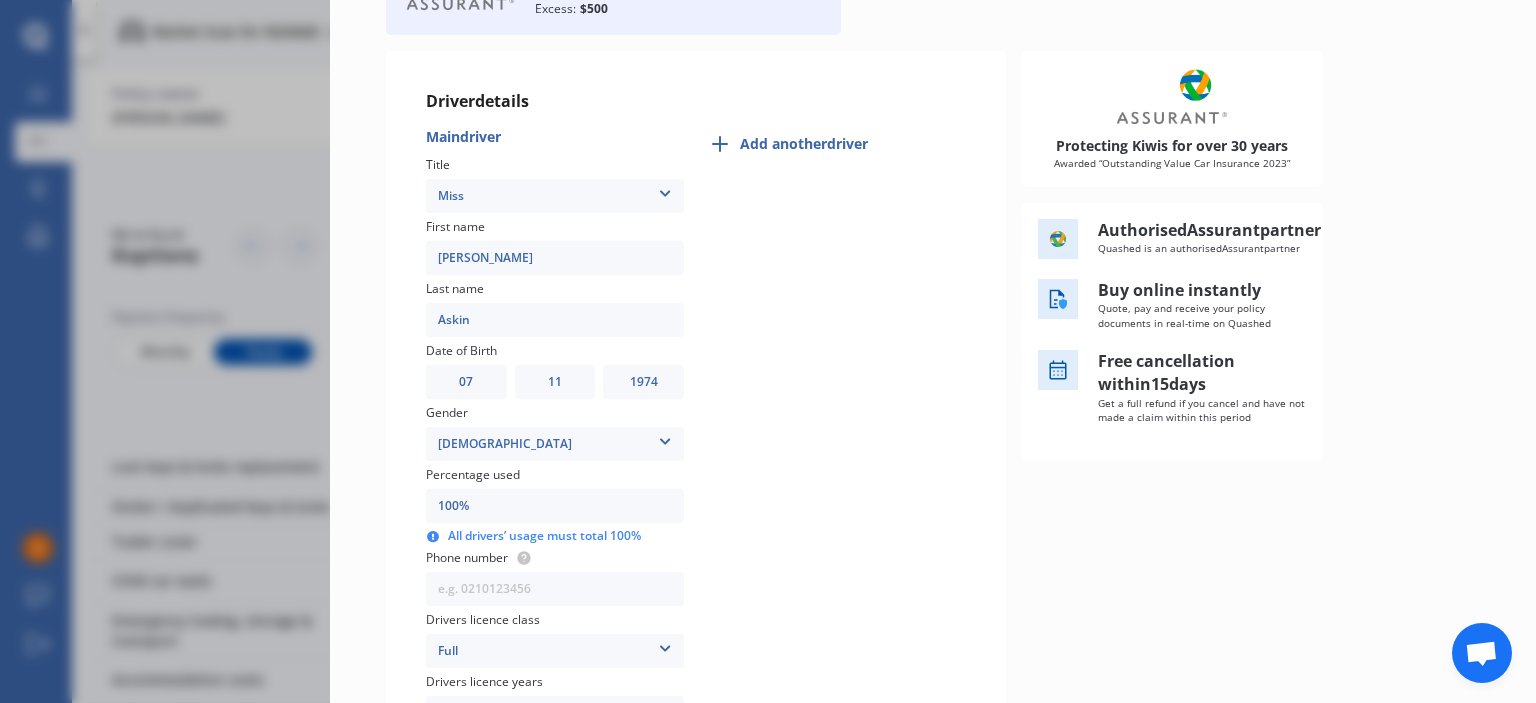 scroll, scrollTop: 0, scrollLeft: 0, axis: both 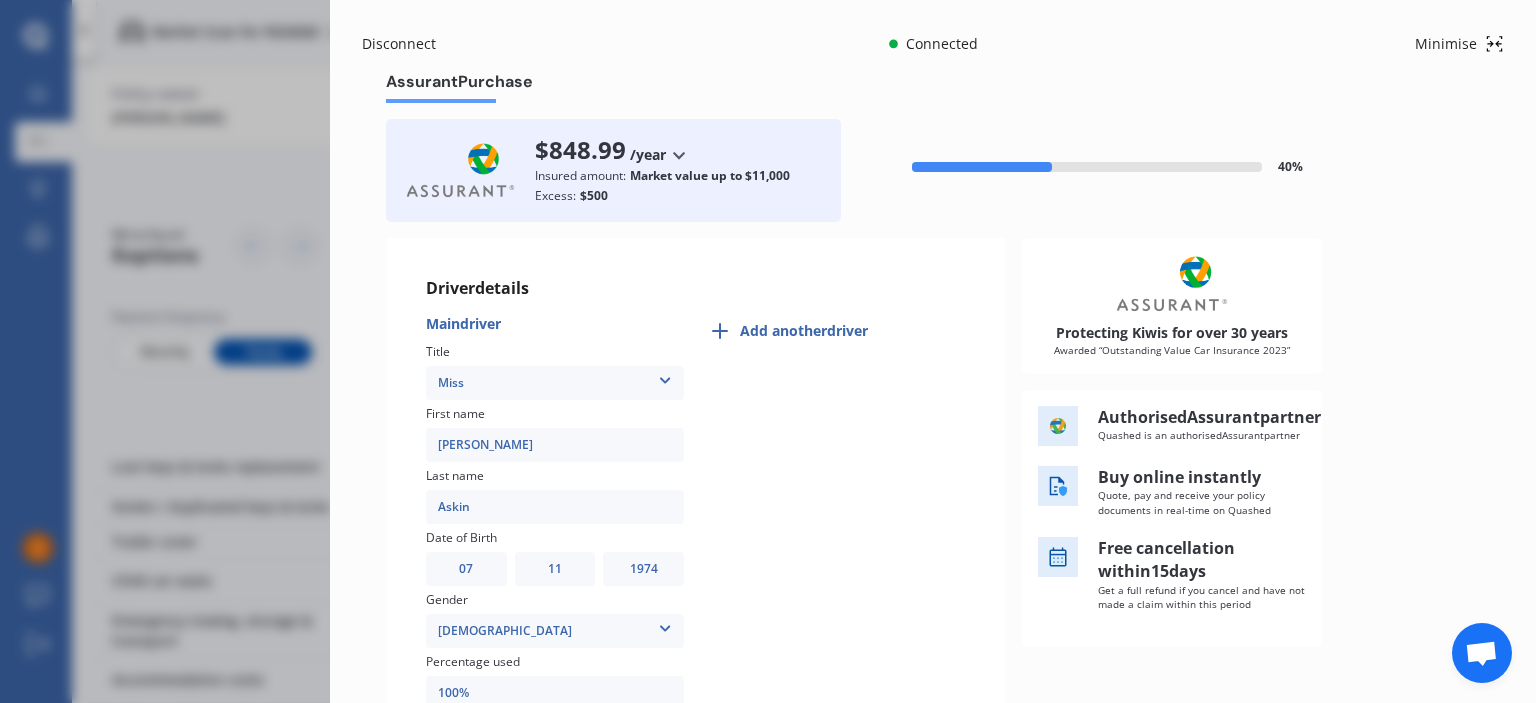 drag, startPoint x: 501, startPoint y: 449, endPoint x: 383, endPoint y: 434, distance: 118.94957 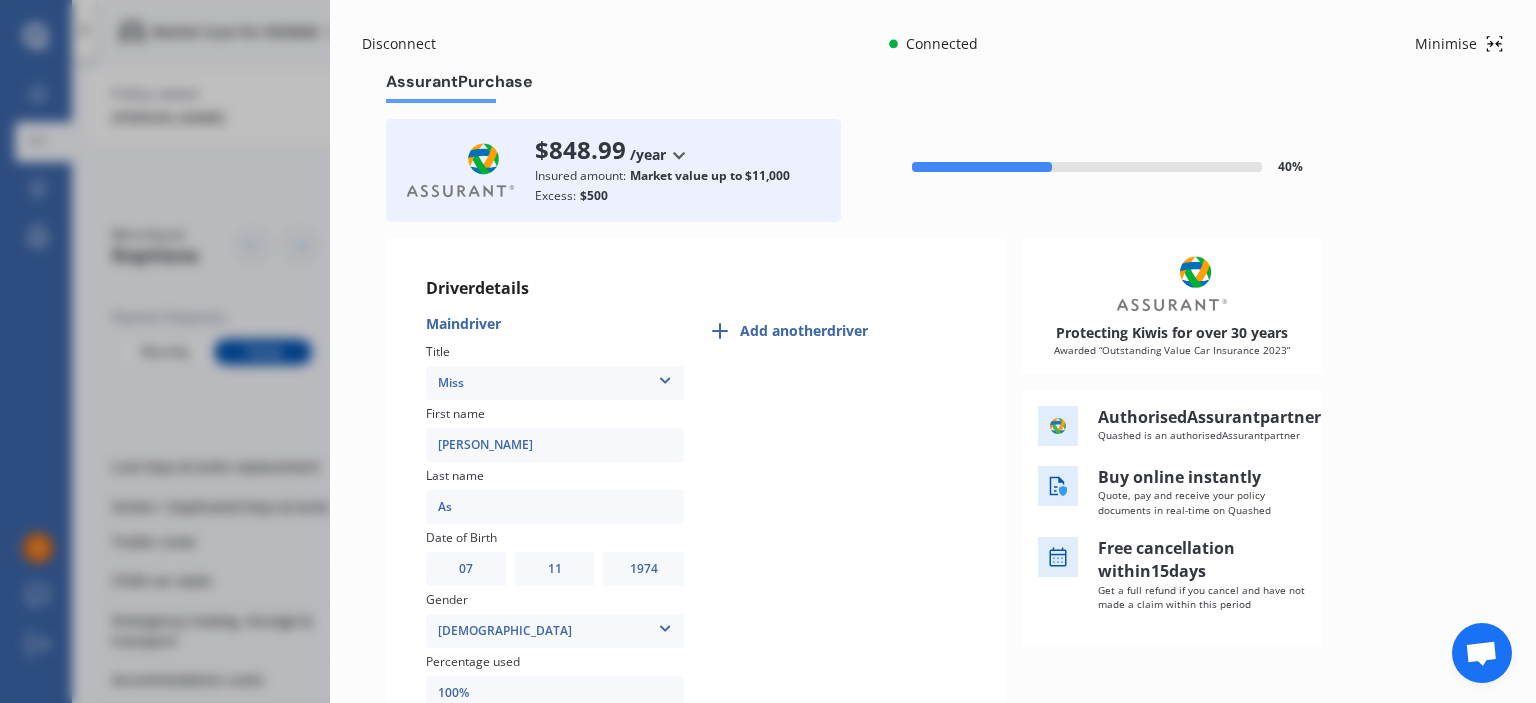 type on "A" 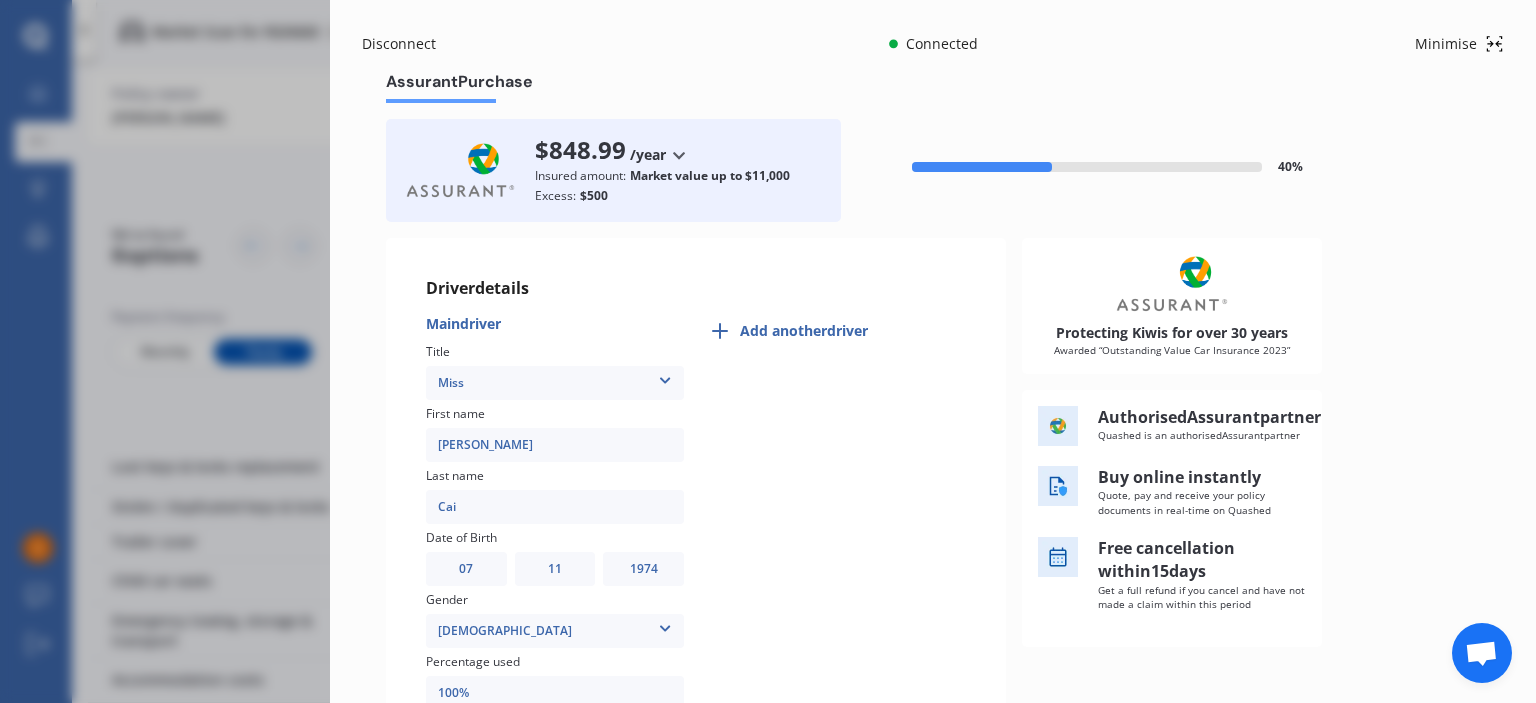 type on "Cai" 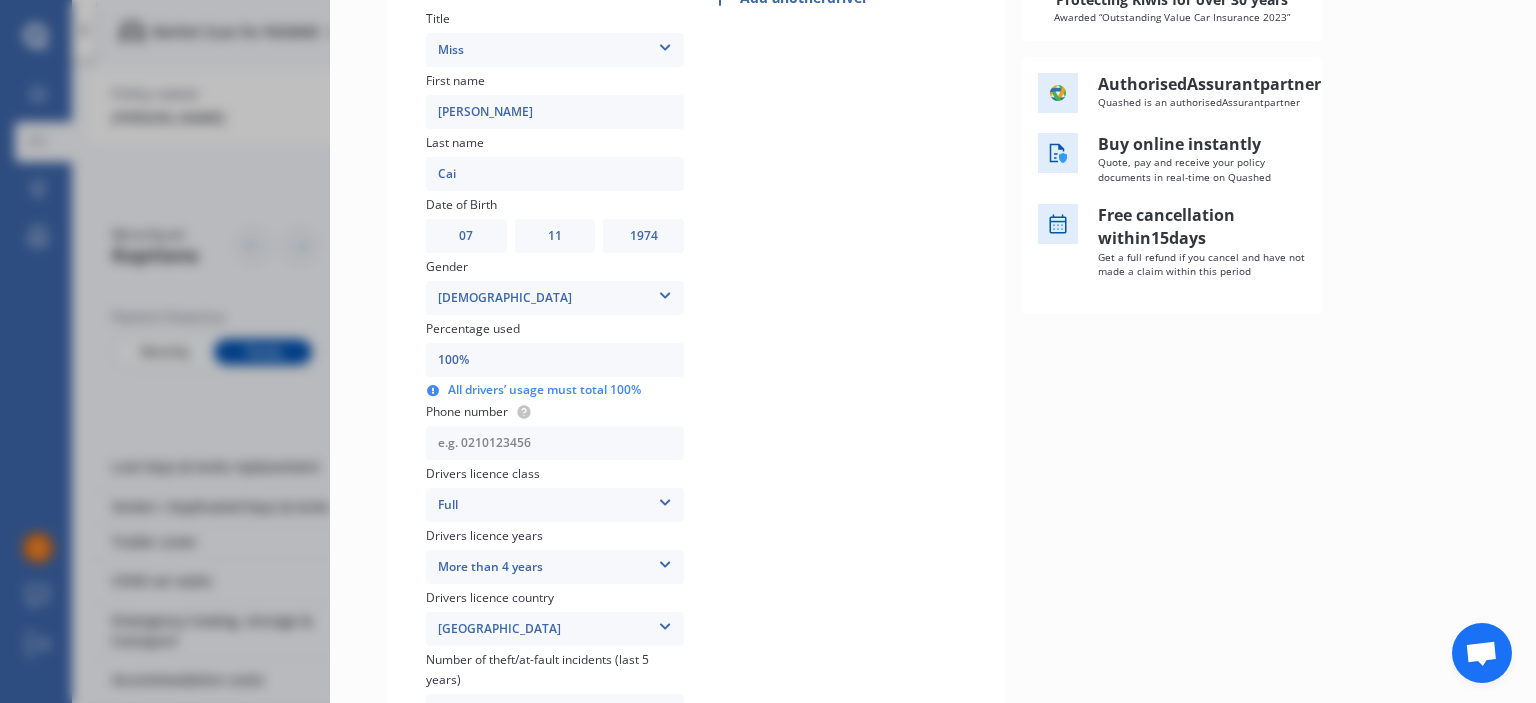 click at bounding box center [555, 443] 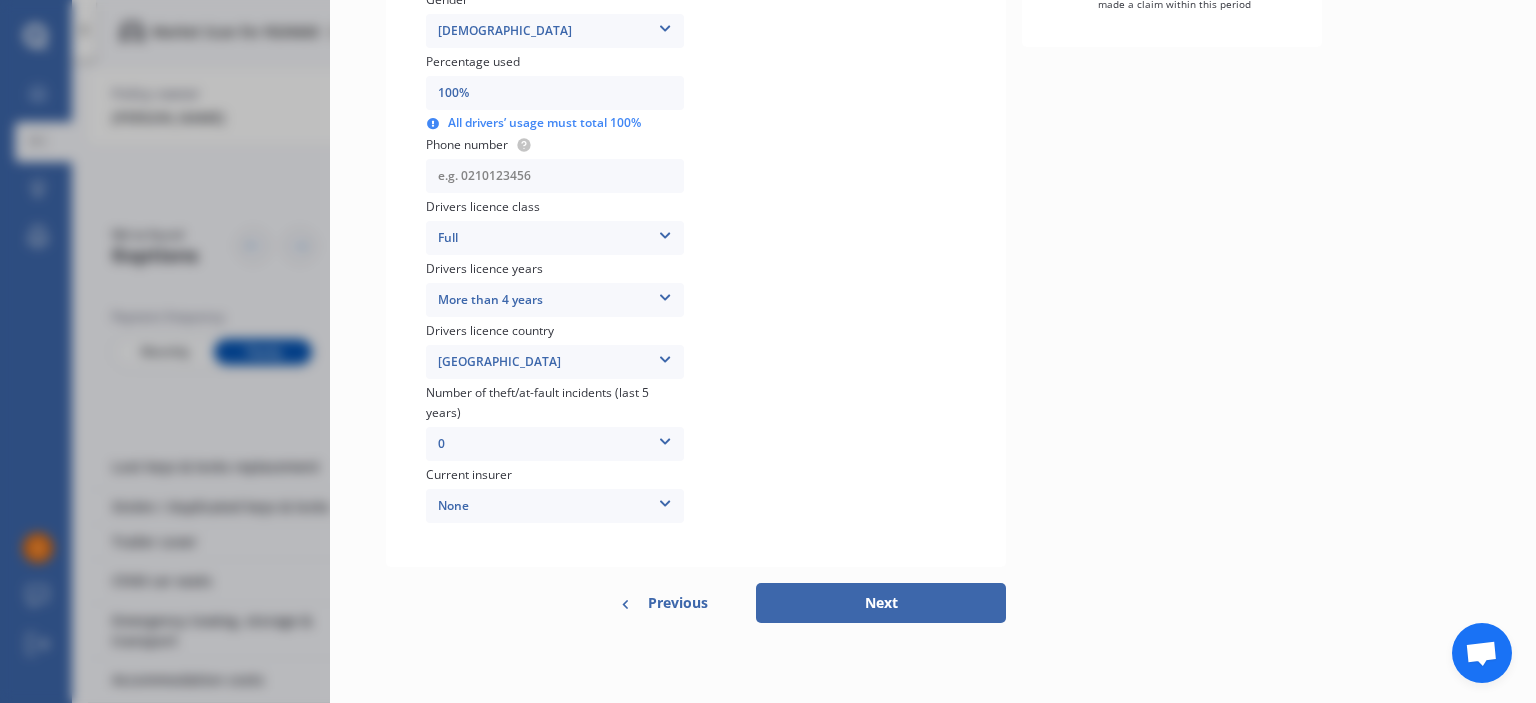 scroll, scrollTop: 0, scrollLeft: 0, axis: both 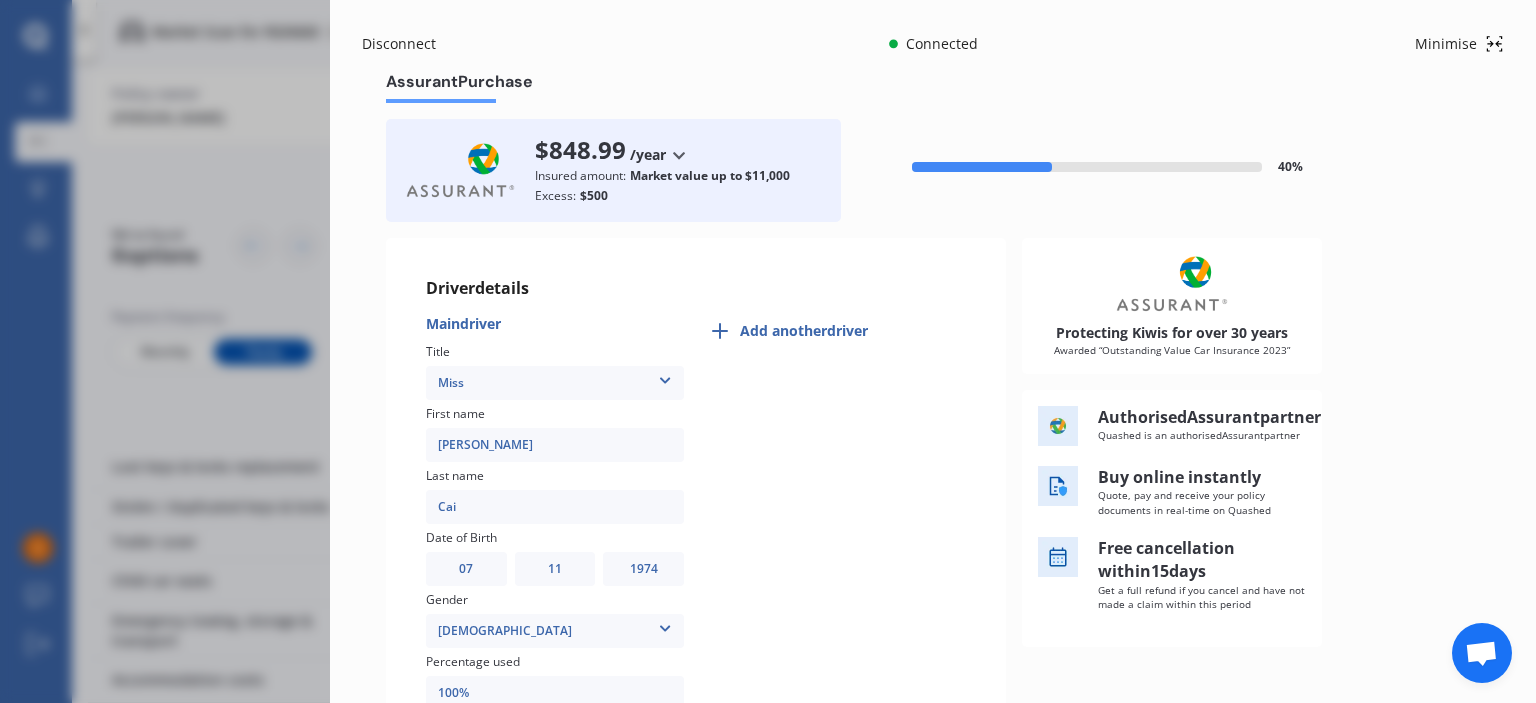 click on "Add another  driver" at bounding box center [837, 720] 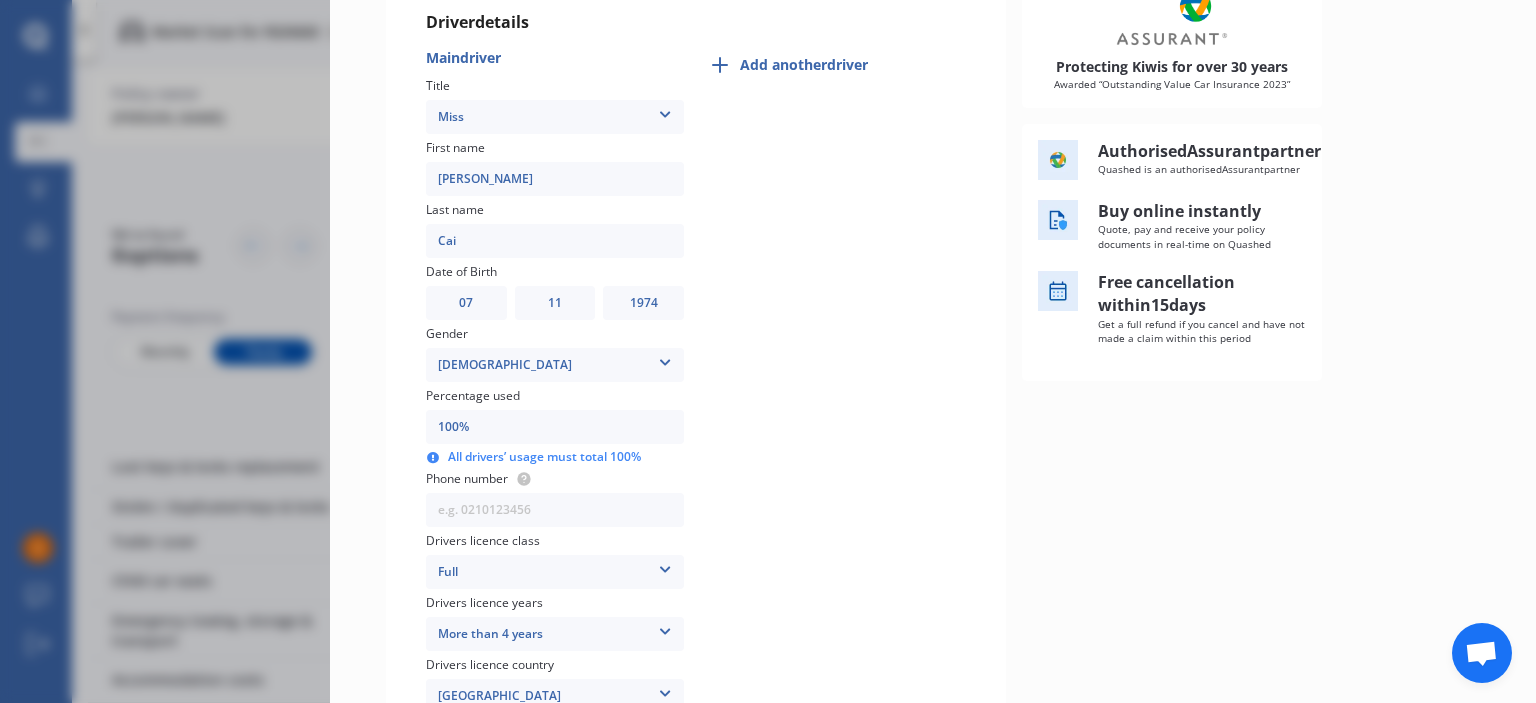 scroll, scrollTop: 600, scrollLeft: 0, axis: vertical 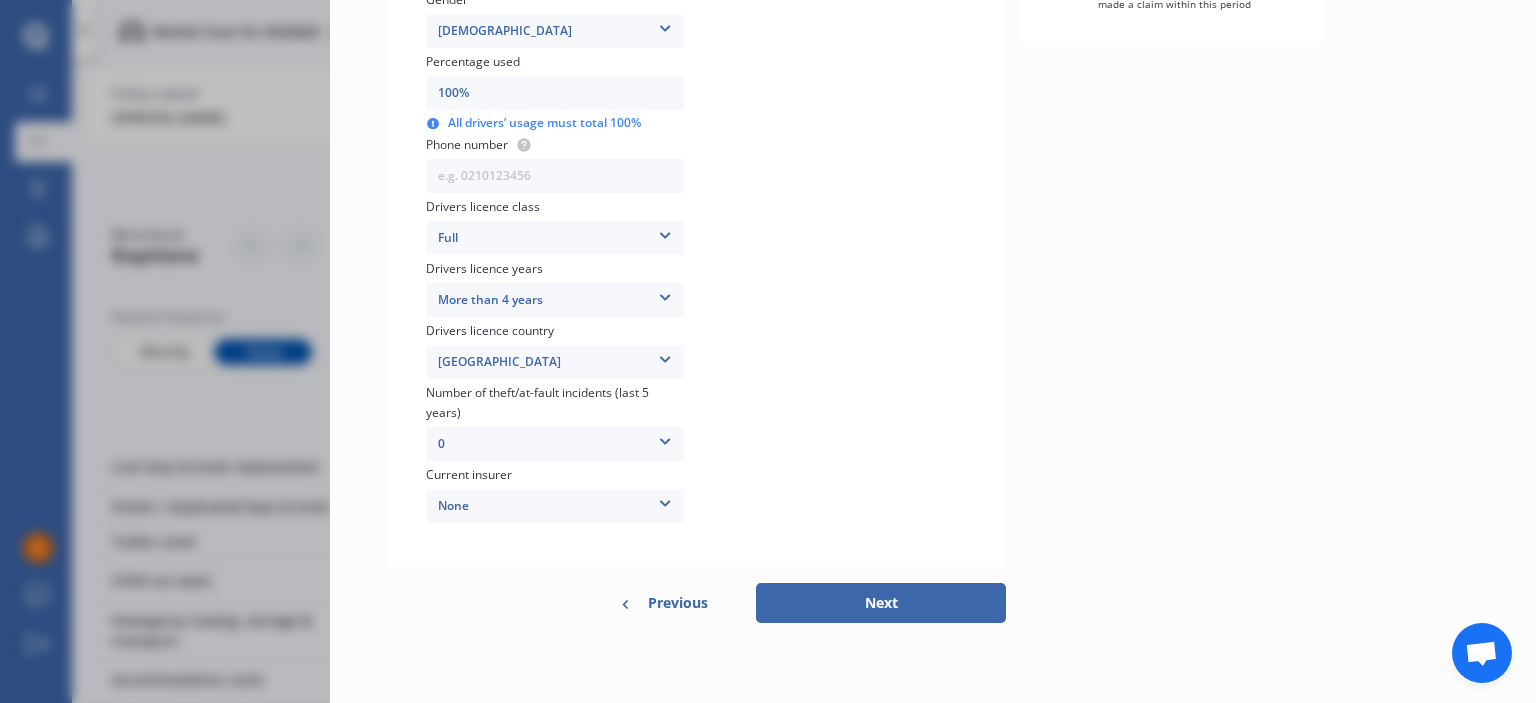 click on "Previous" at bounding box center [678, 603] 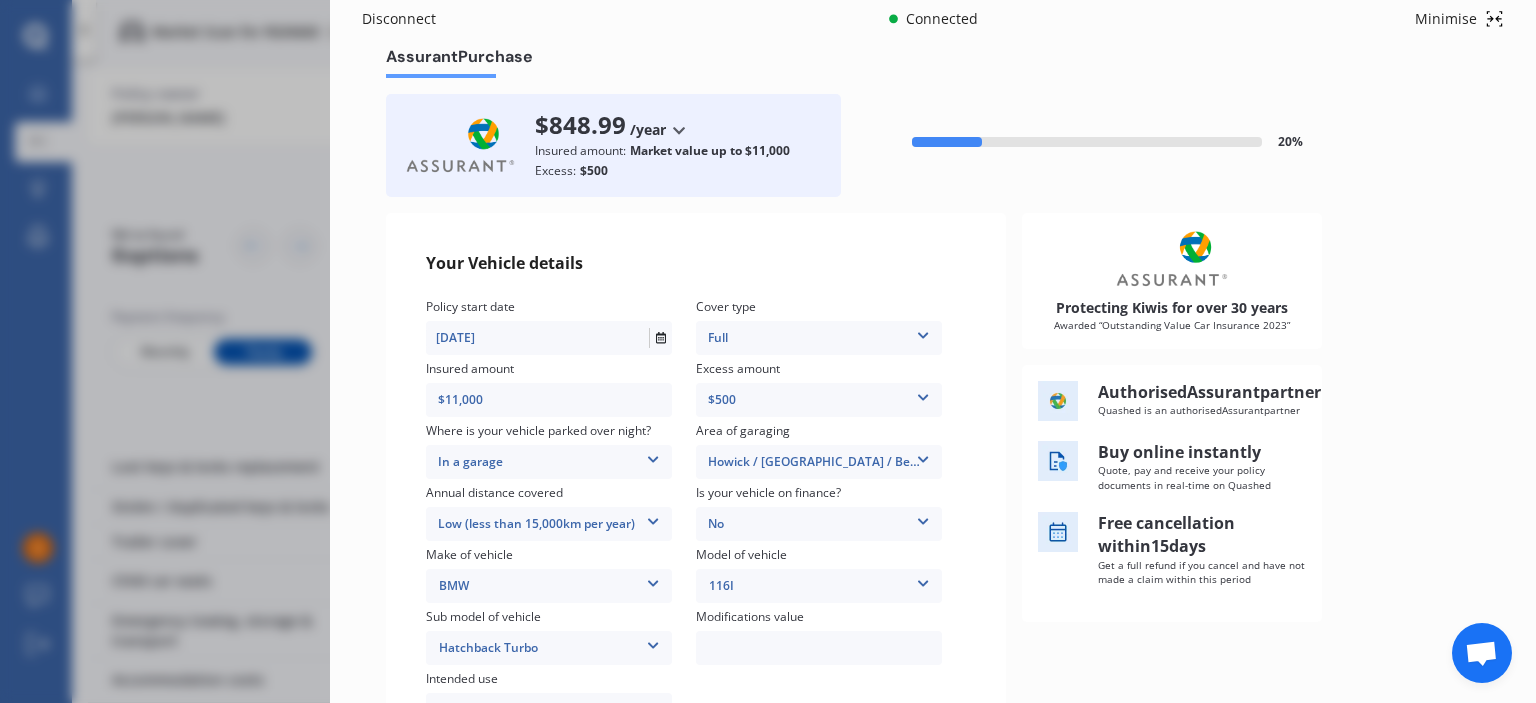 scroll, scrollTop: 0, scrollLeft: 0, axis: both 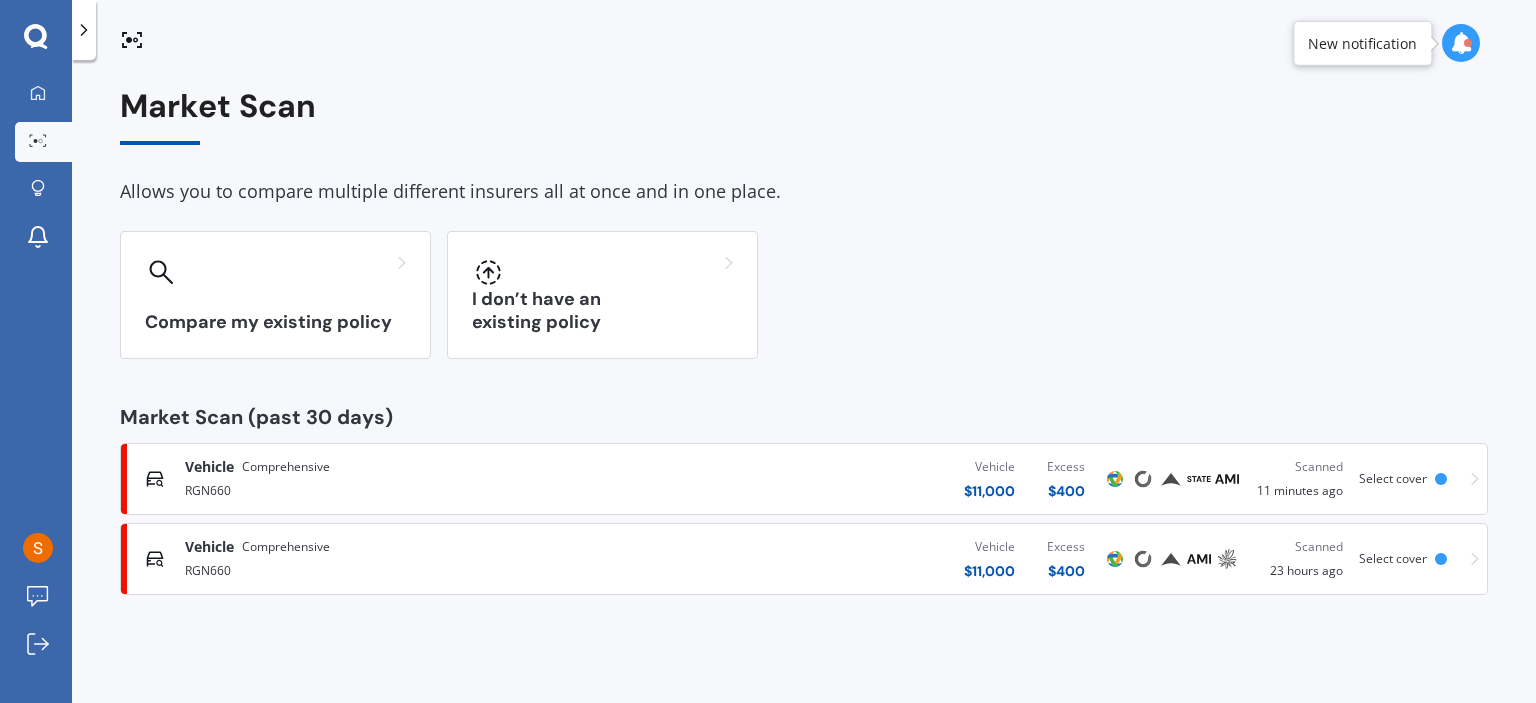 click on "Scanned" at bounding box center [1300, 467] 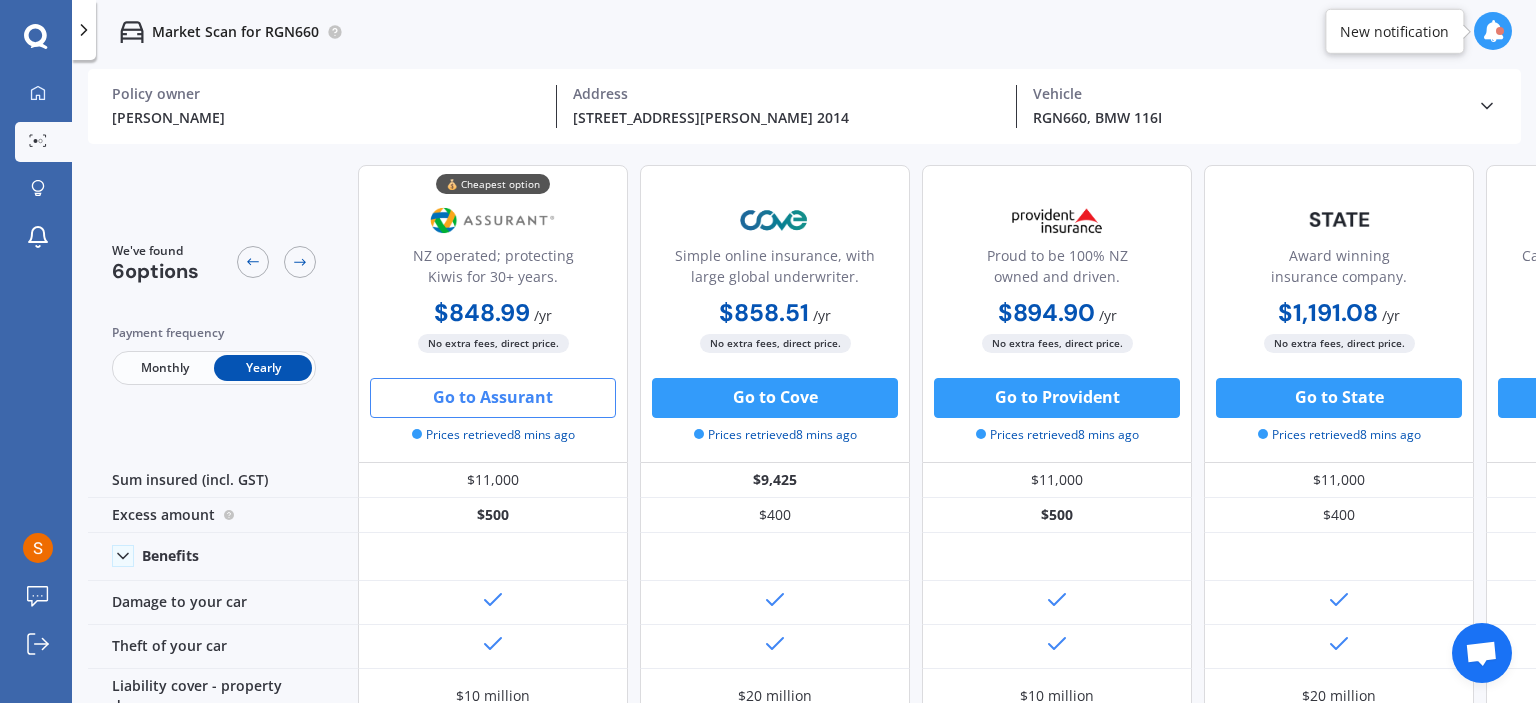 scroll, scrollTop: 333, scrollLeft: 0, axis: vertical 